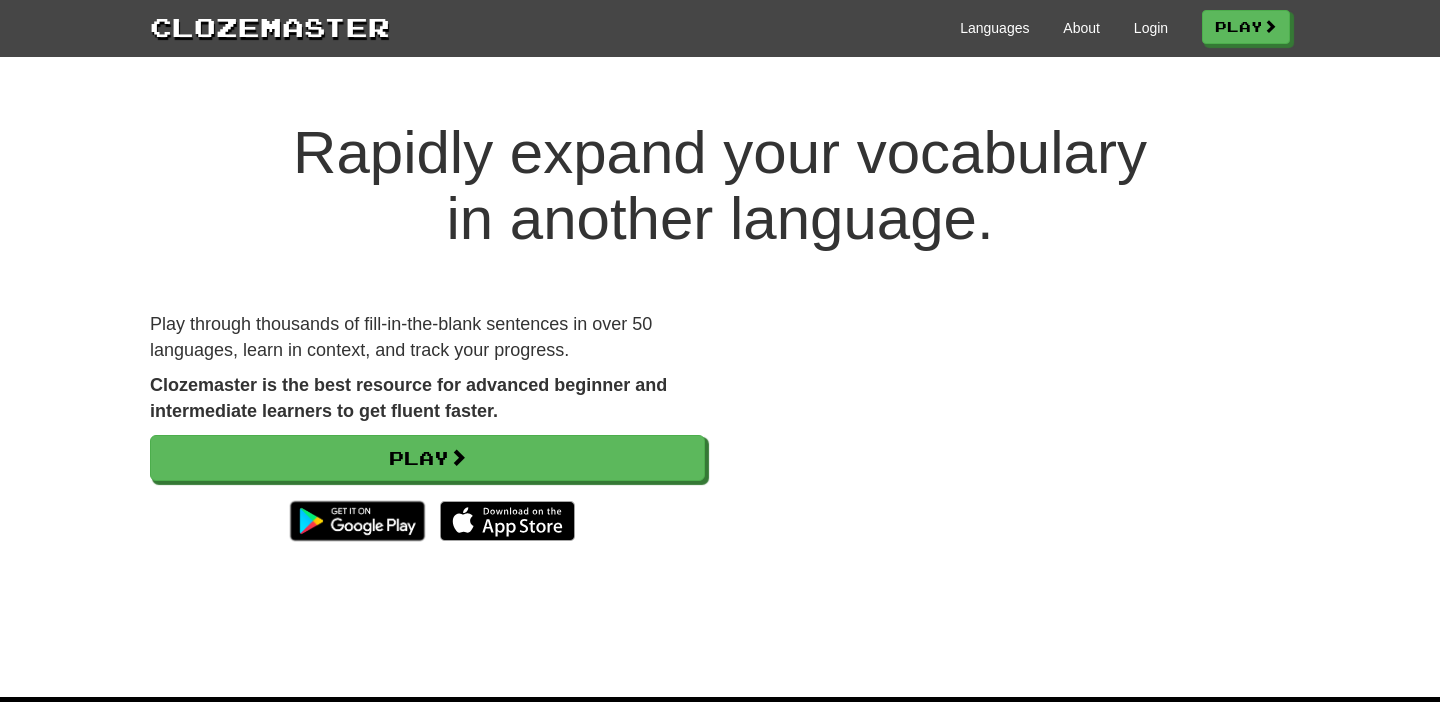 scroll, scrollTop: 0, scrollLeft: 0, axis: both 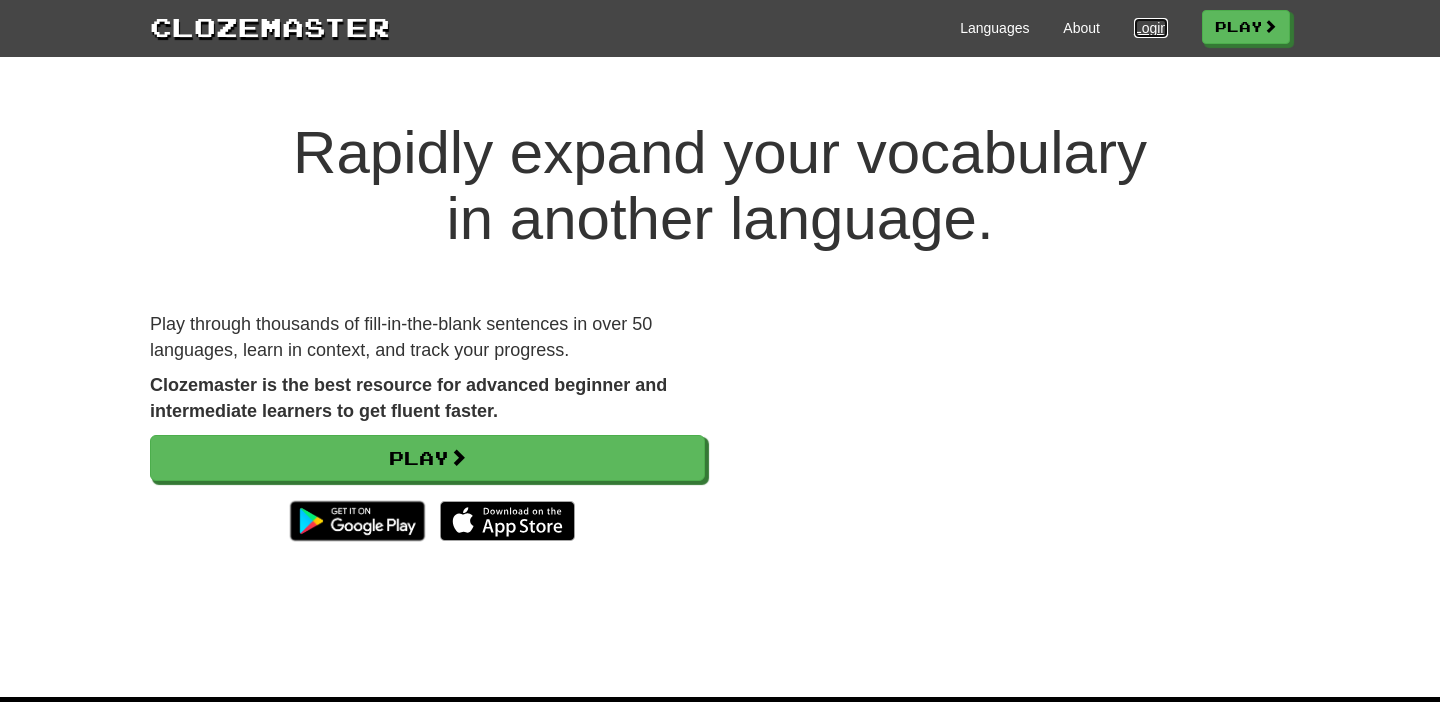 click on "Login" at bounding box center (1151, 28) 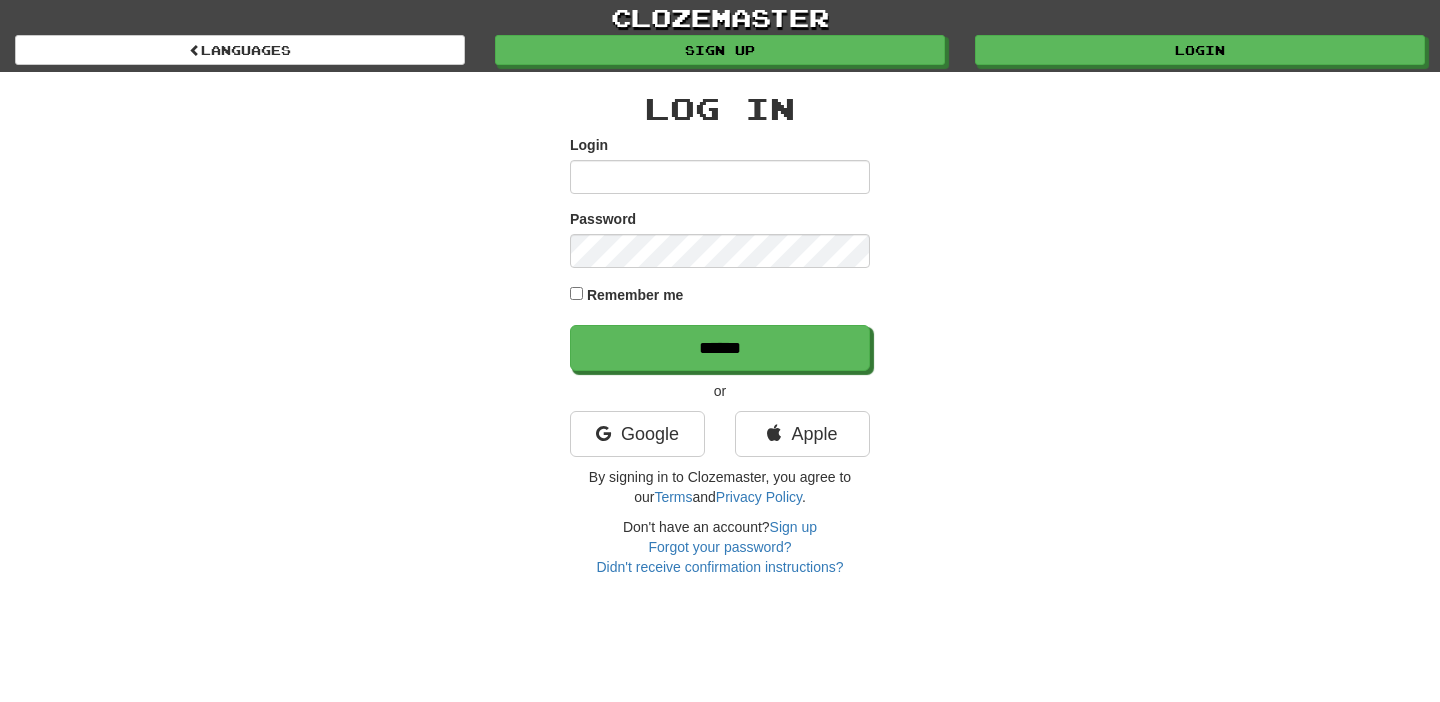 scroll, scrollTop: 0, scrollLeft: 0, axis: both 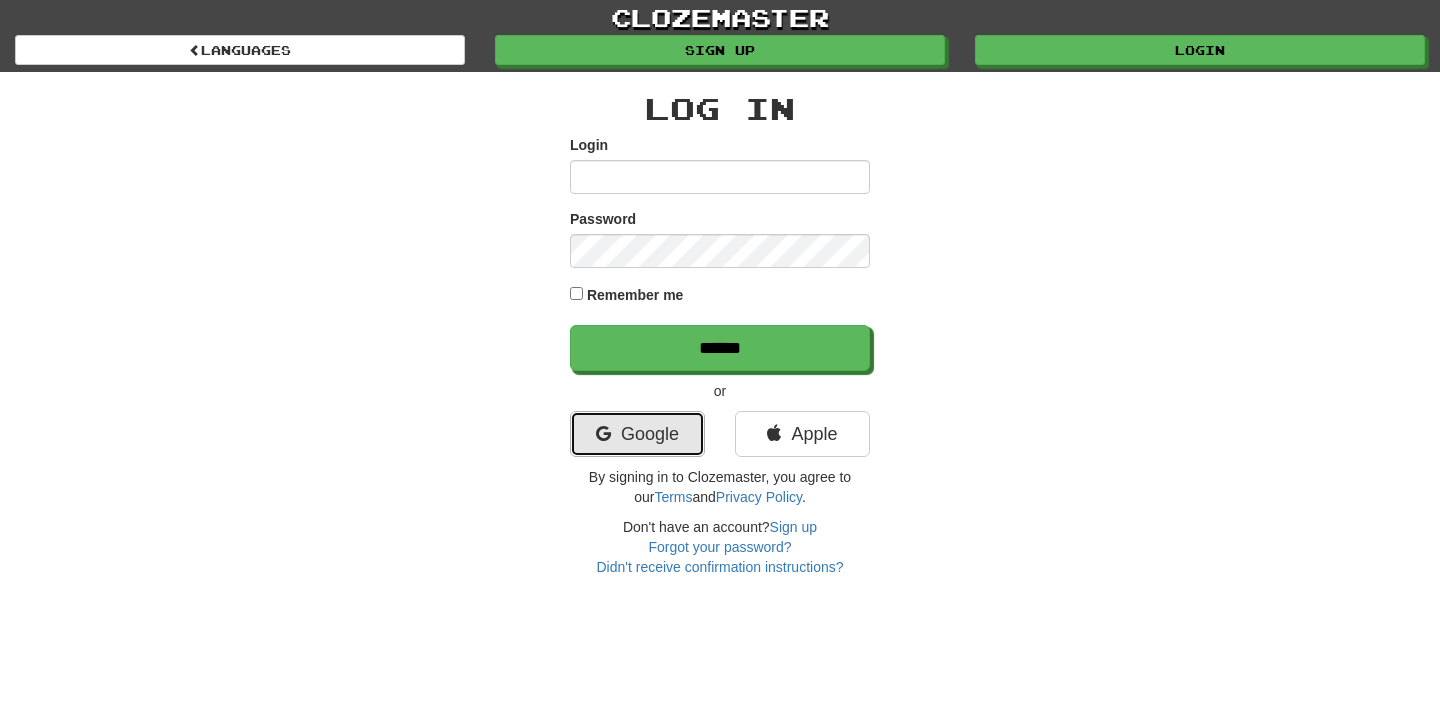 click on "Google" at bounding box center [637, 434] 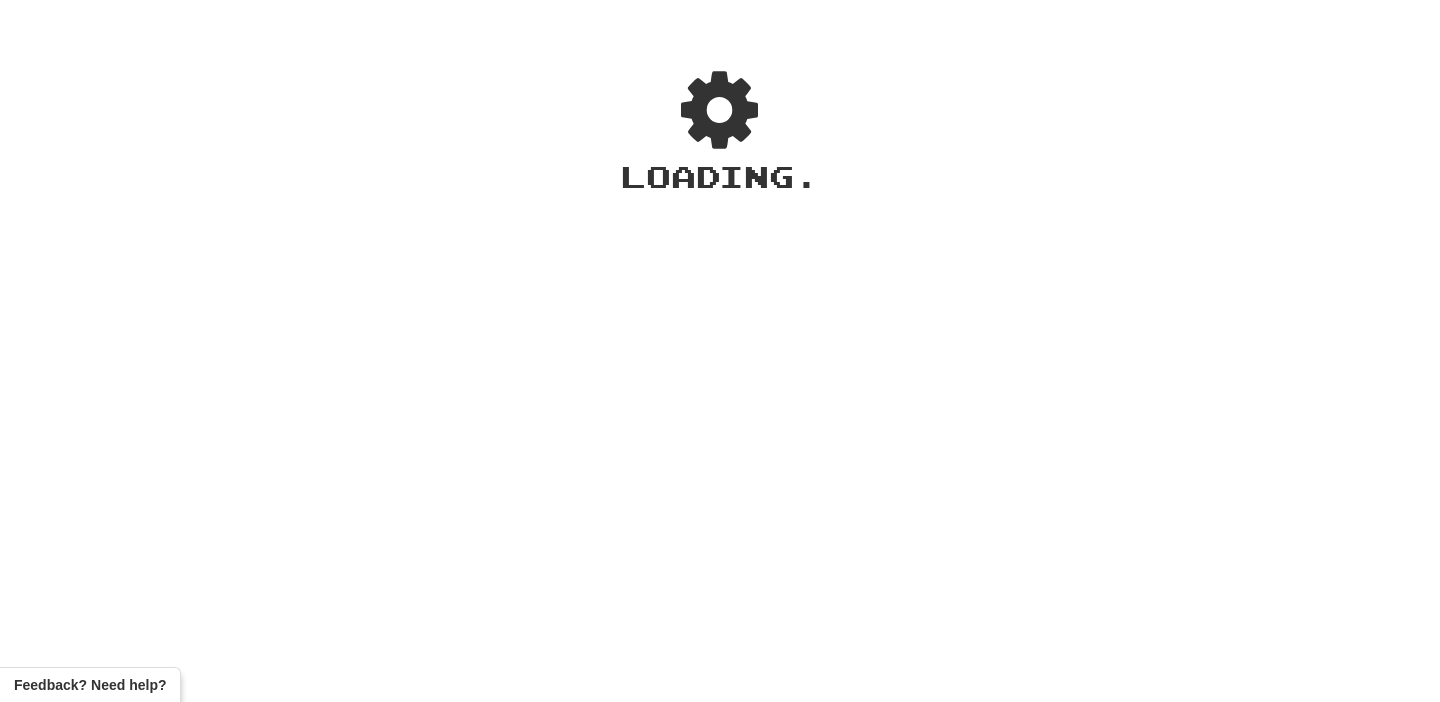 scroll, scrollTop: 0, scrollLeft: 0, axis: both 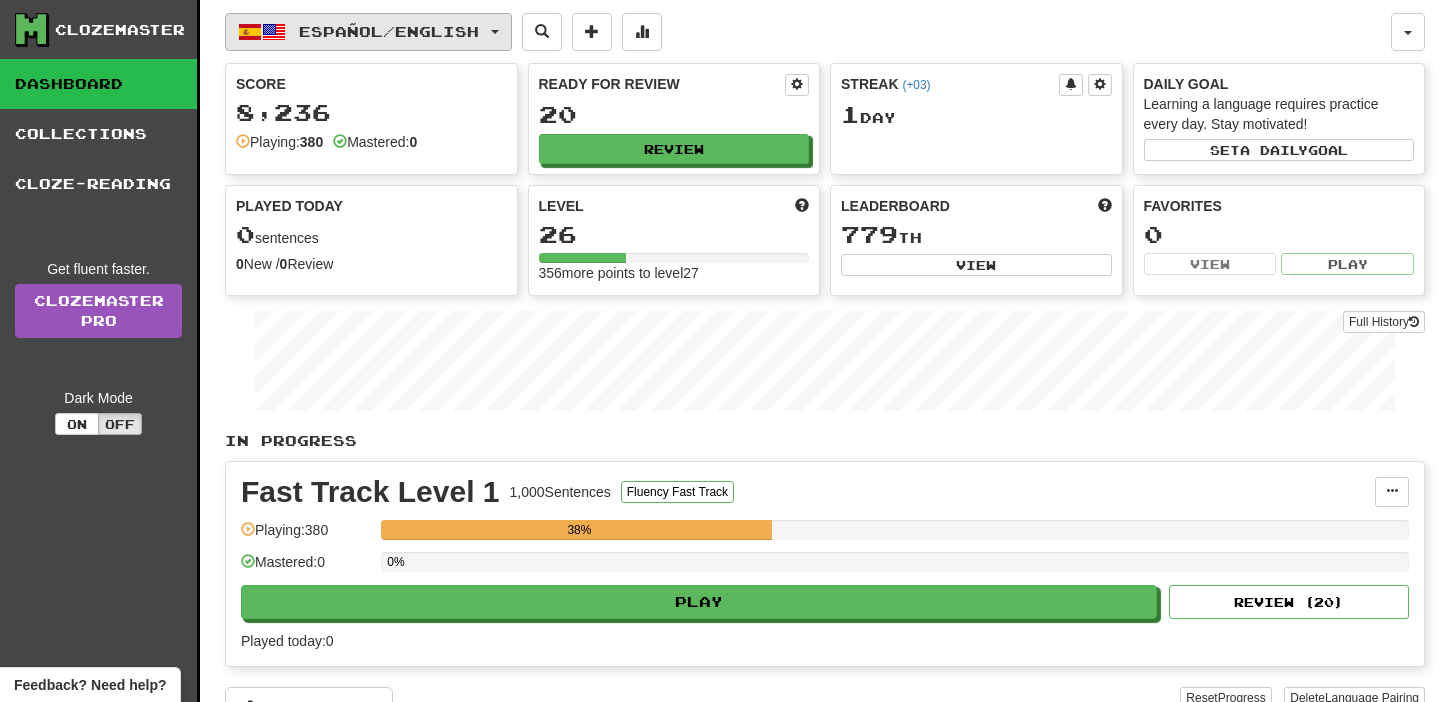 click on "Español  /  English" at bounding box center (389, 31) 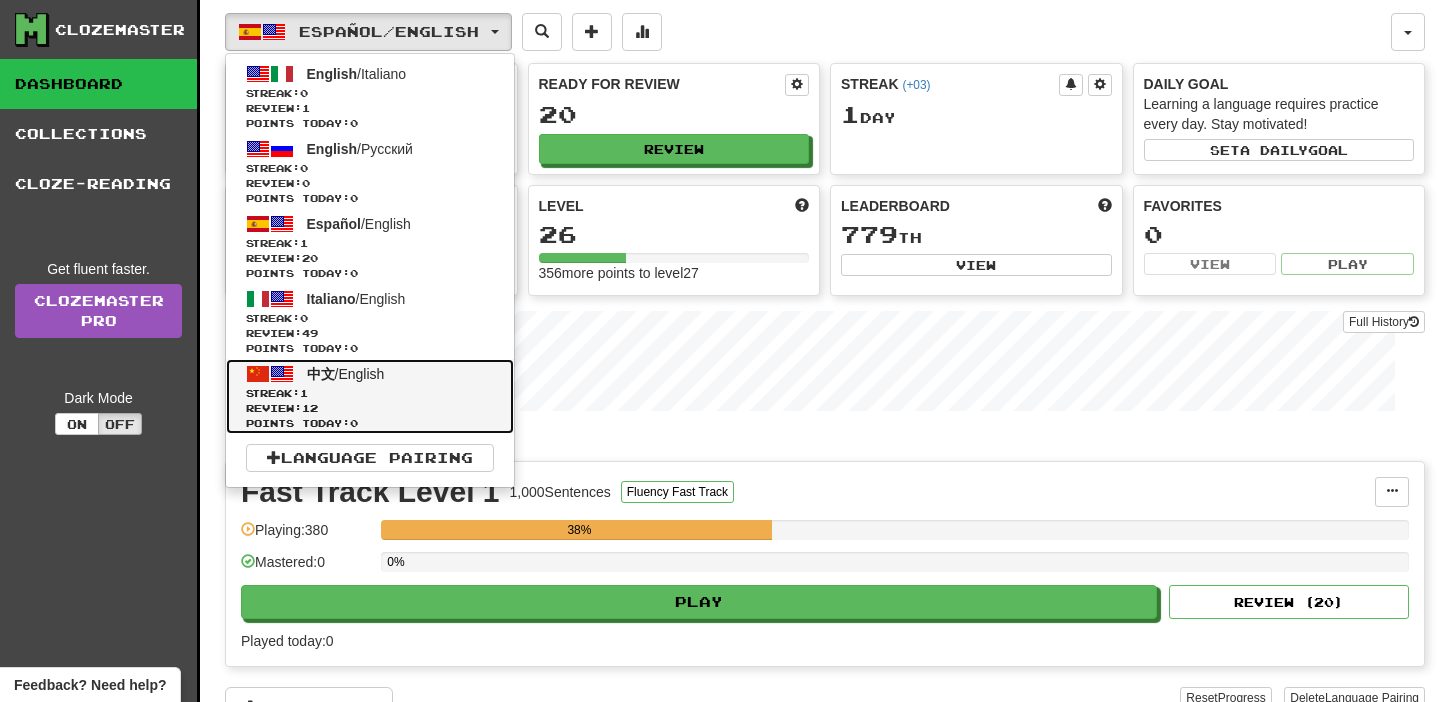 click on "中文  /  English Streak:  1   Review:  12 Points today:  0" at bounding box center [370, 396] 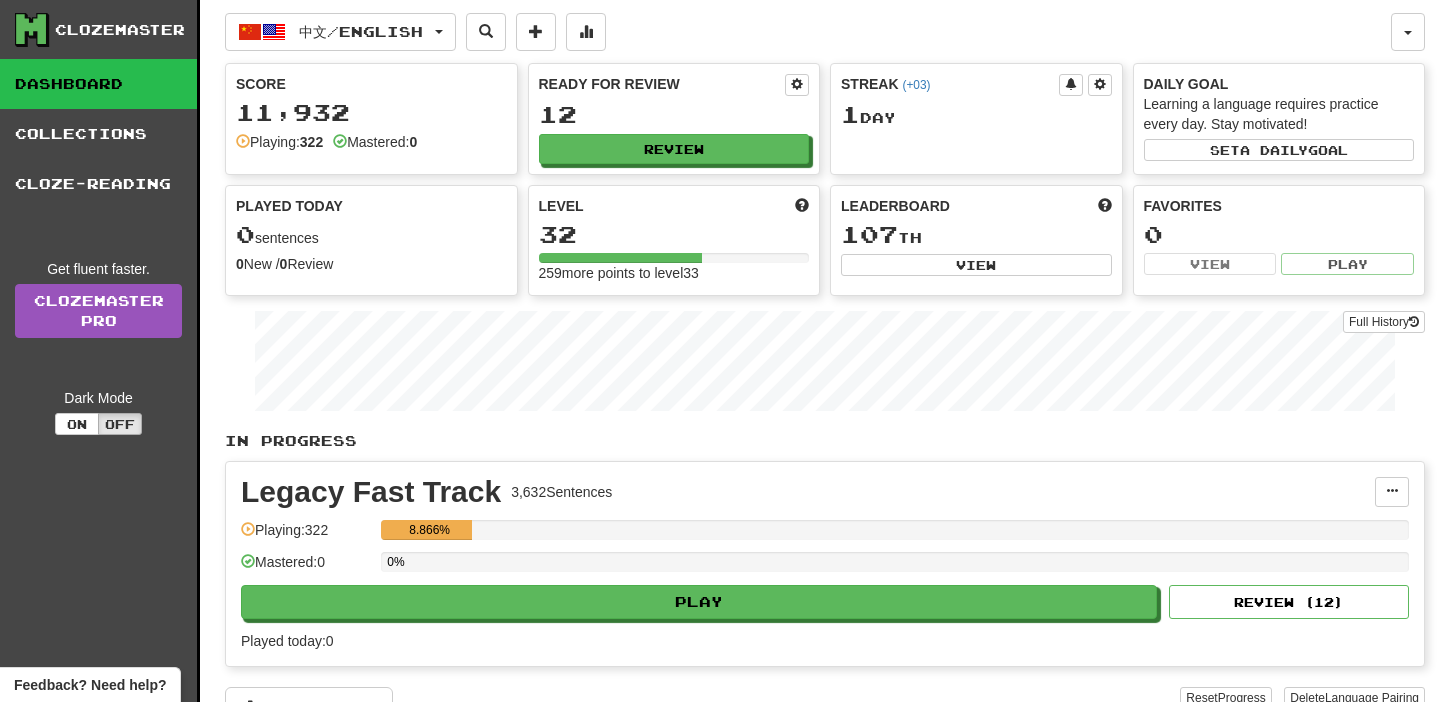 scroll, scrollTop: 0, scrollLeft: 0, axis: both 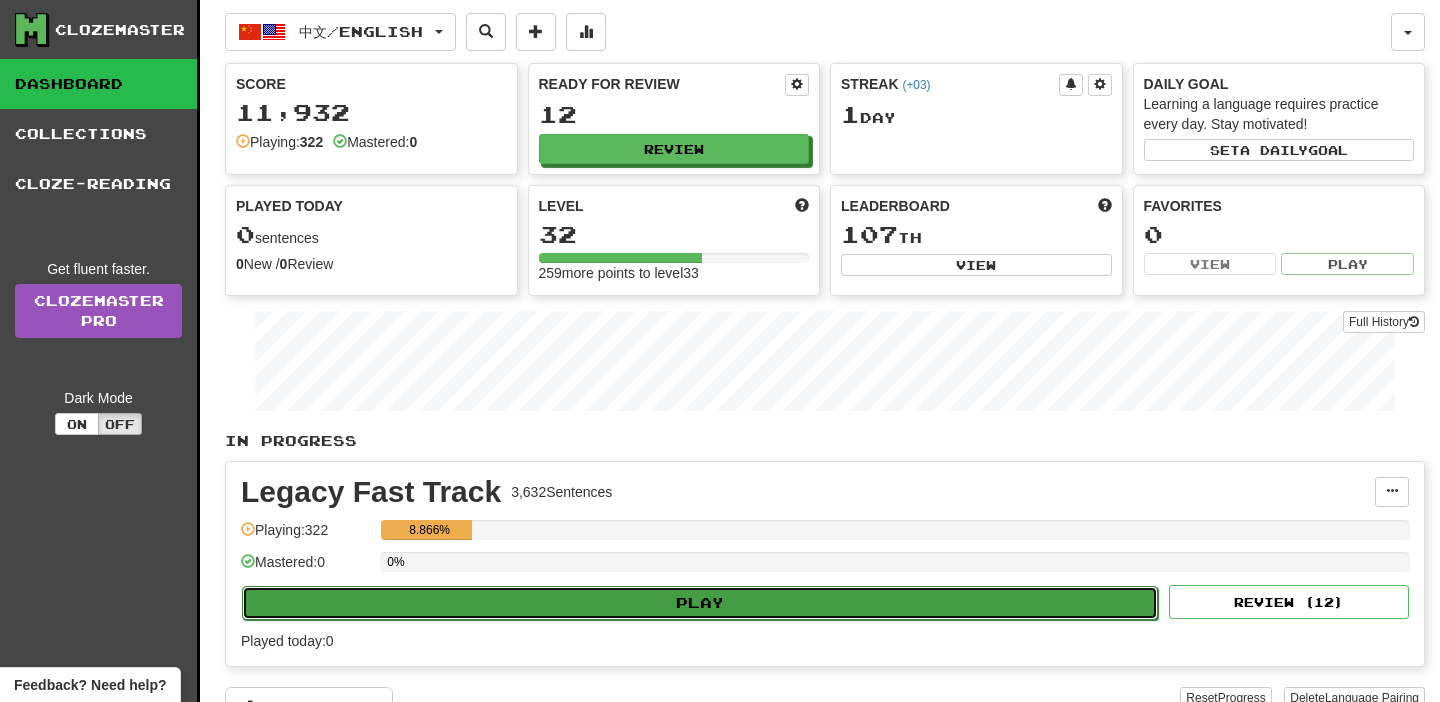 click on "Play" at bounding box center [700, 603] 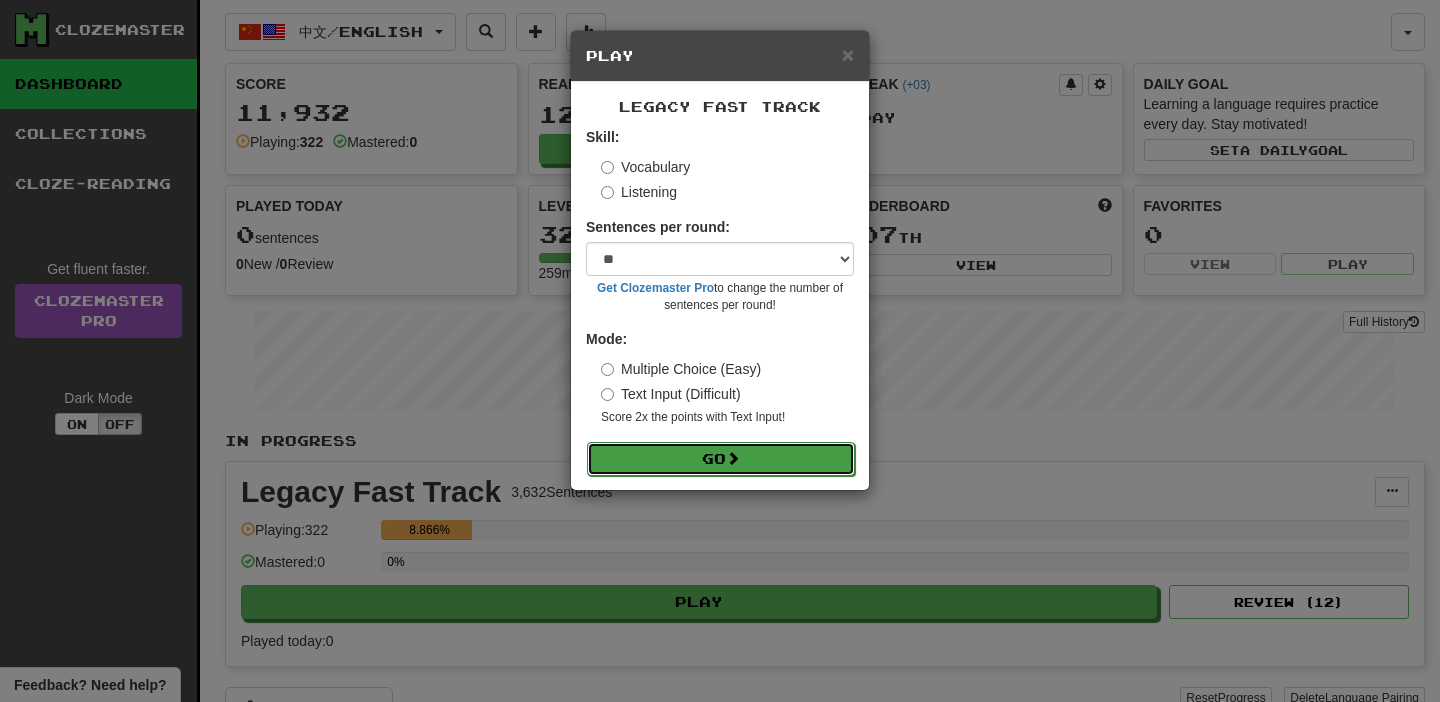 click on "Go" at bounding box center [721, 459] 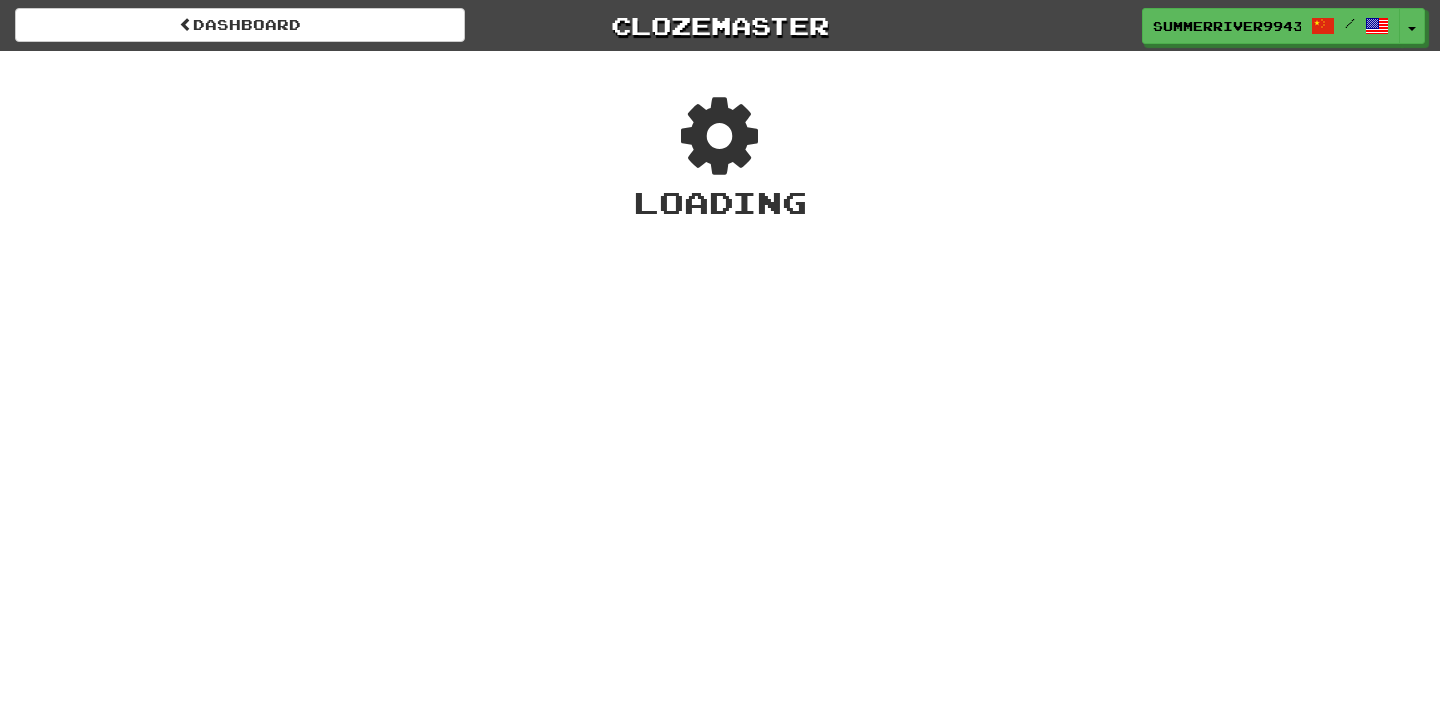 scroll, scrollTop: 0, scrollLeft: 0, axis: both 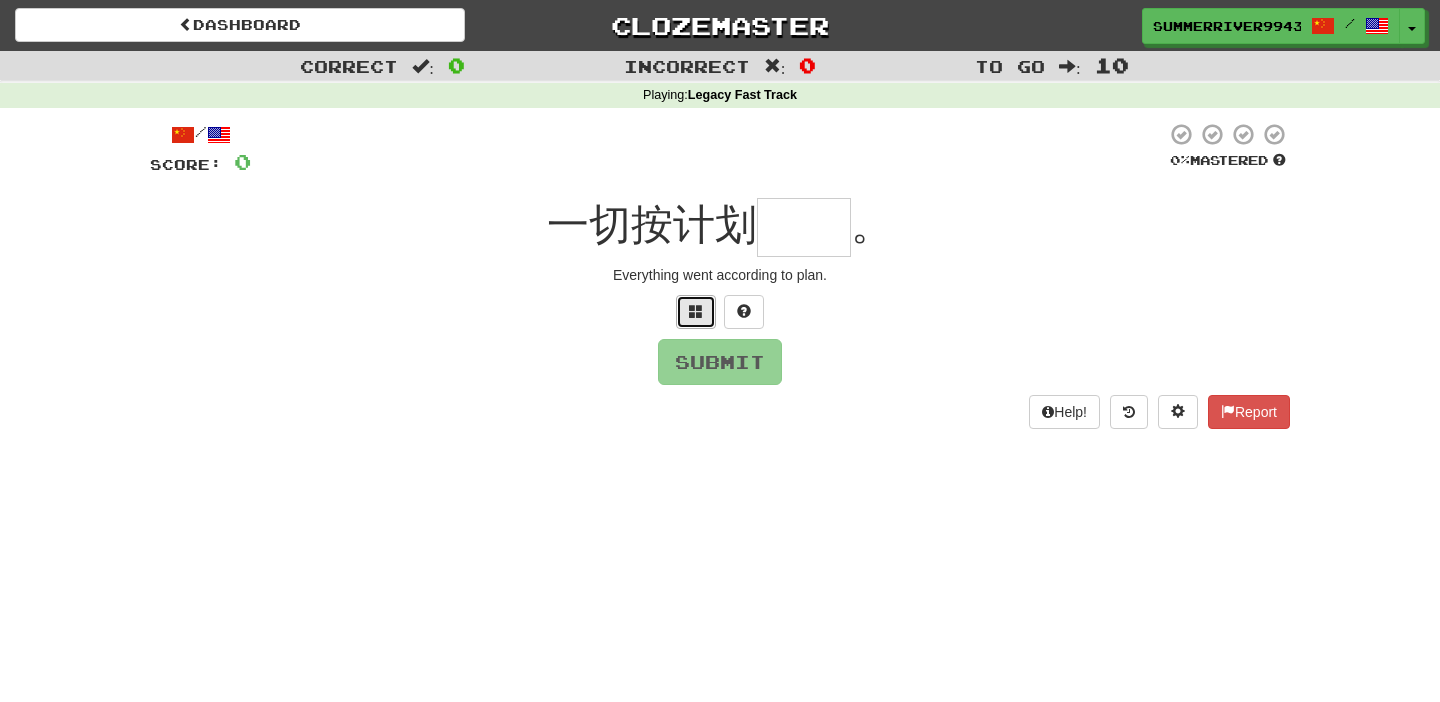 click at bounding box center [696, 311] 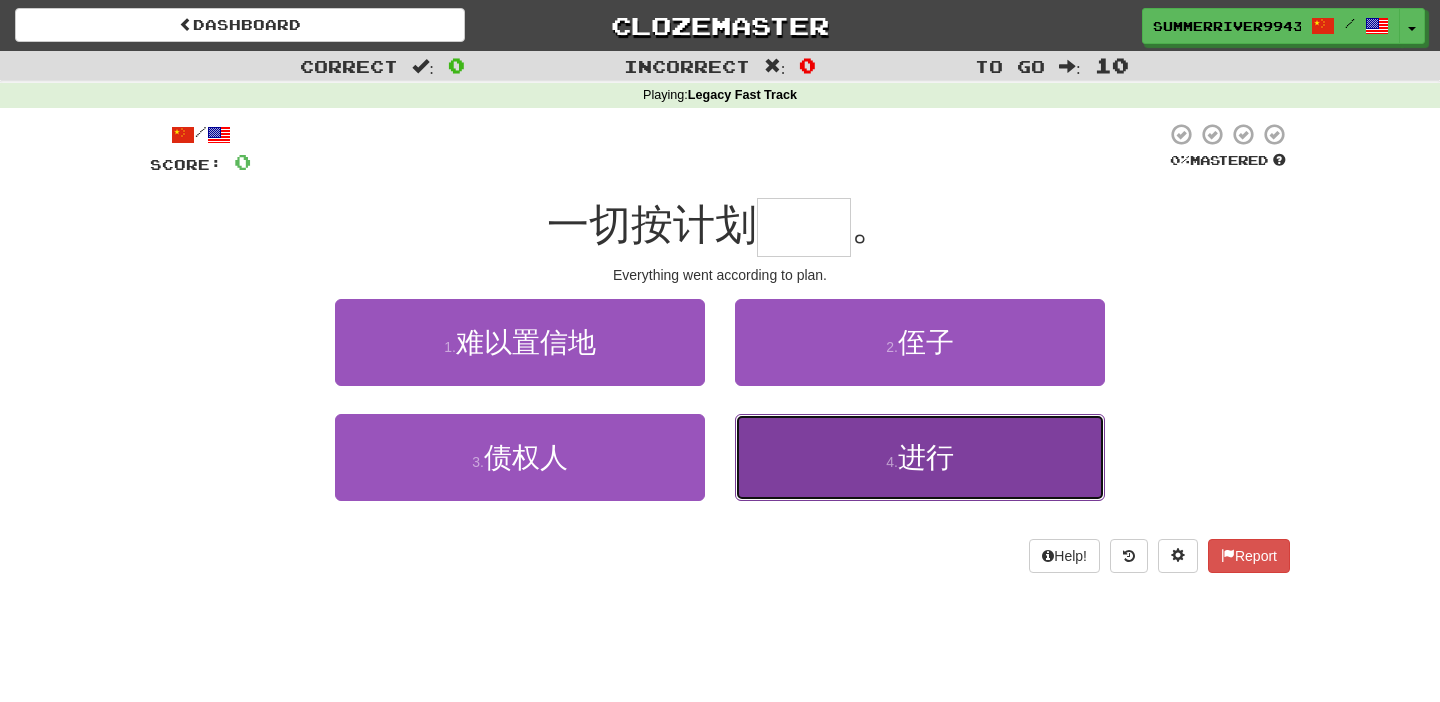 click on "4 .  进行" at bounding box center (920, 457) 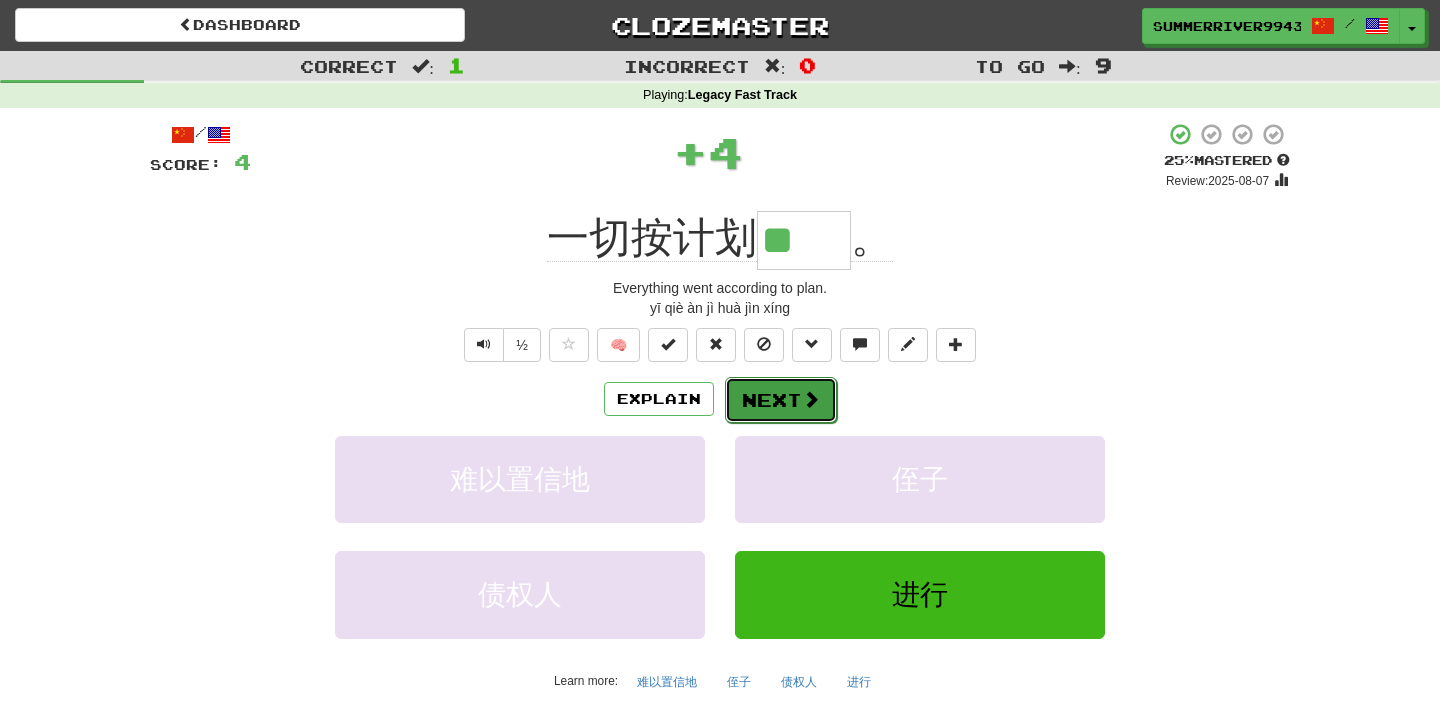 click on "Next" at bounding box center (781, 400) 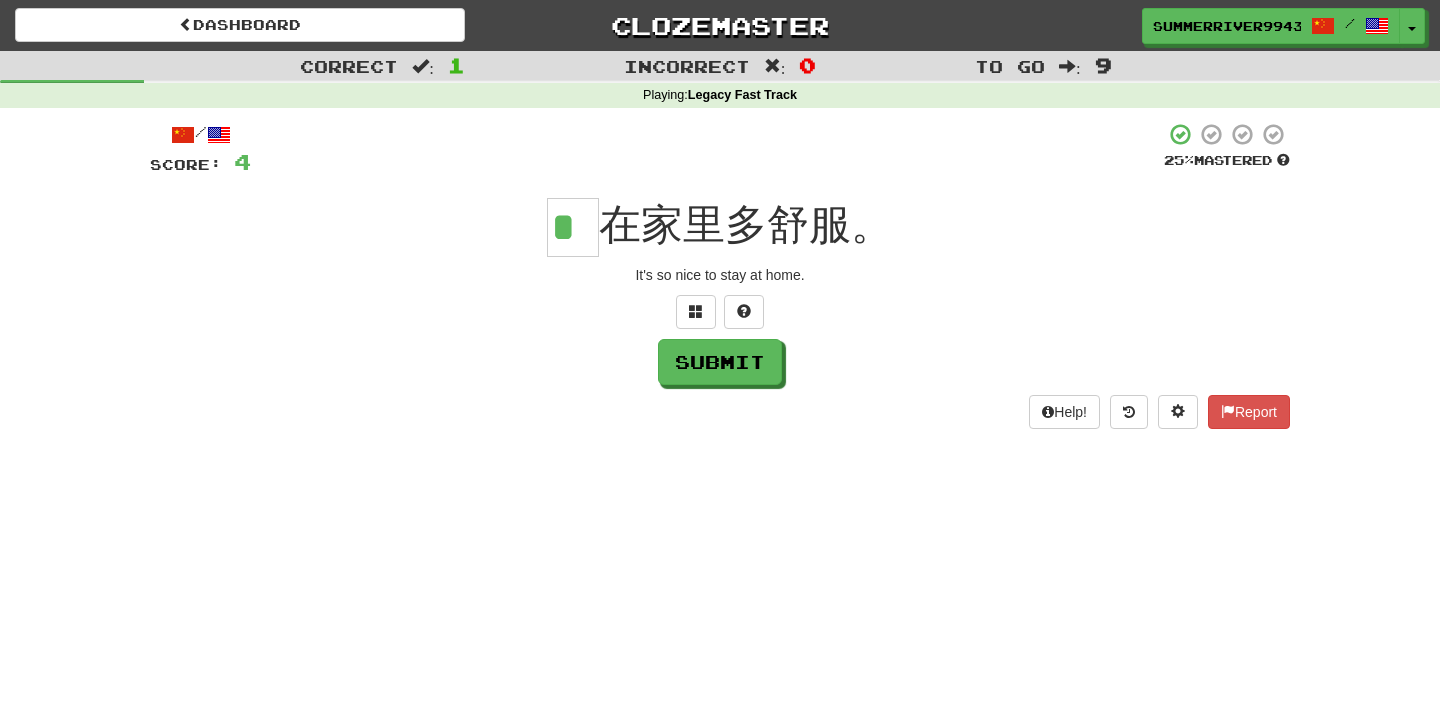 scroll, scrollTop: 0, scrollLeft: 0, axis: both 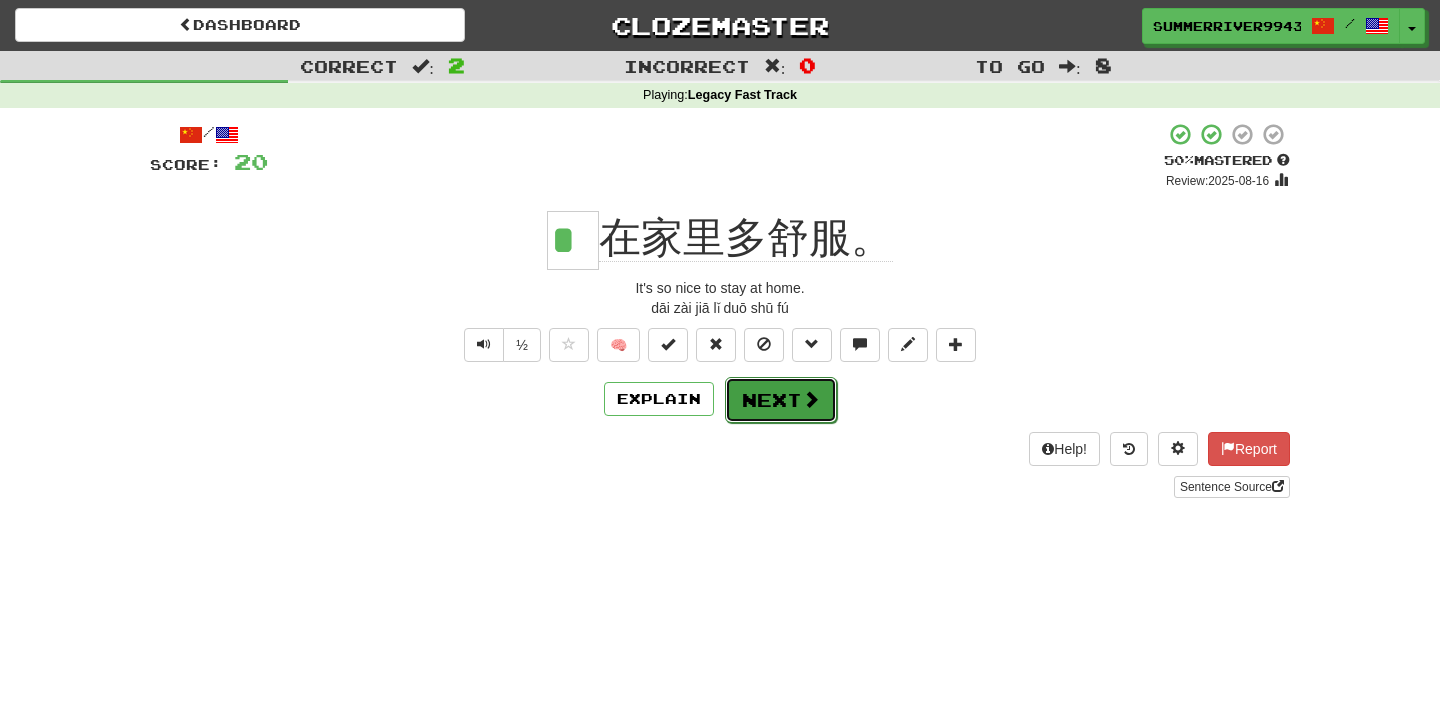 click at bounding box center (811, 399) 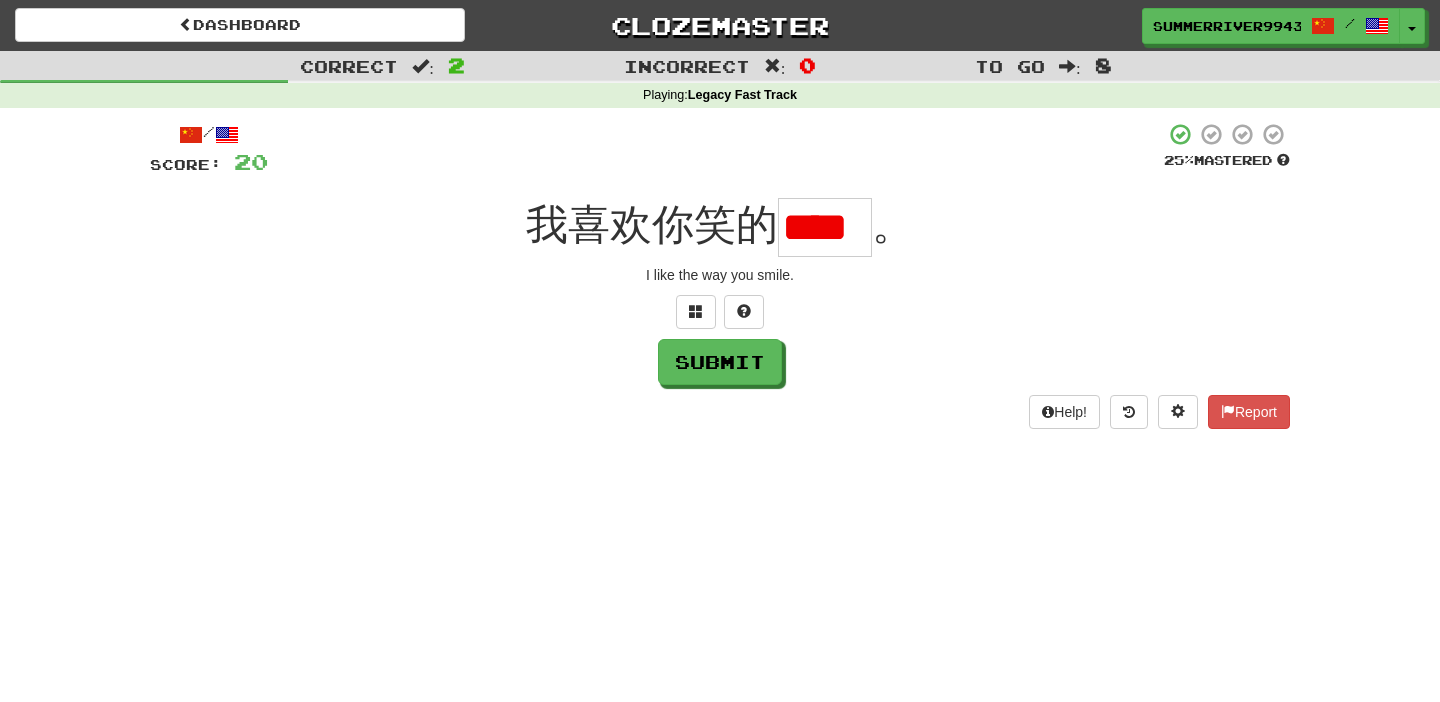 scroll, scrollTop: 0, scrollLeft: 0, axis: both 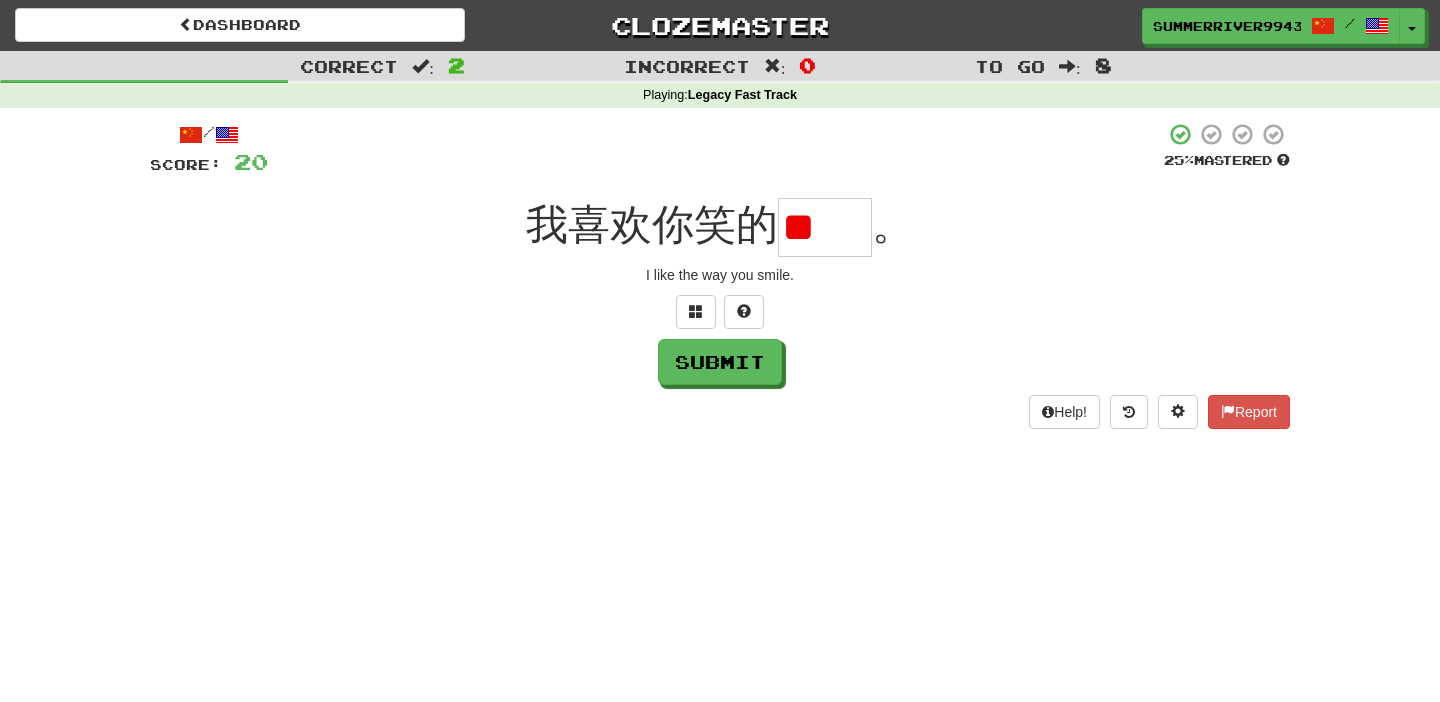 type on "*" 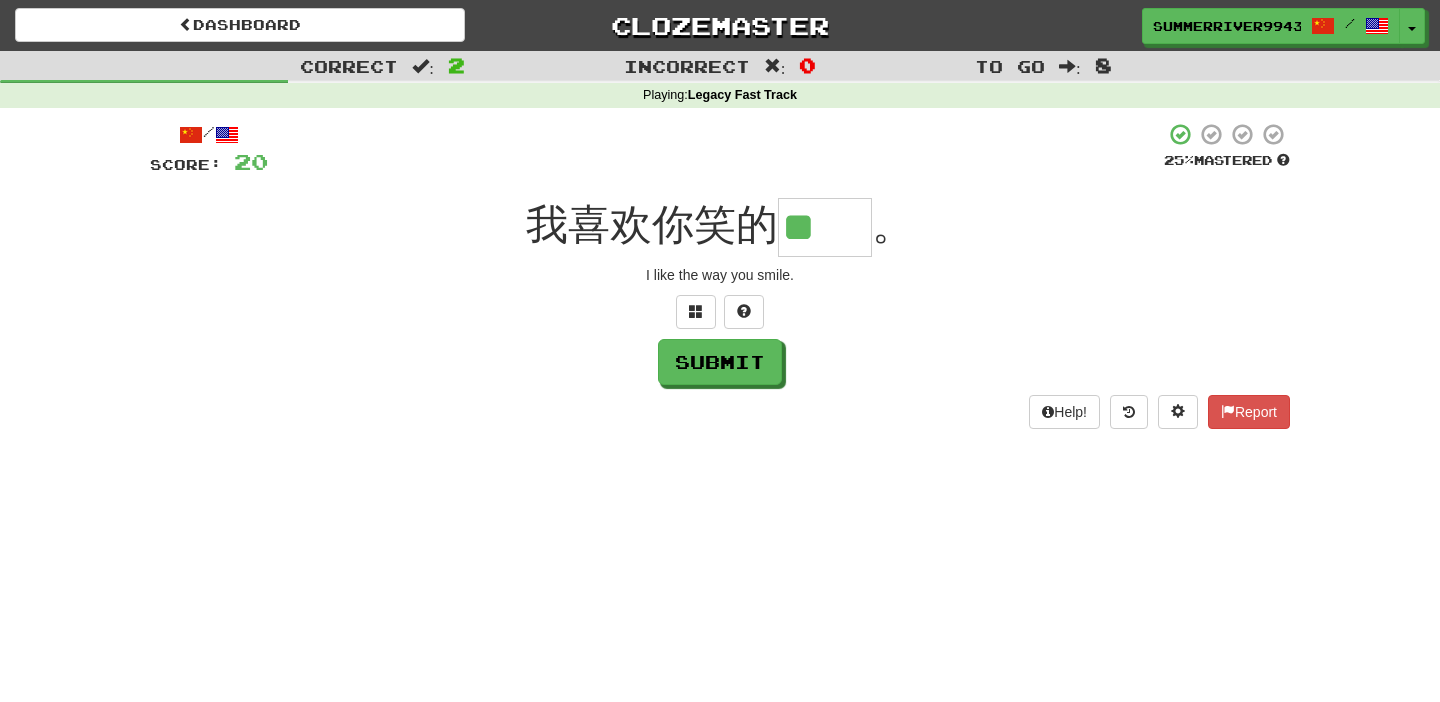 type on "**" 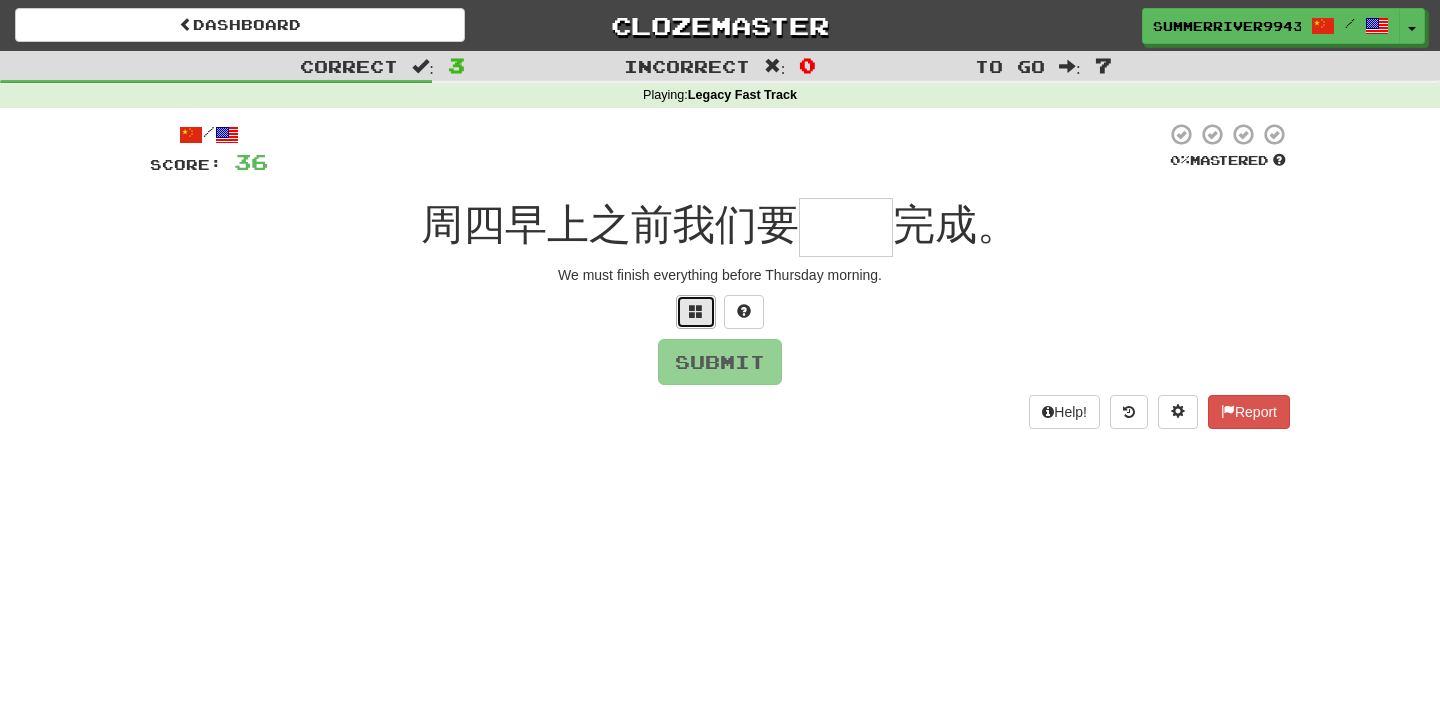 click at bounding box center [696, 311] 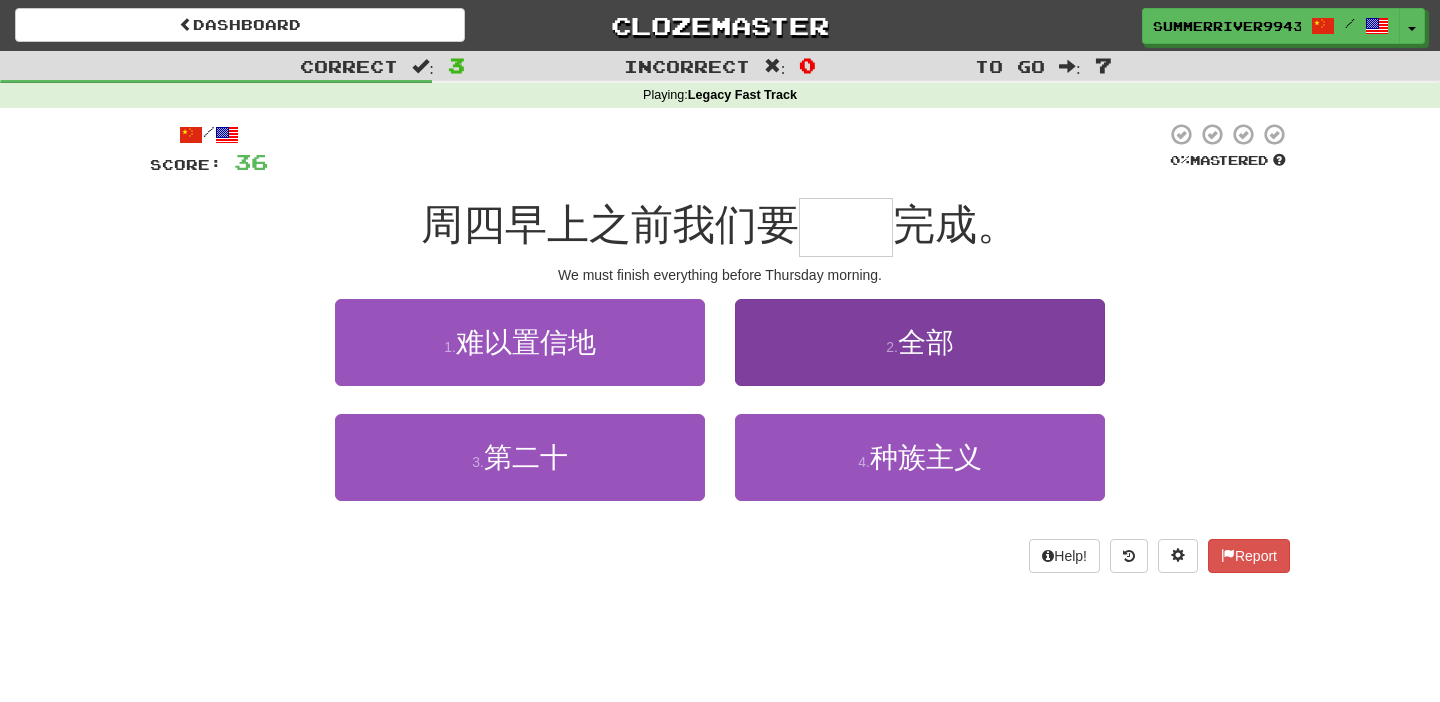click on "2 .  全部" at bounding box center [920, 342] 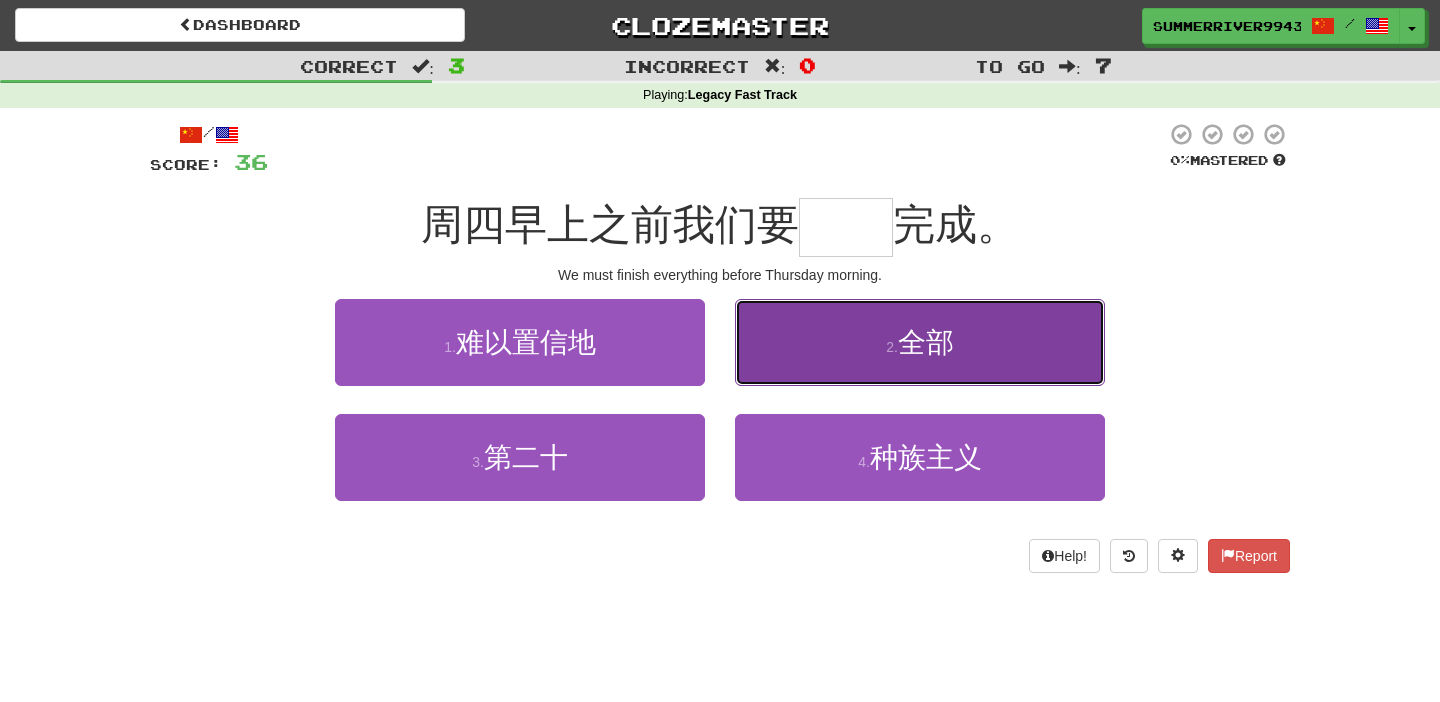 type on "**" 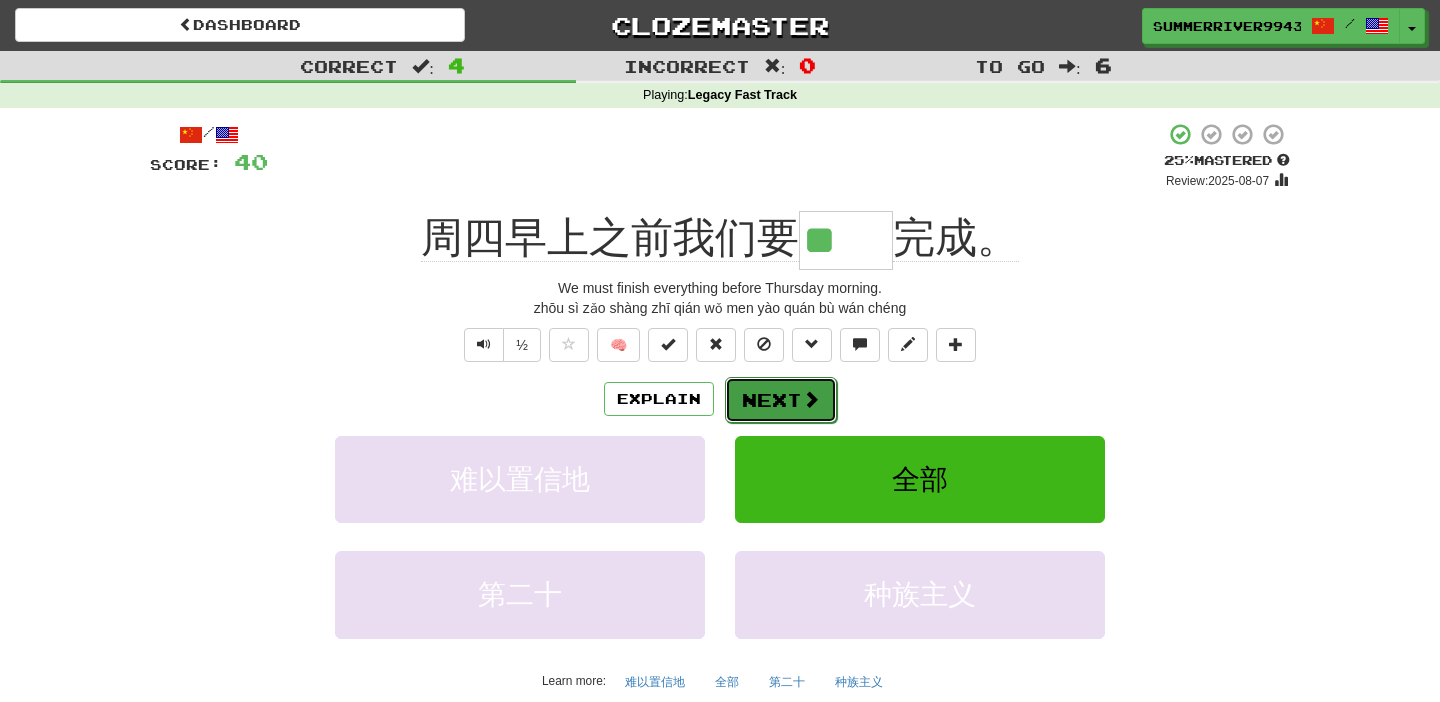 click at bounding box center [811, 399] 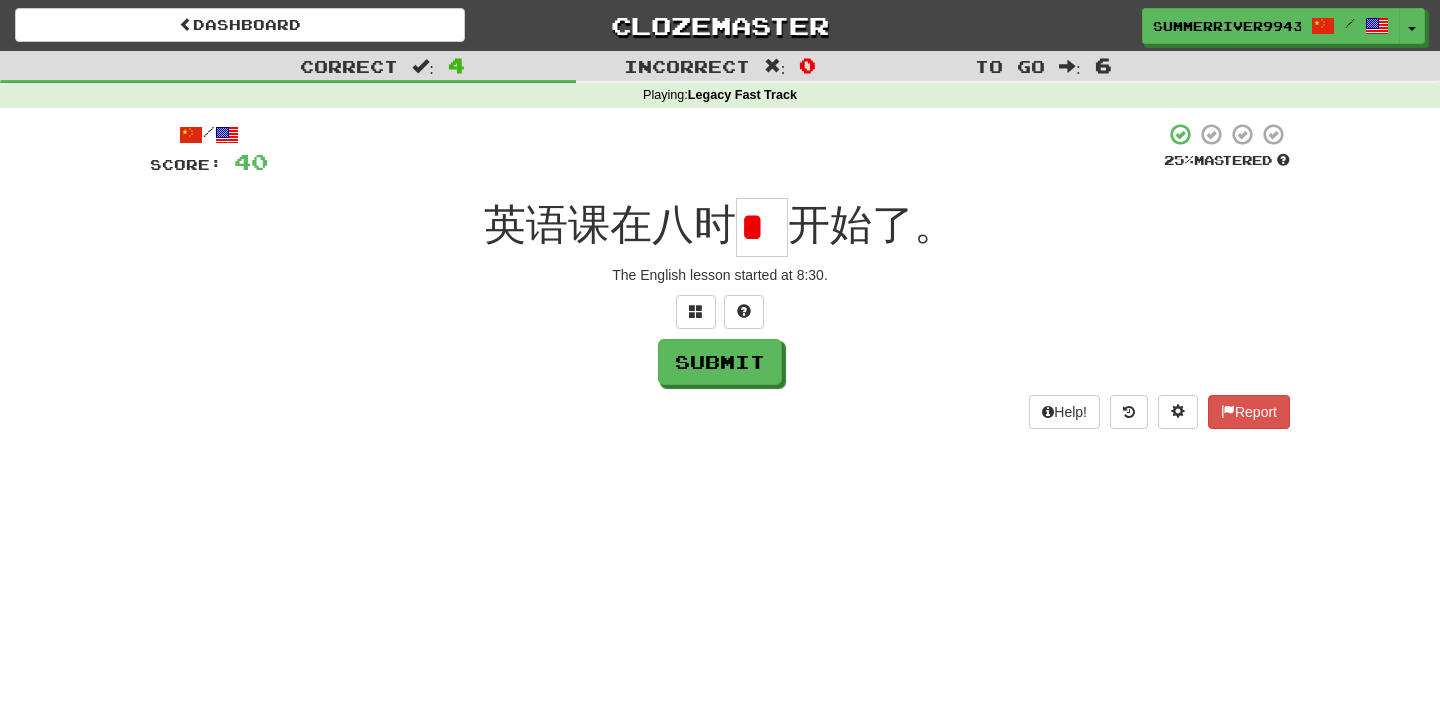 scroll, scrollTop: 0, scrollLeft: 0, axis: both 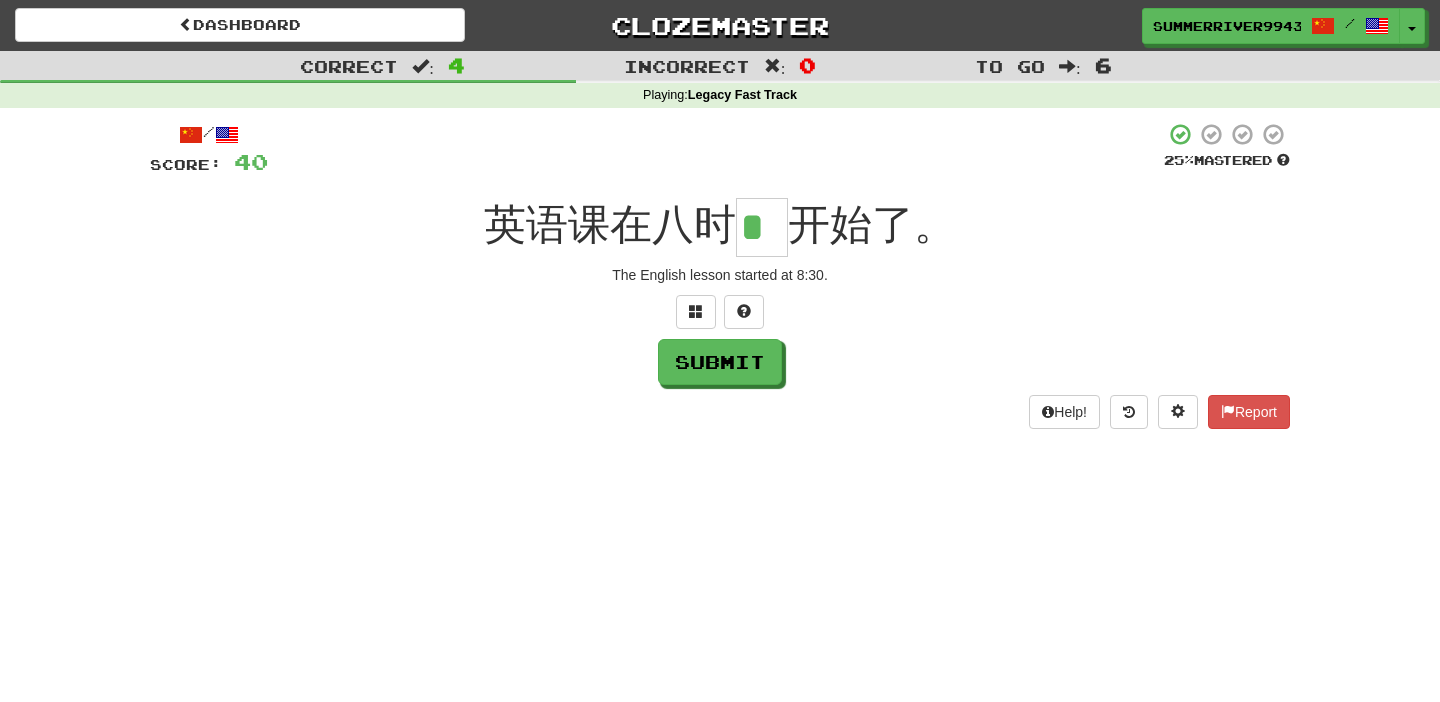 type on "*" 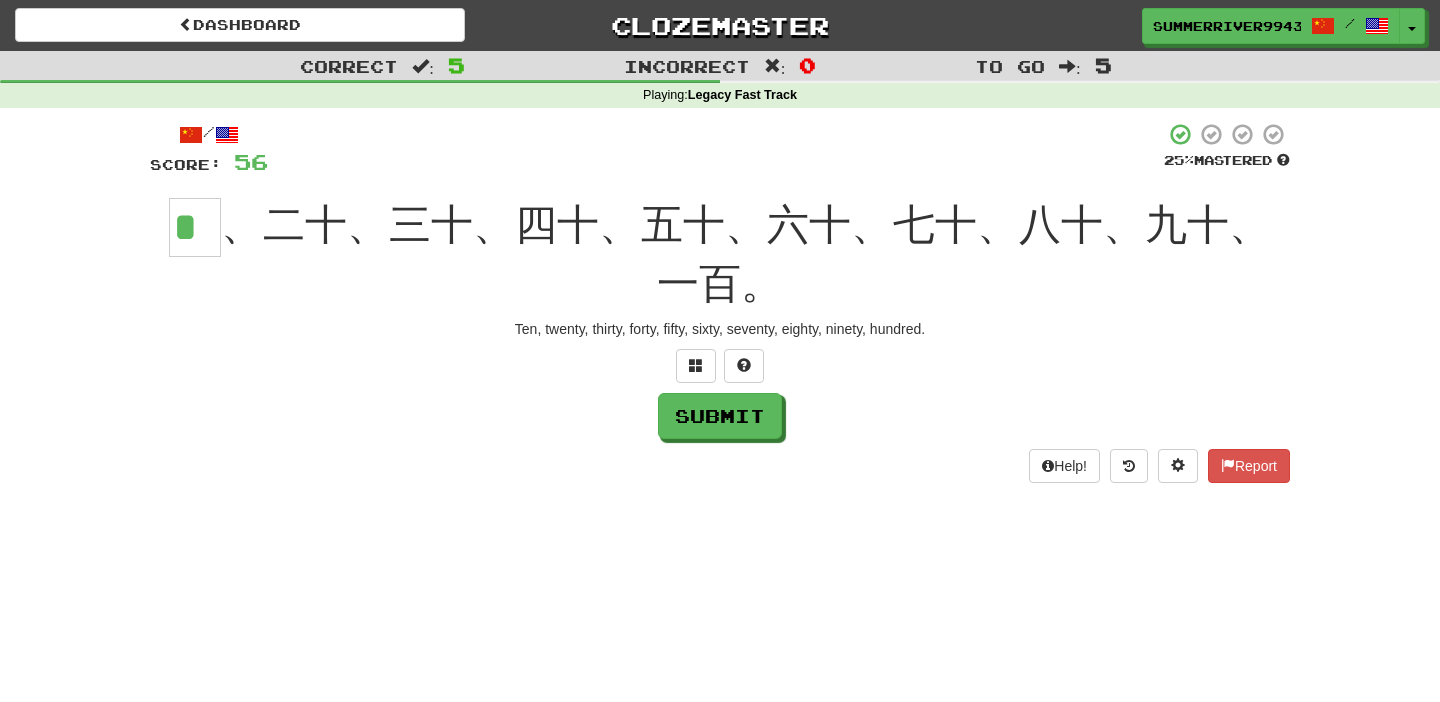 type on "*" 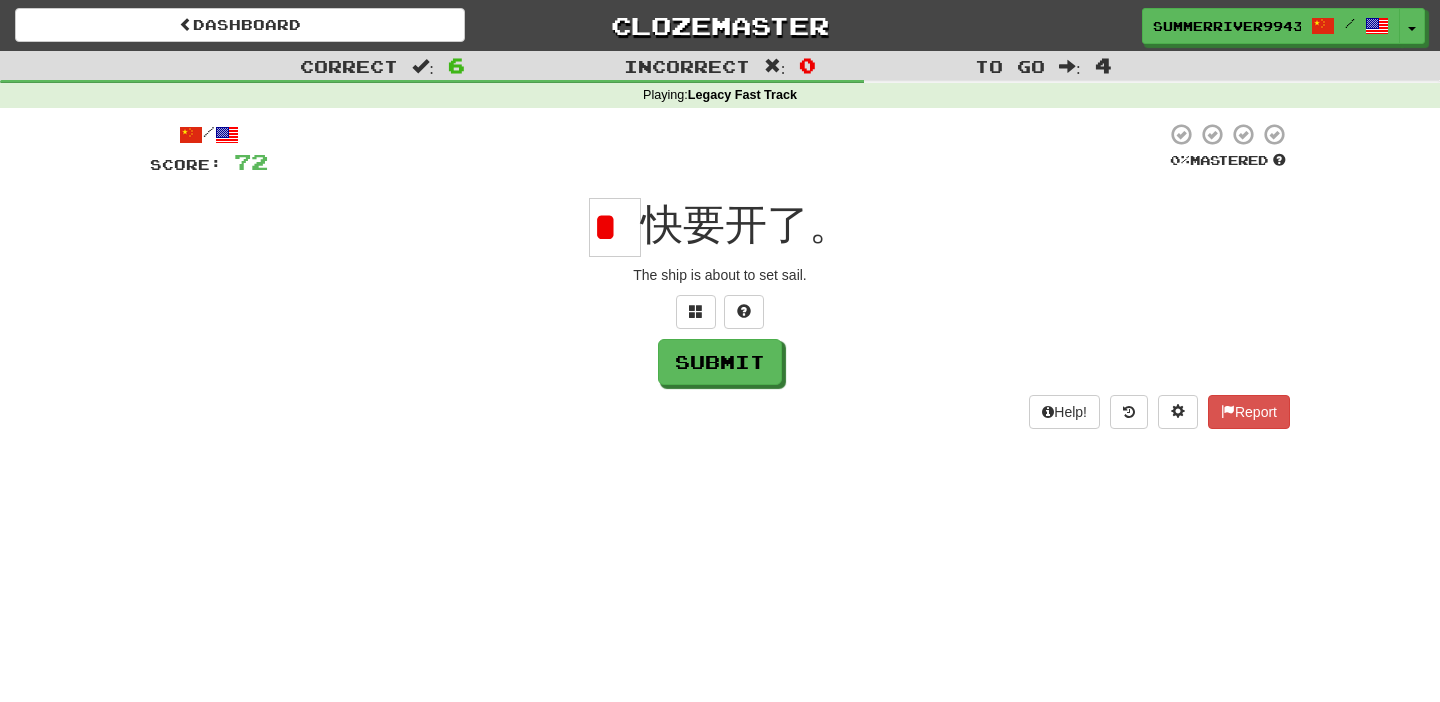 scroll, scrollTop: 0, scrollLeft: 0, axis: both 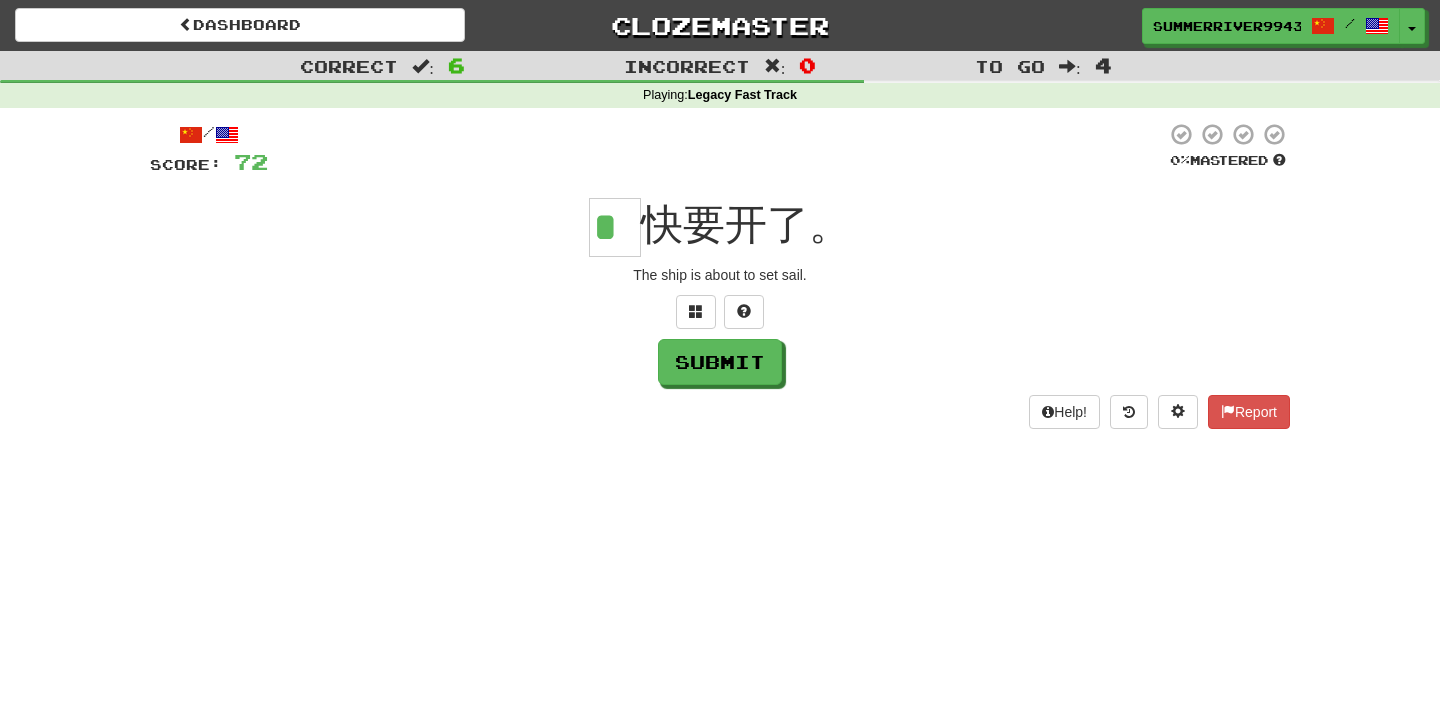 type on "*" 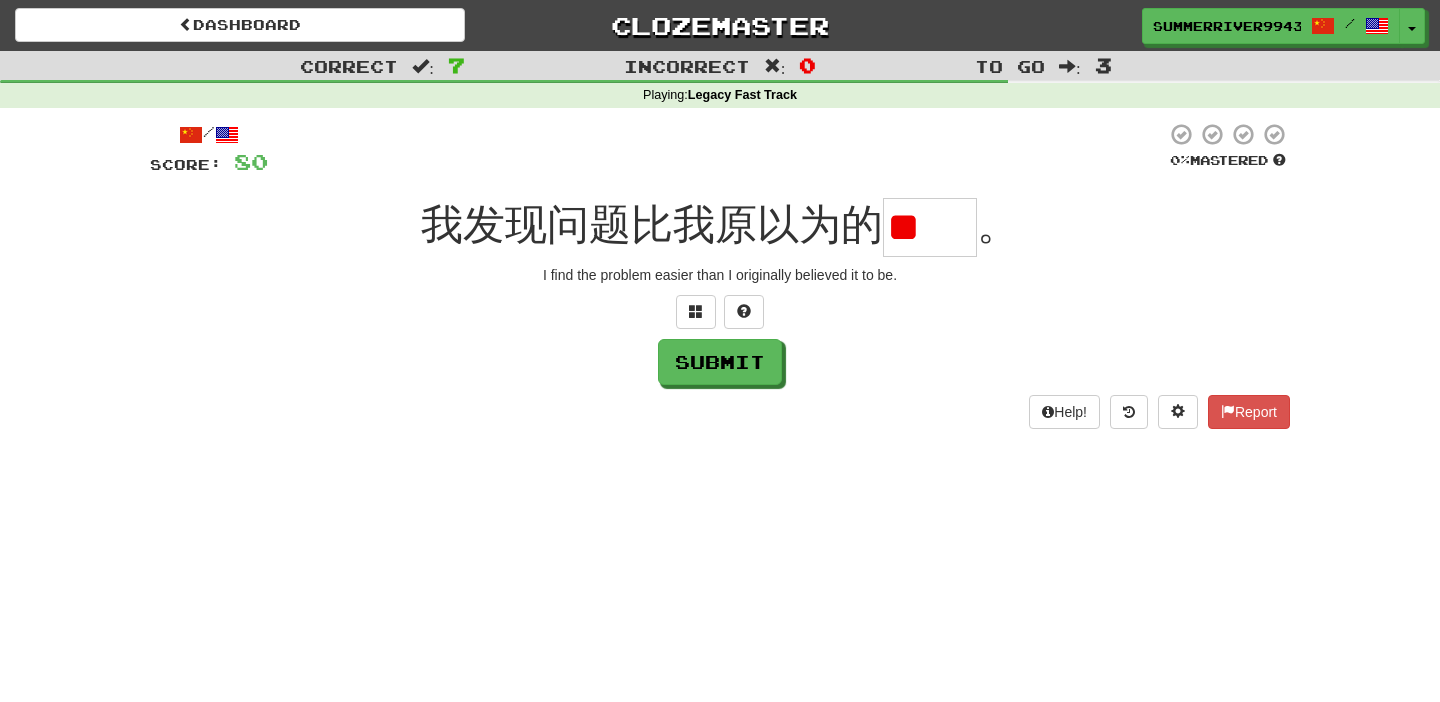 scroll, scrollTop: 0, scrollLeft: 0, axis: both 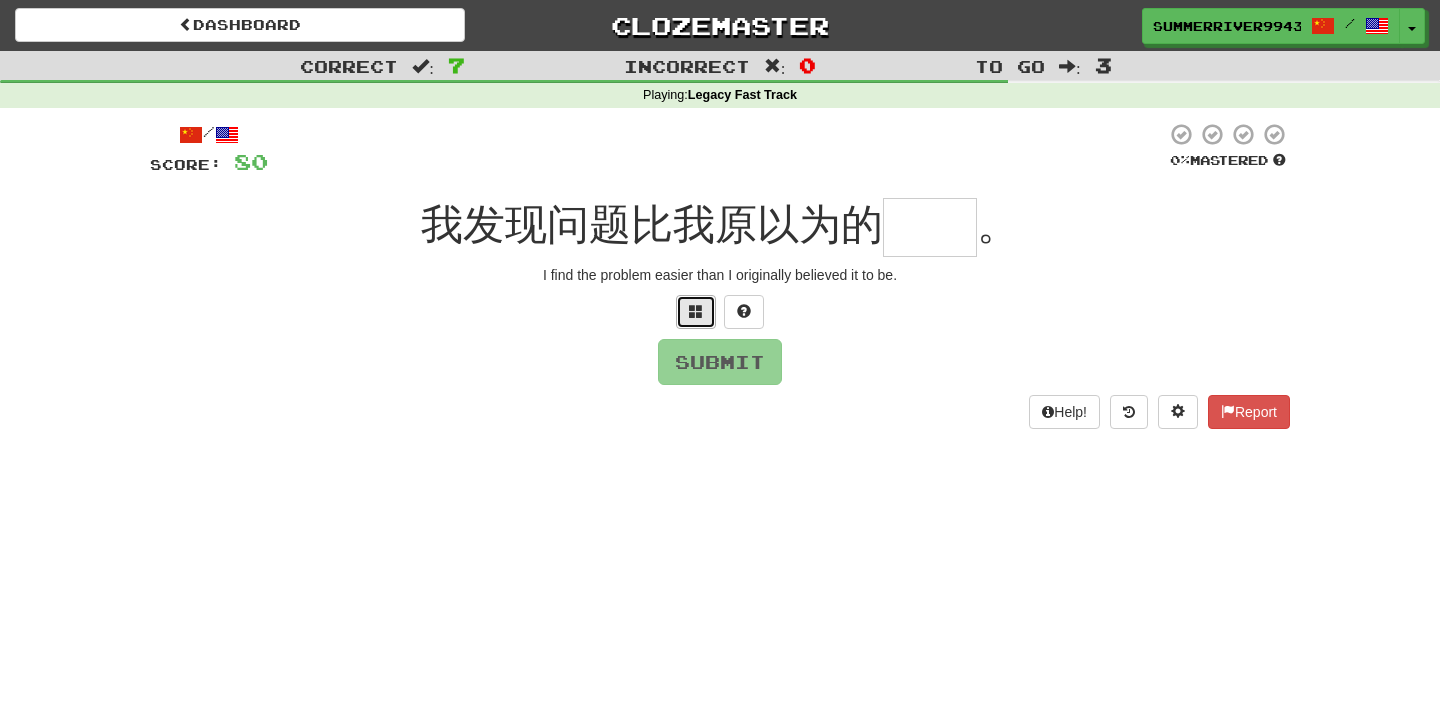 click at bounding box center (696, 311) 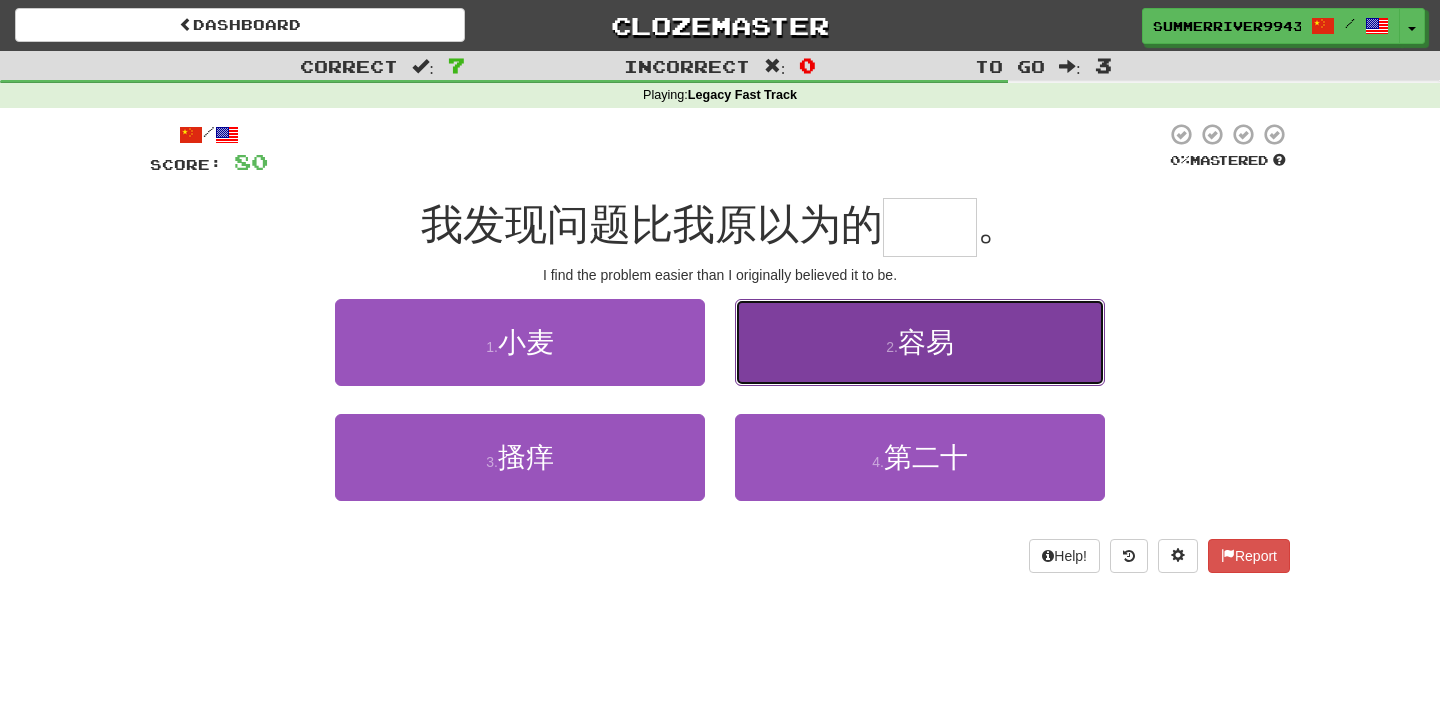 click on "2 .  容易" at bounding box center (920, 342) 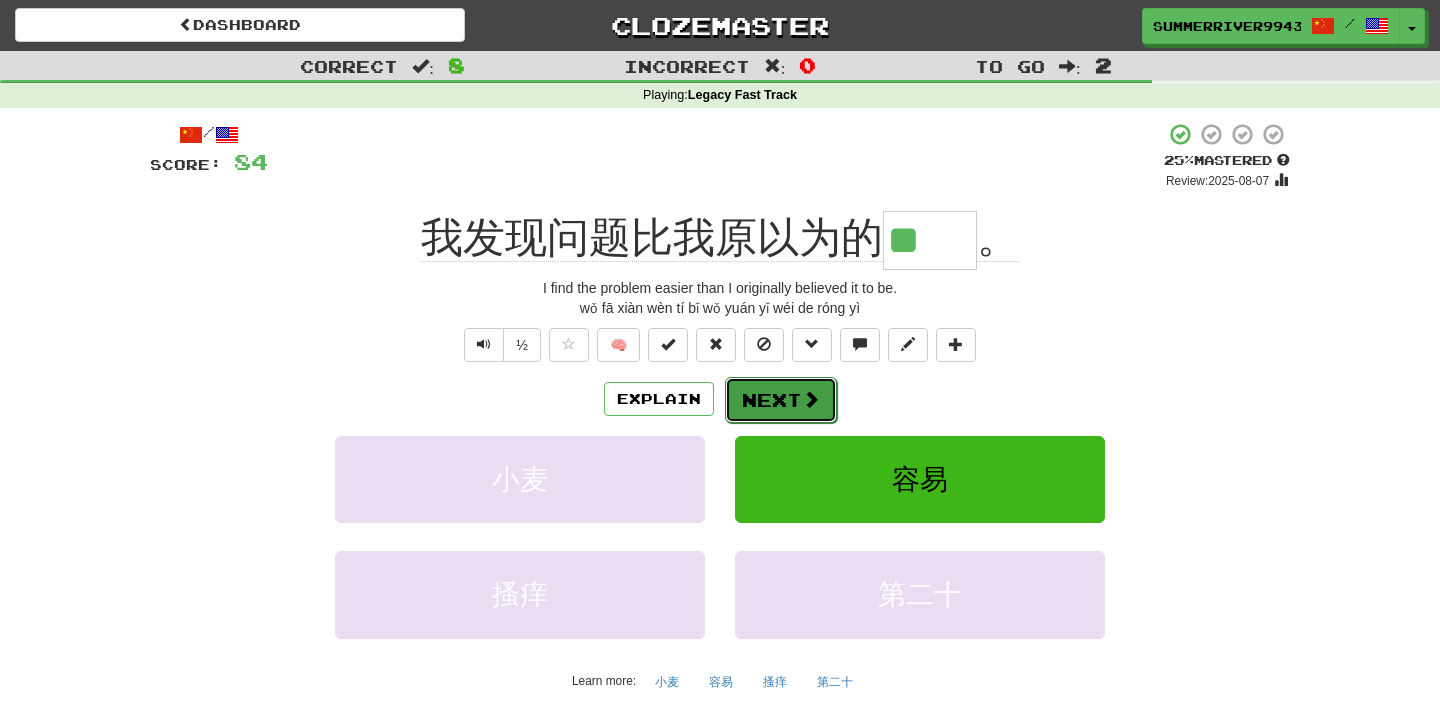 click on "Next" at bounding box center [781, 400] 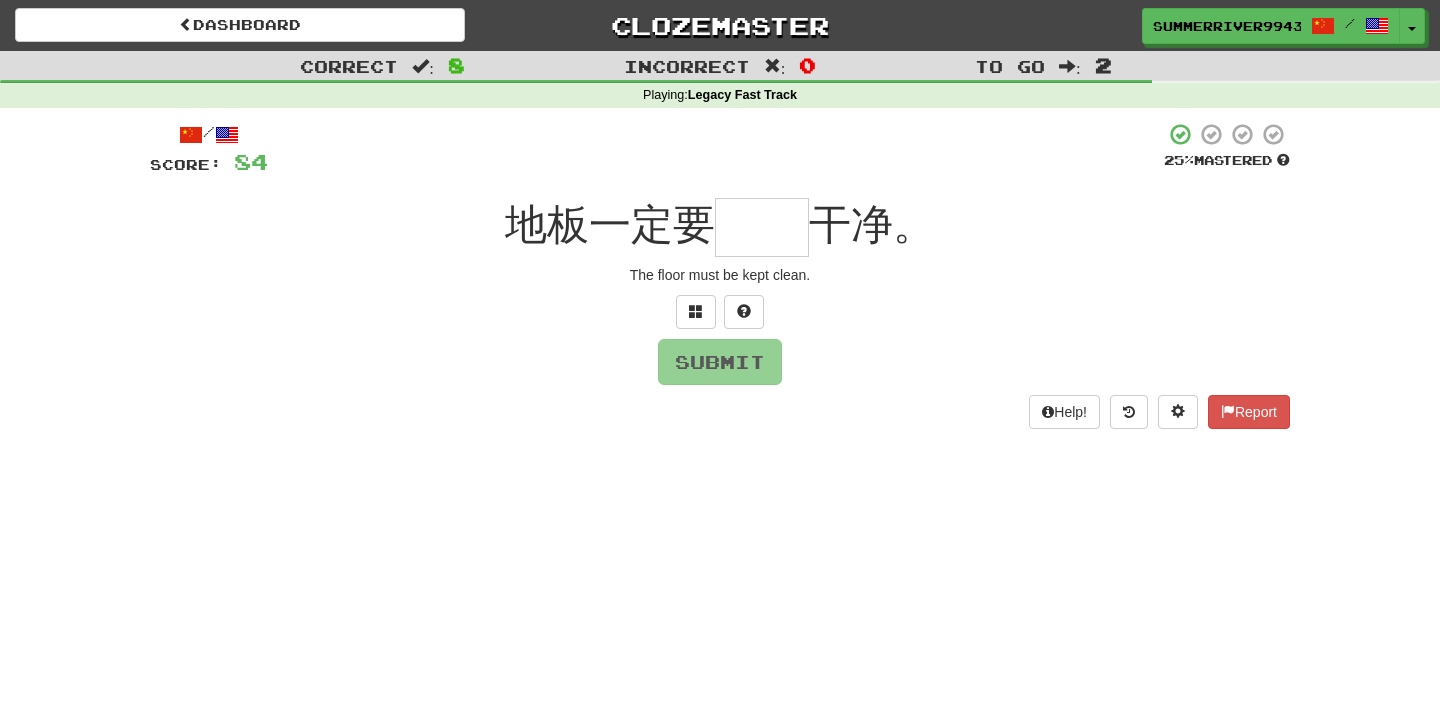 type on "*" 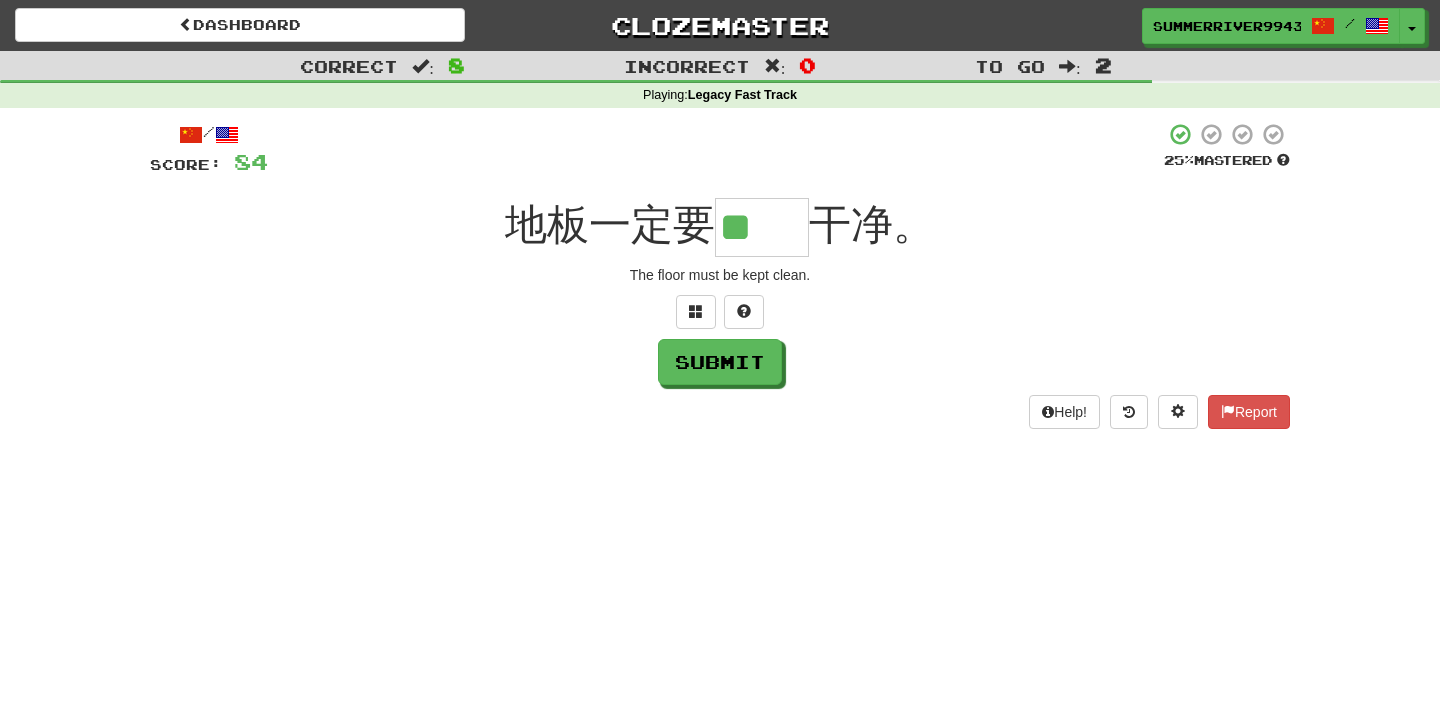 scroll, scrollTop: 0, scrollLeft: 0, axis: both 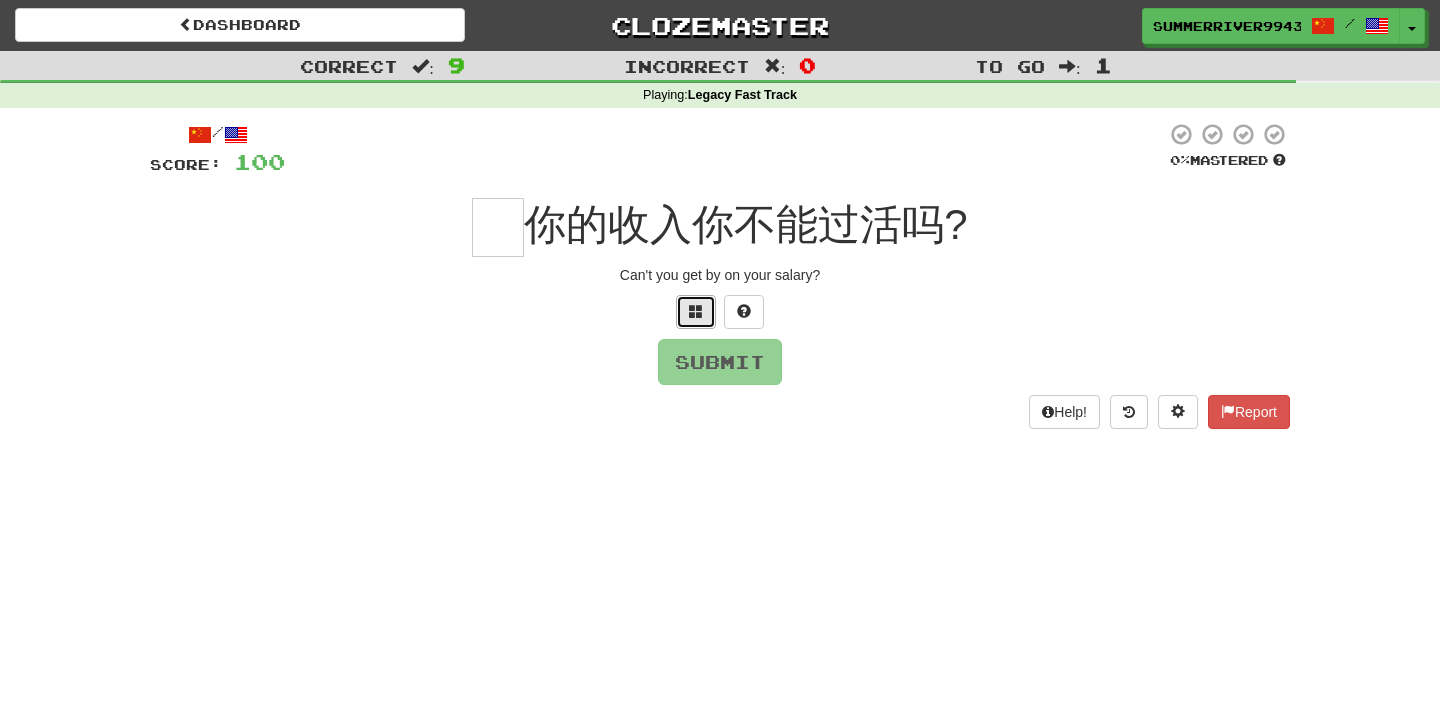 click at bounding box center (696, 311) 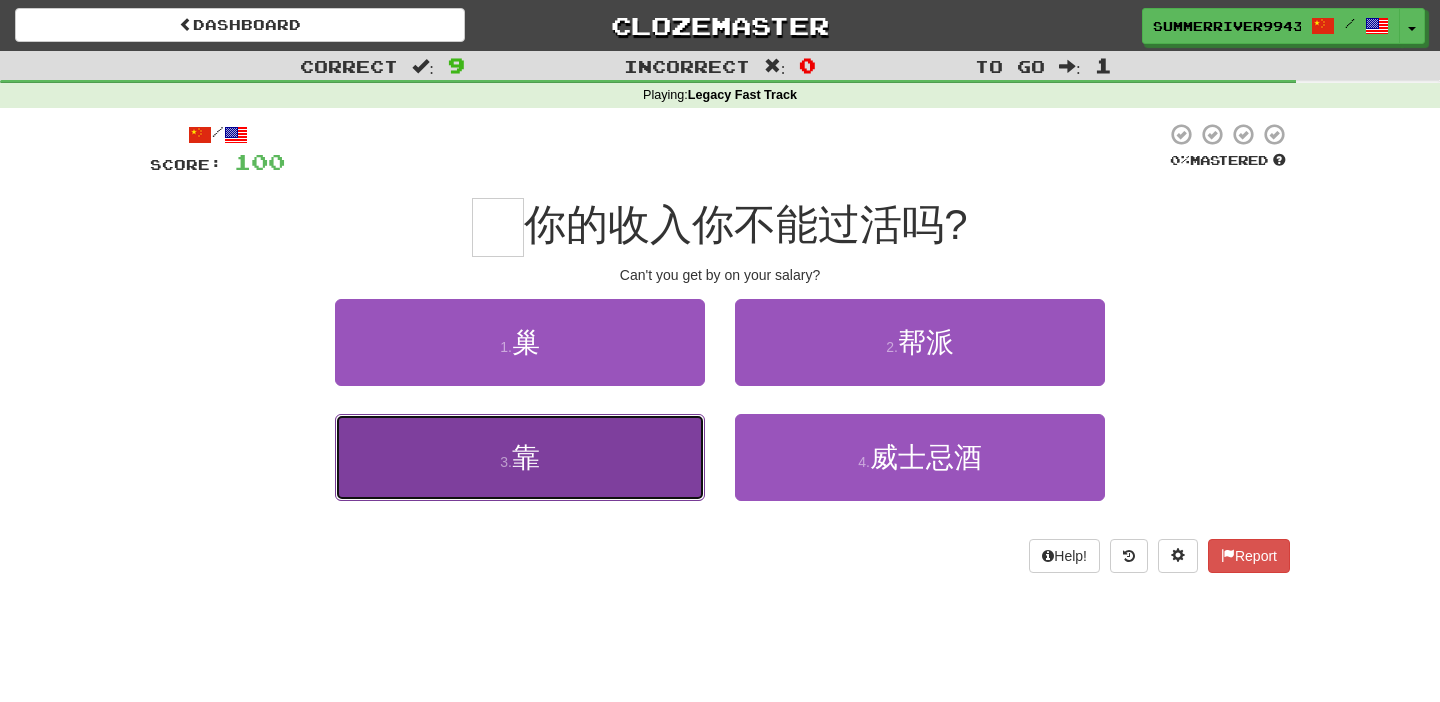 click on "3 .  靠" at bounding box center (520, 457) 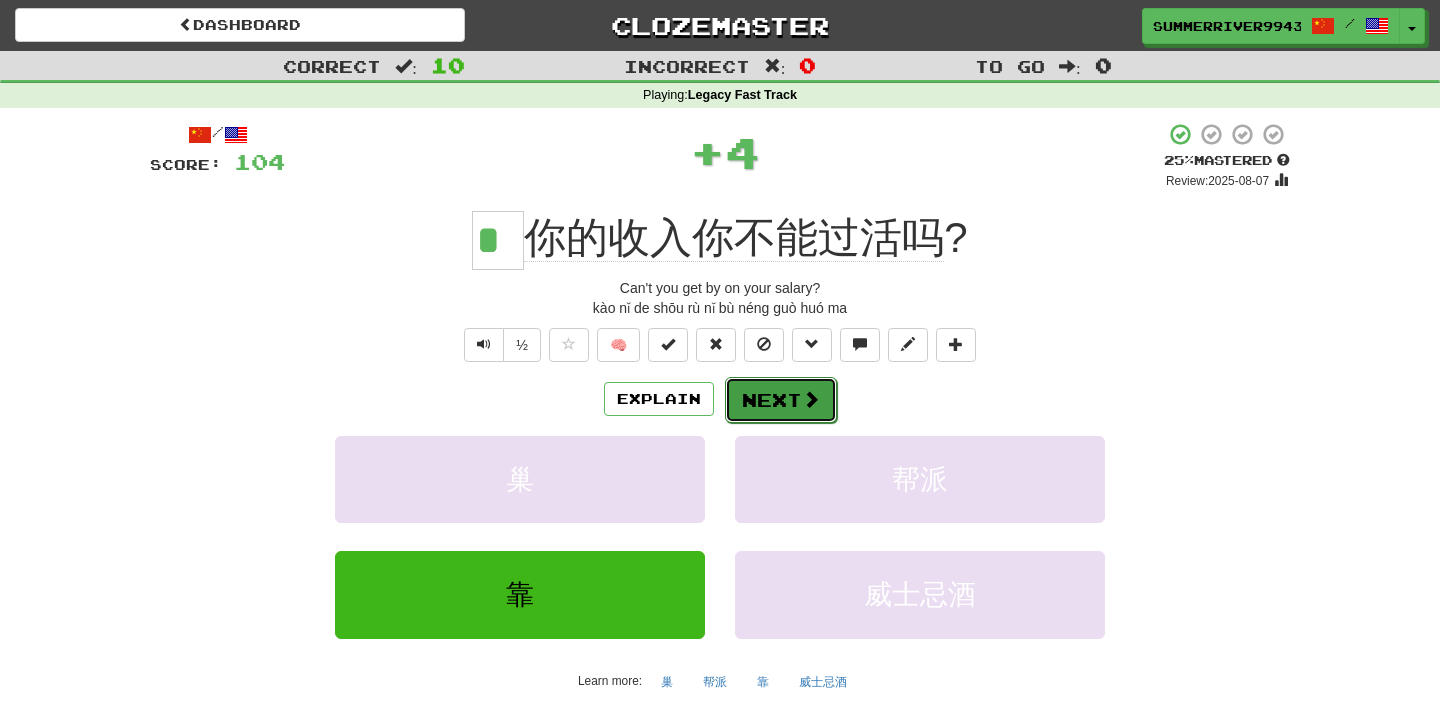 click on "Next" at bounding box center (781, 400) 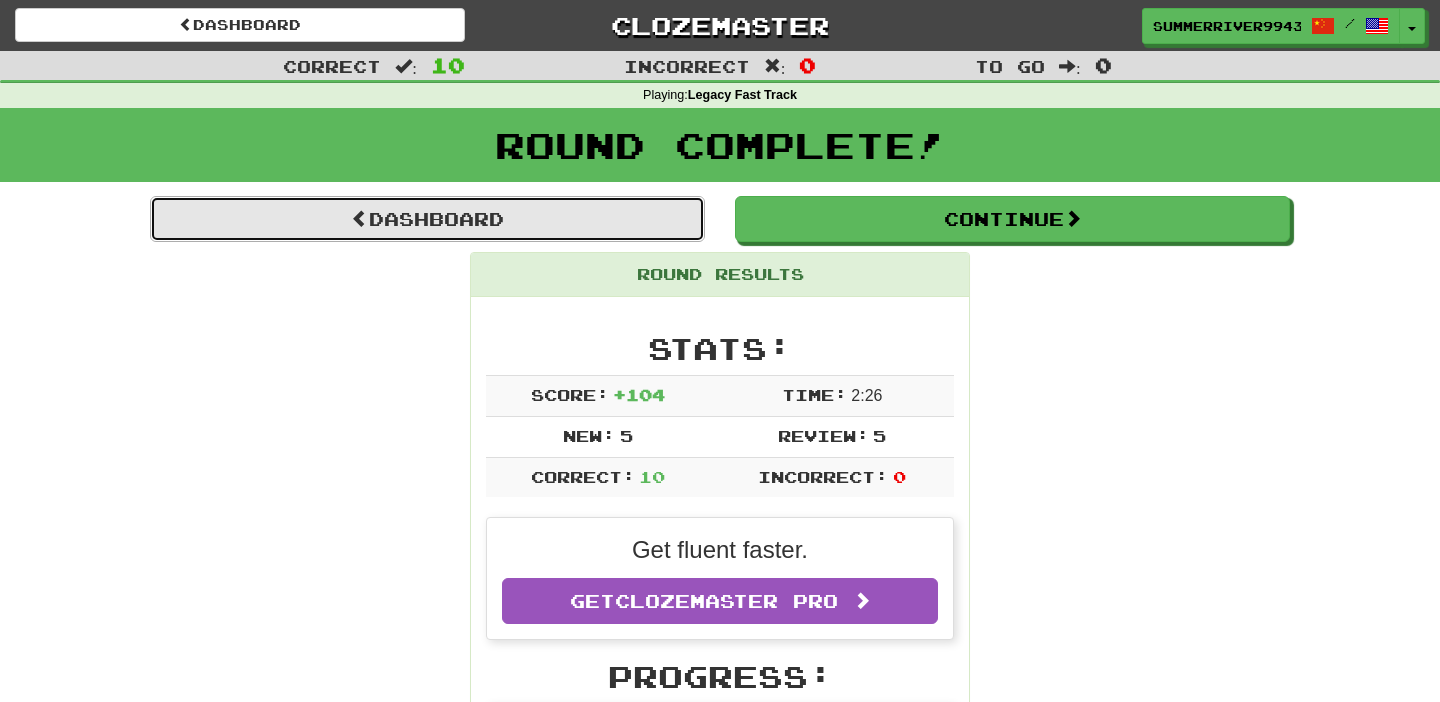 click on "Dashboard" at bounding box center (427, 219) 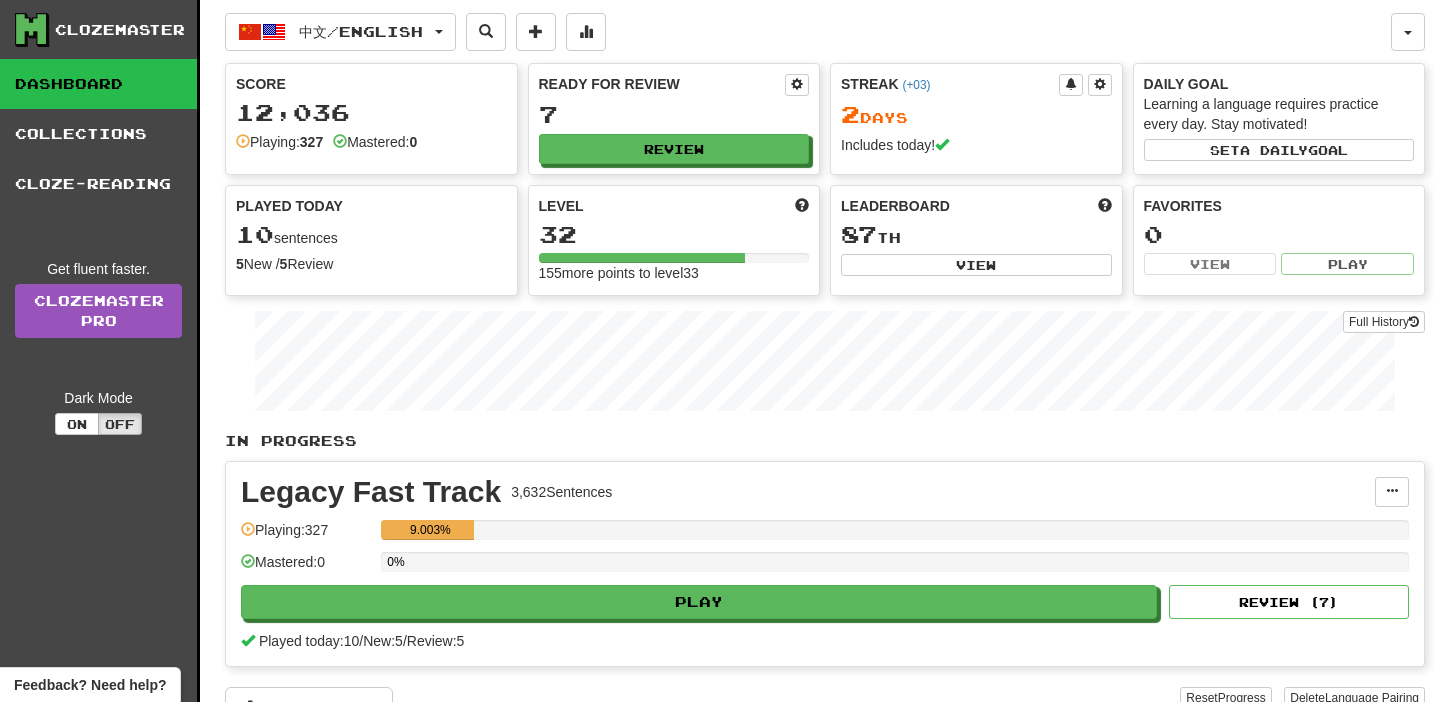 scroll, scrollTop: 0, scrollLeft: 0, axis: both 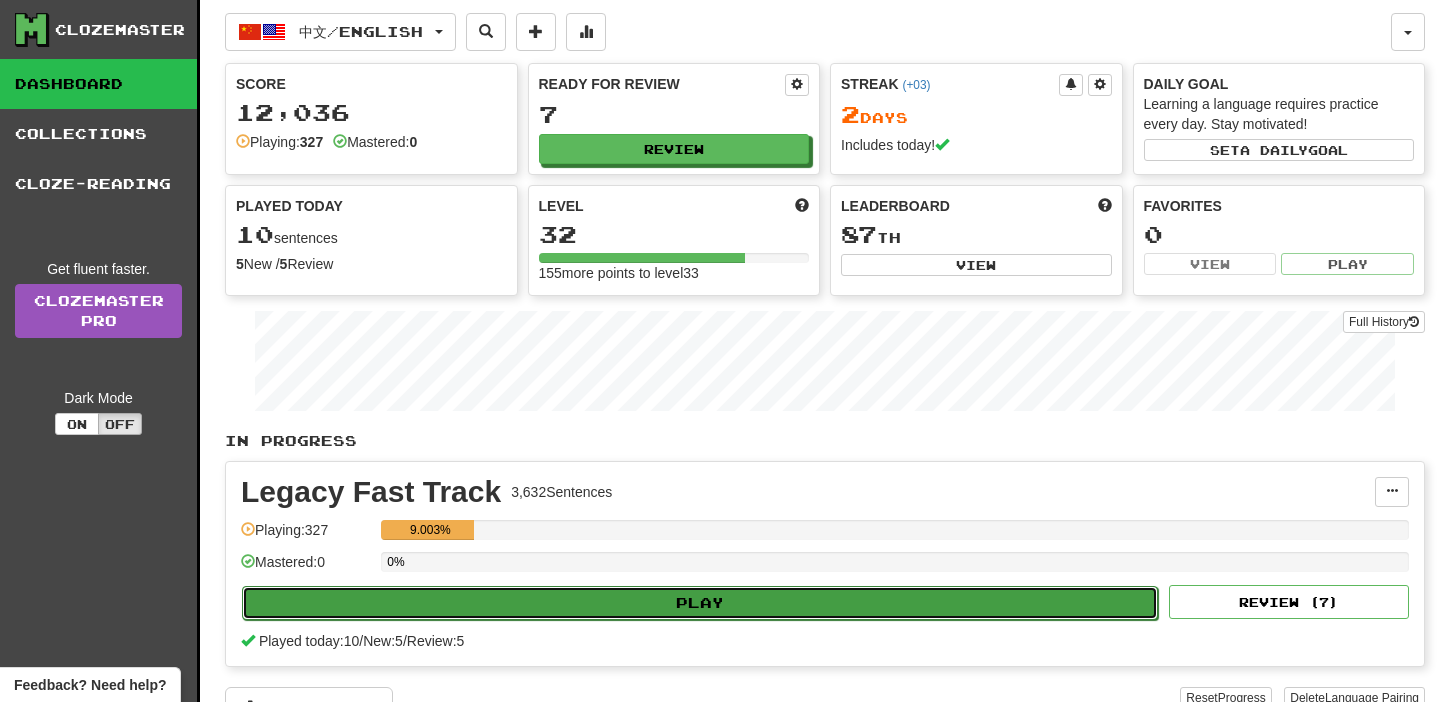 click on "Play" at bounding box center [700, 603] 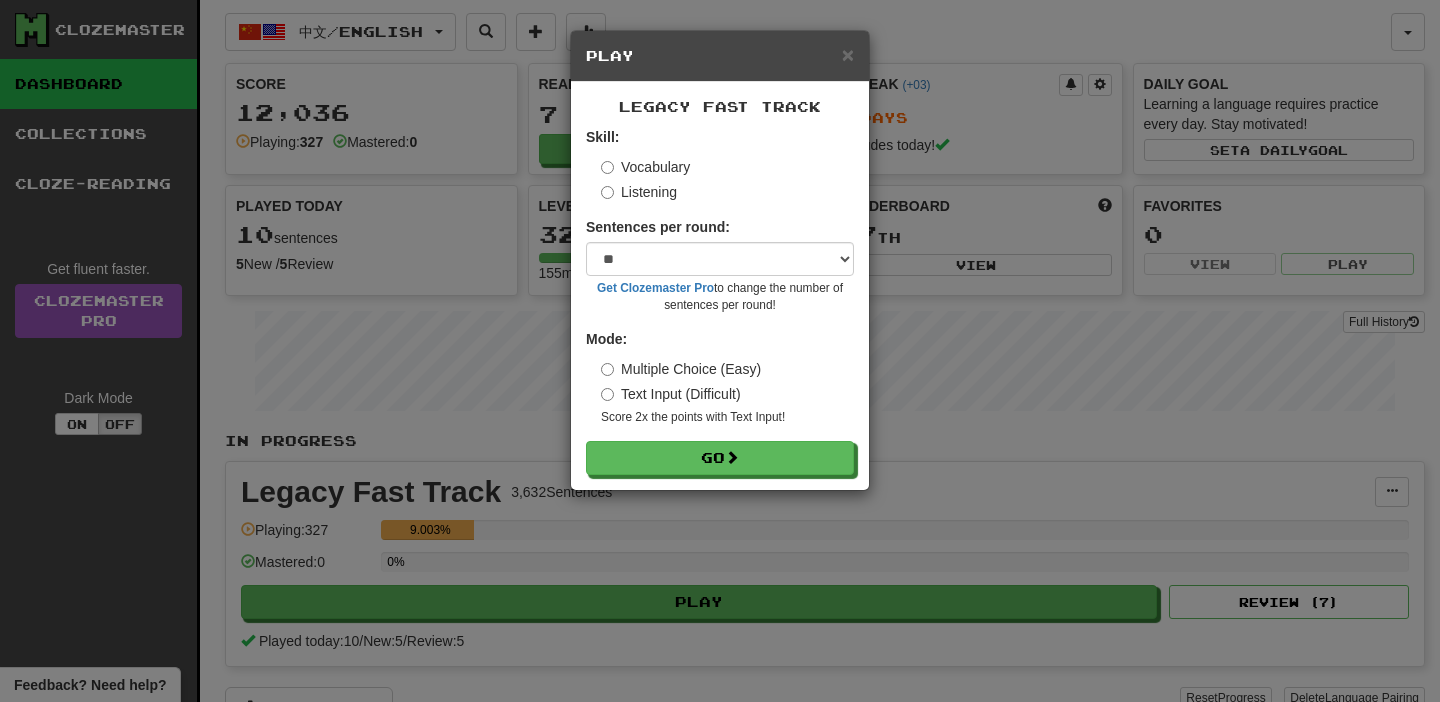 click on "Listening" at bounding box center (639, 192) 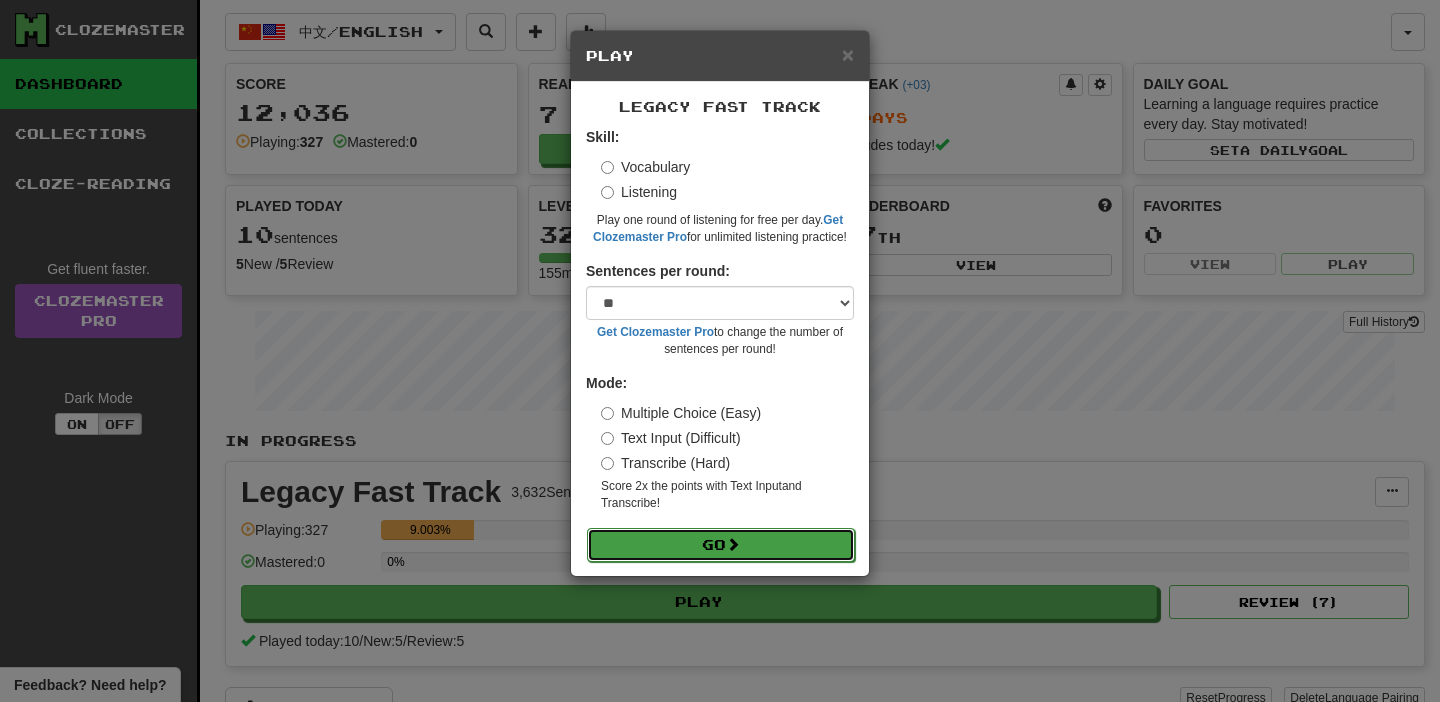 click on "Go" at bounding box center (721, 545) 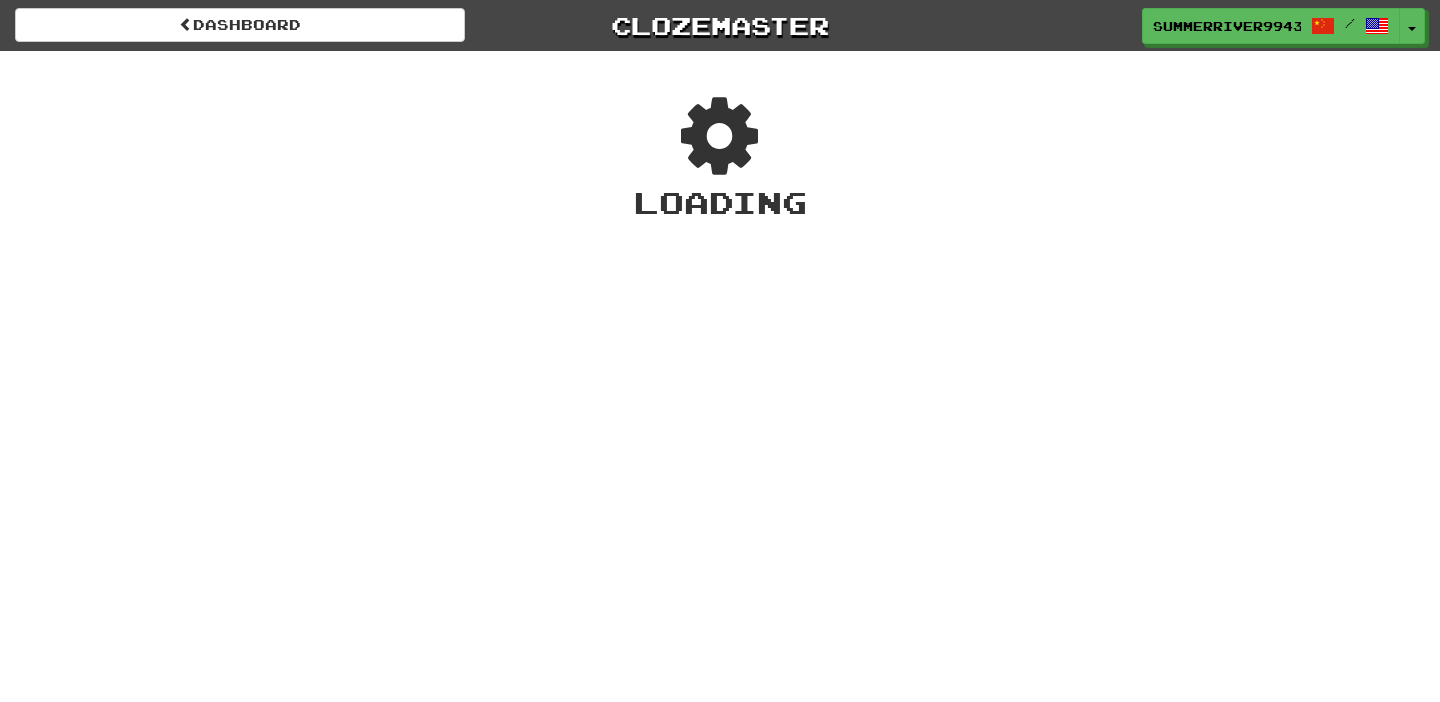 scroll, scrollTop: 0, scrollLeft: 0, axis: both 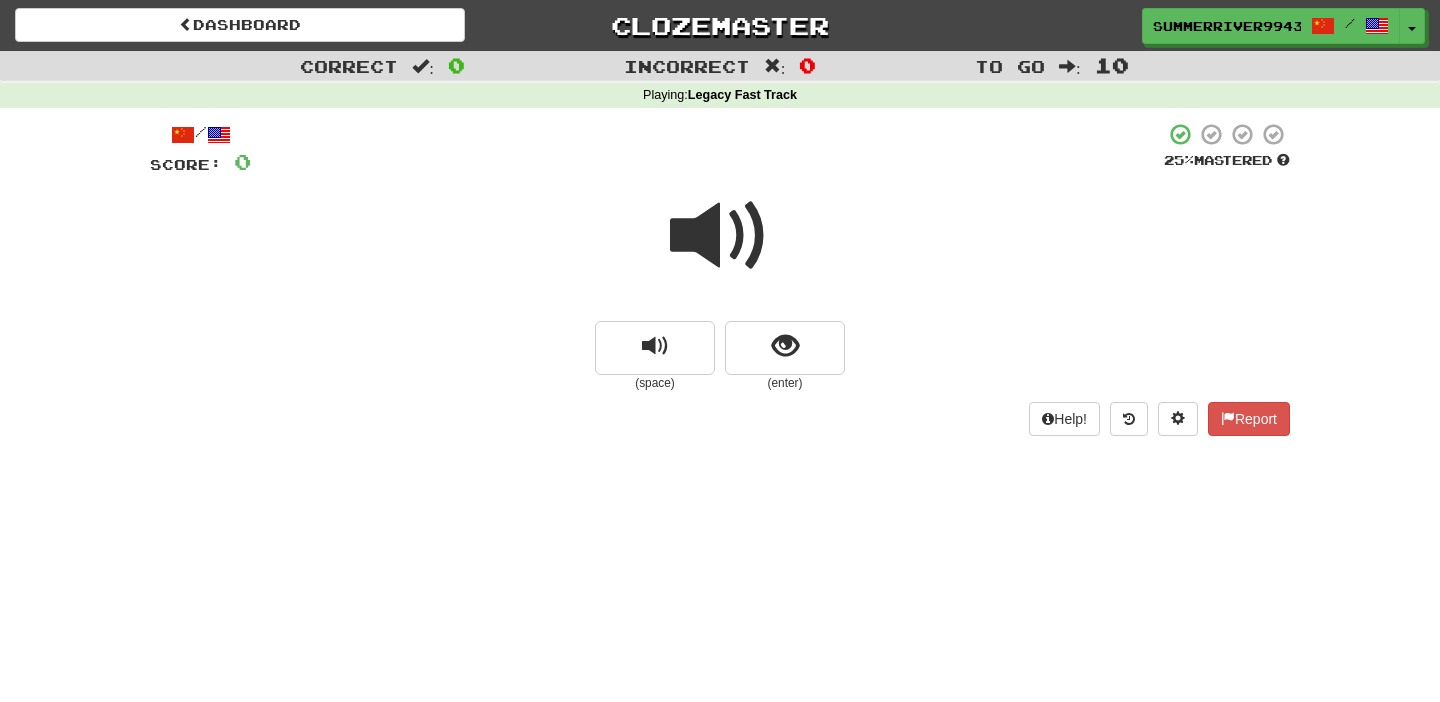 click at bounding box center [720, 236] 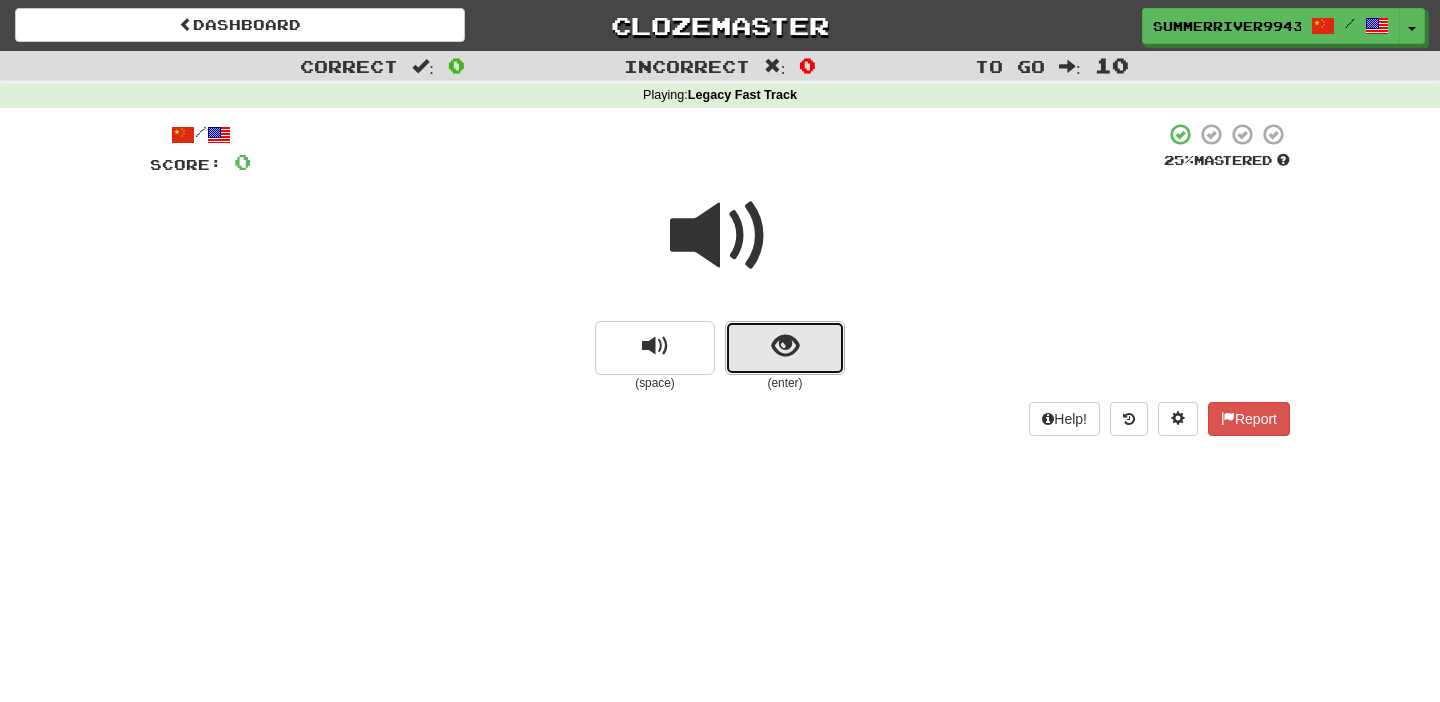 click at bounding box center [785, 346] 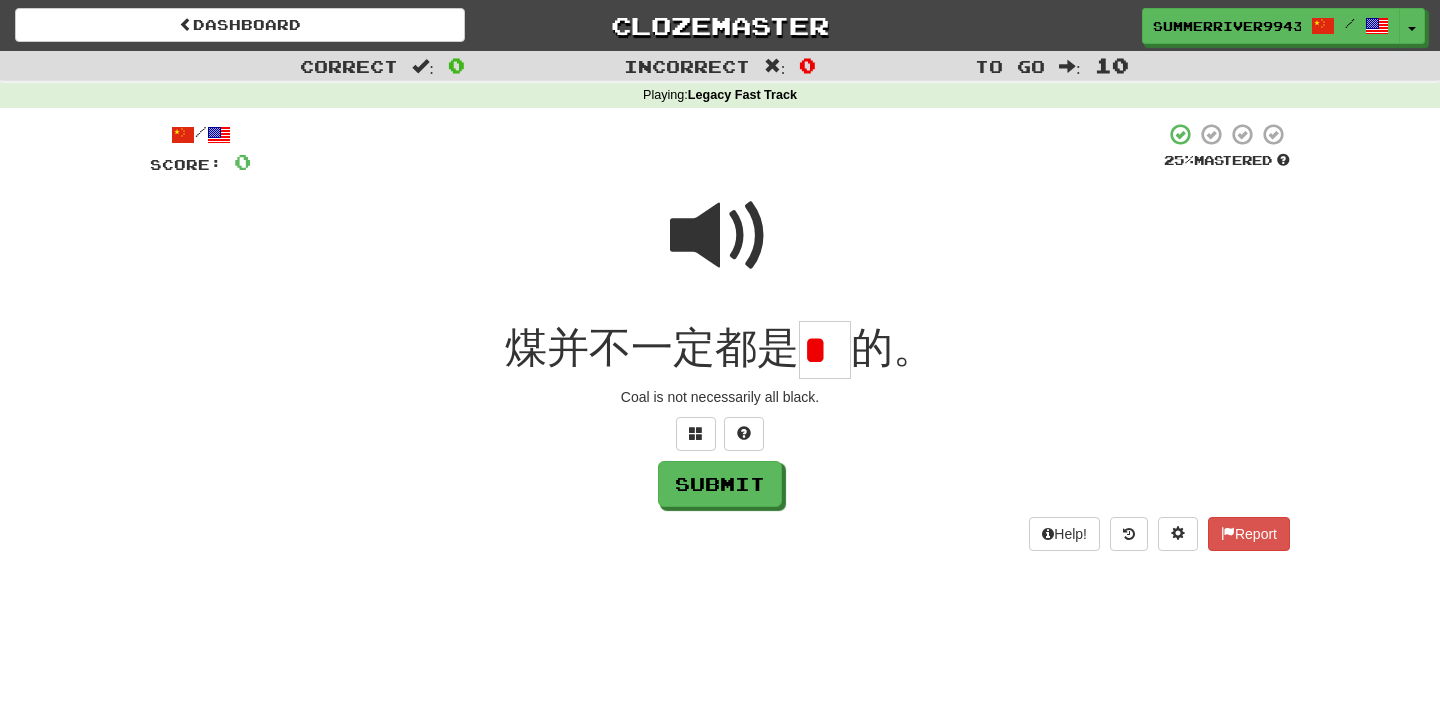 scroll, scrollTop: 0, scrollLeft: 0, axis: both 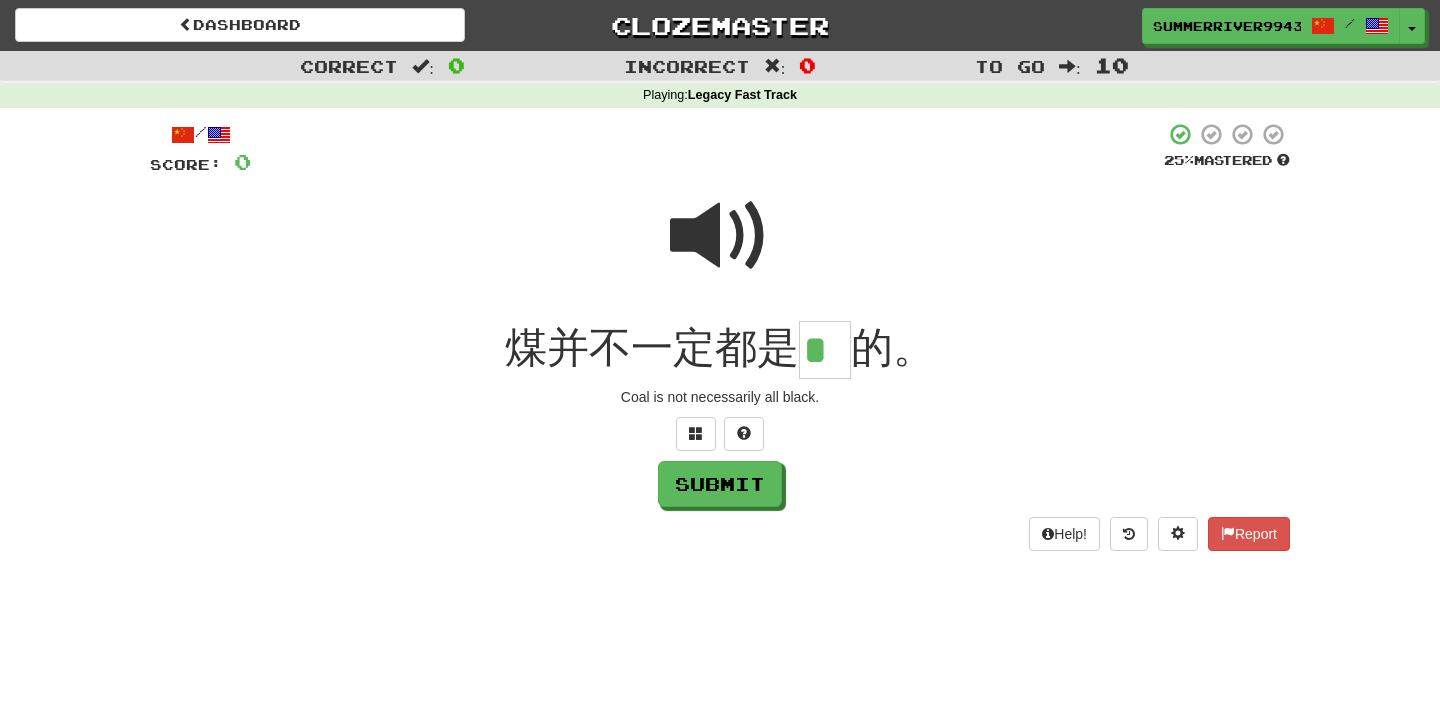 type on "*" 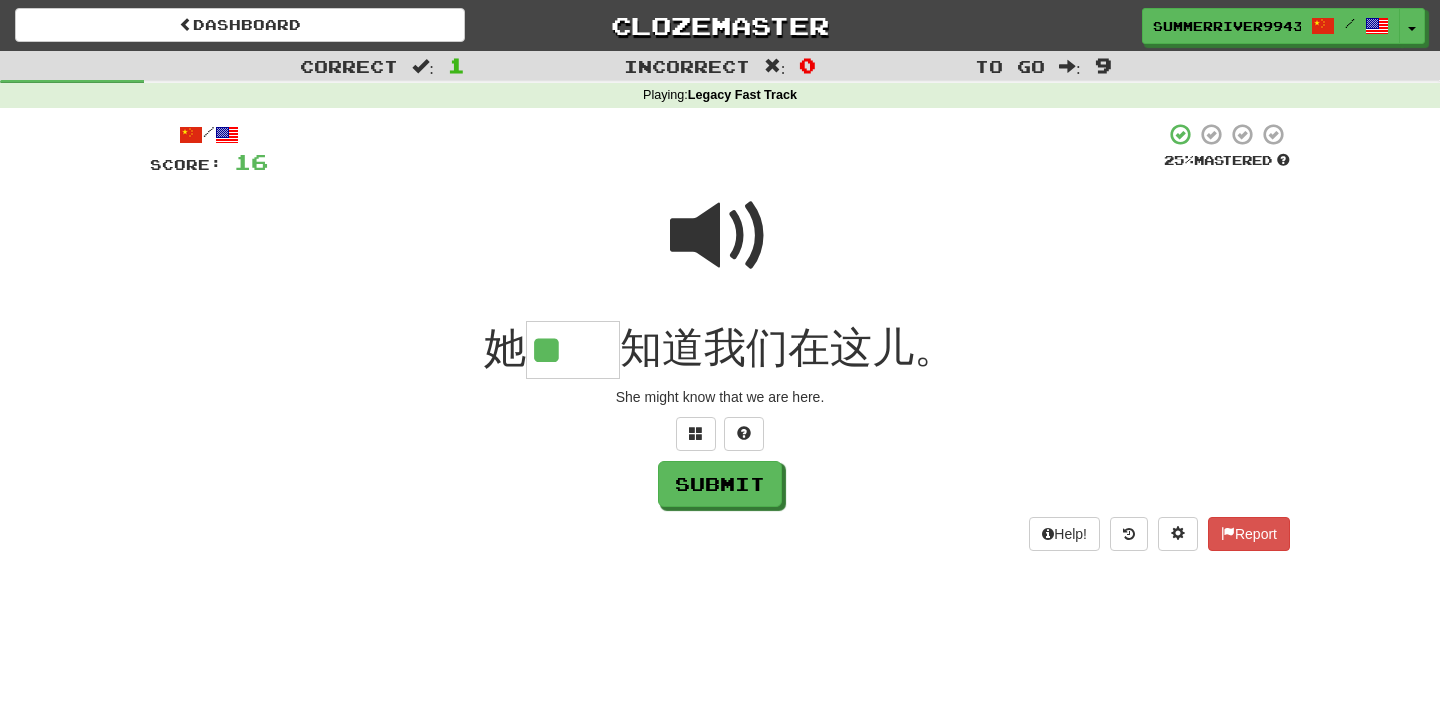 scroll, scrollTop: 0, scrollLeft: 0, axis: both 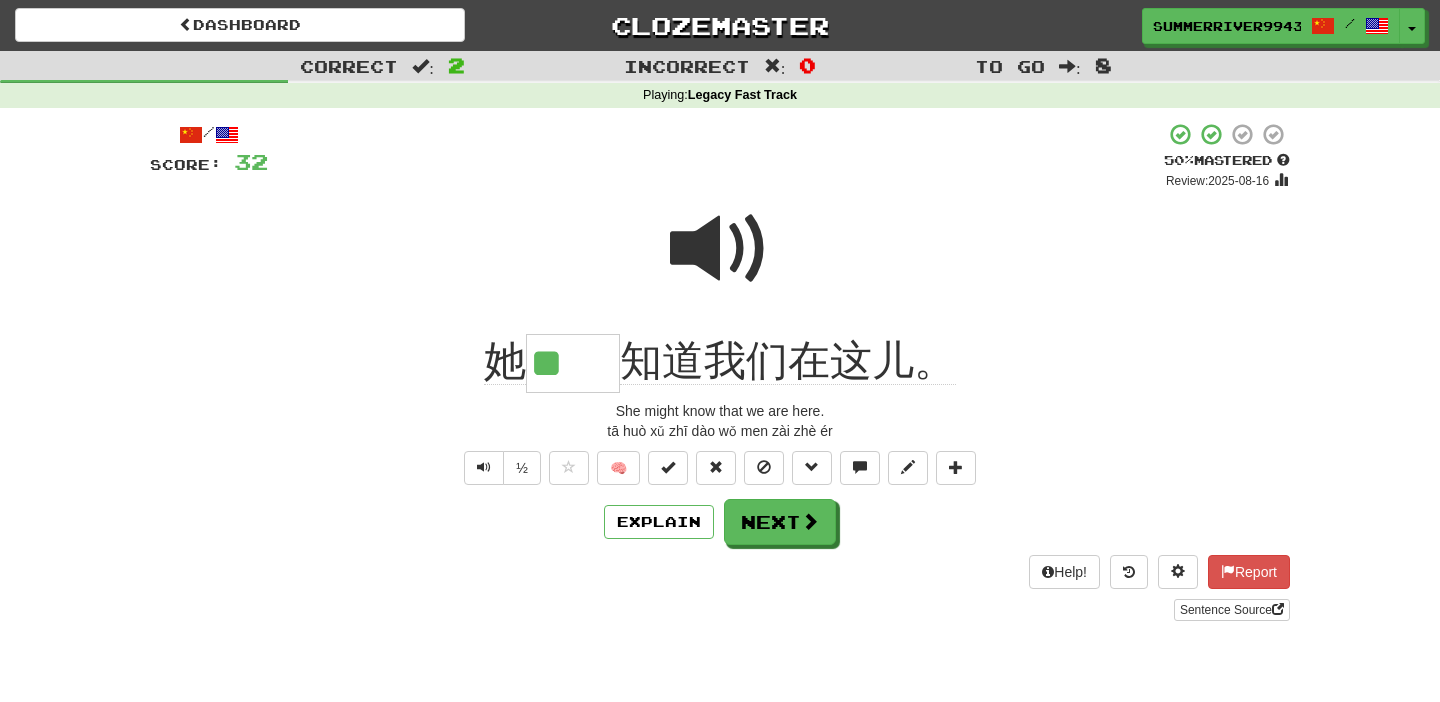 click on "她 ** 知道我们在这儿。" at bounding box center (720, 363) 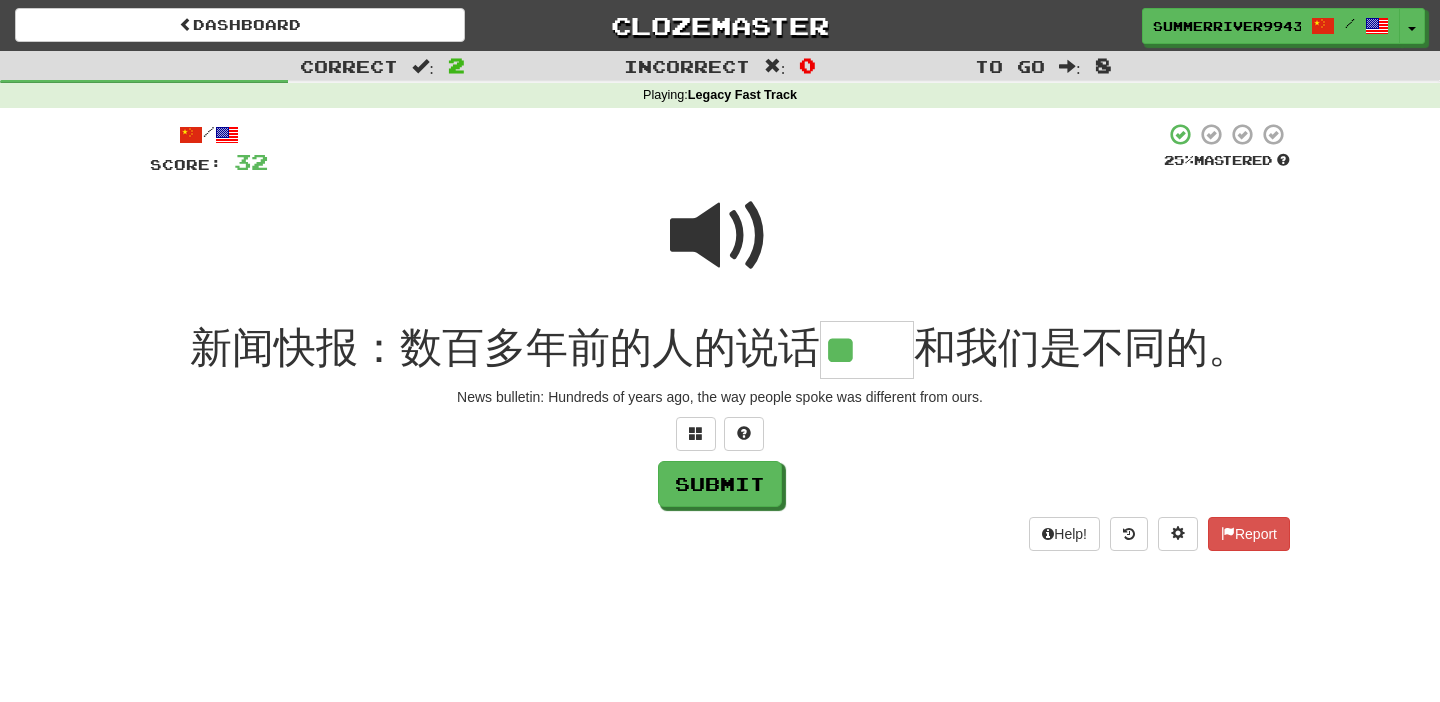 type on "**" 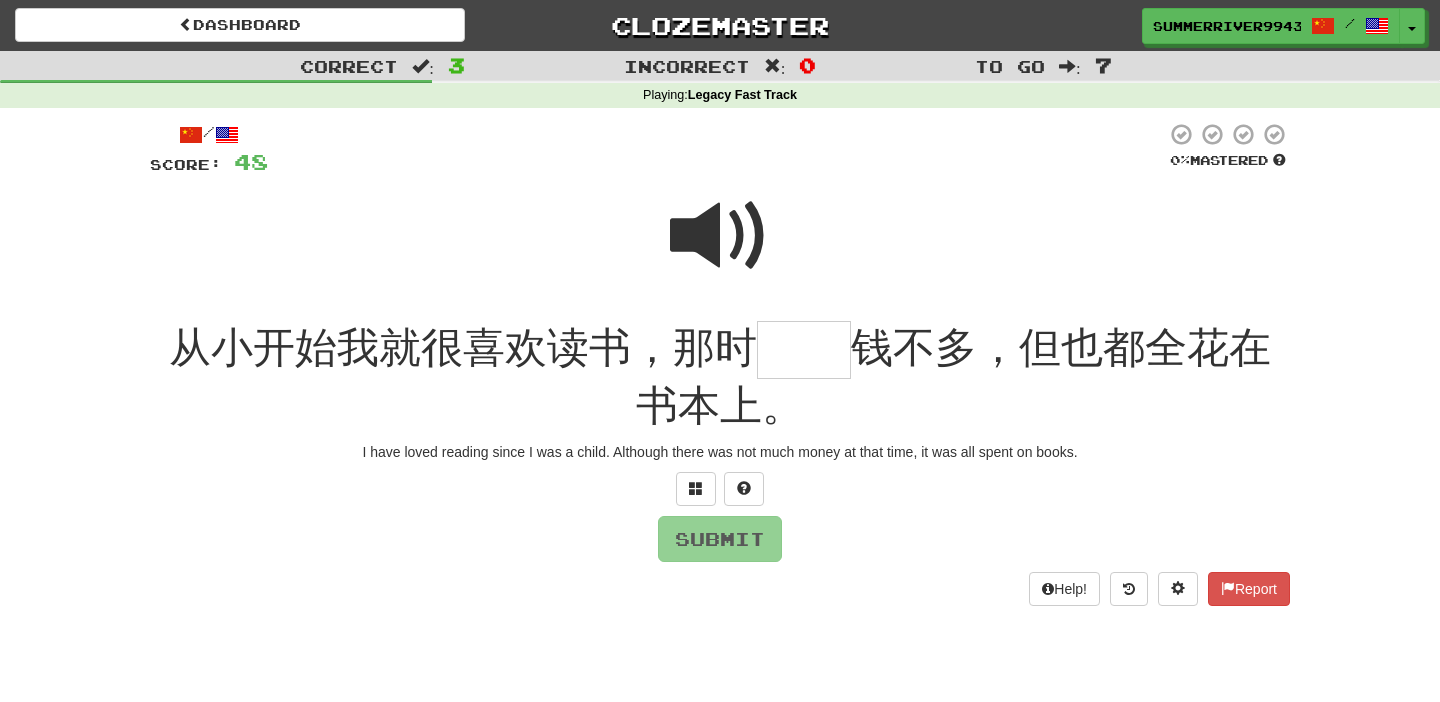 click at bounding box center [720, 236] 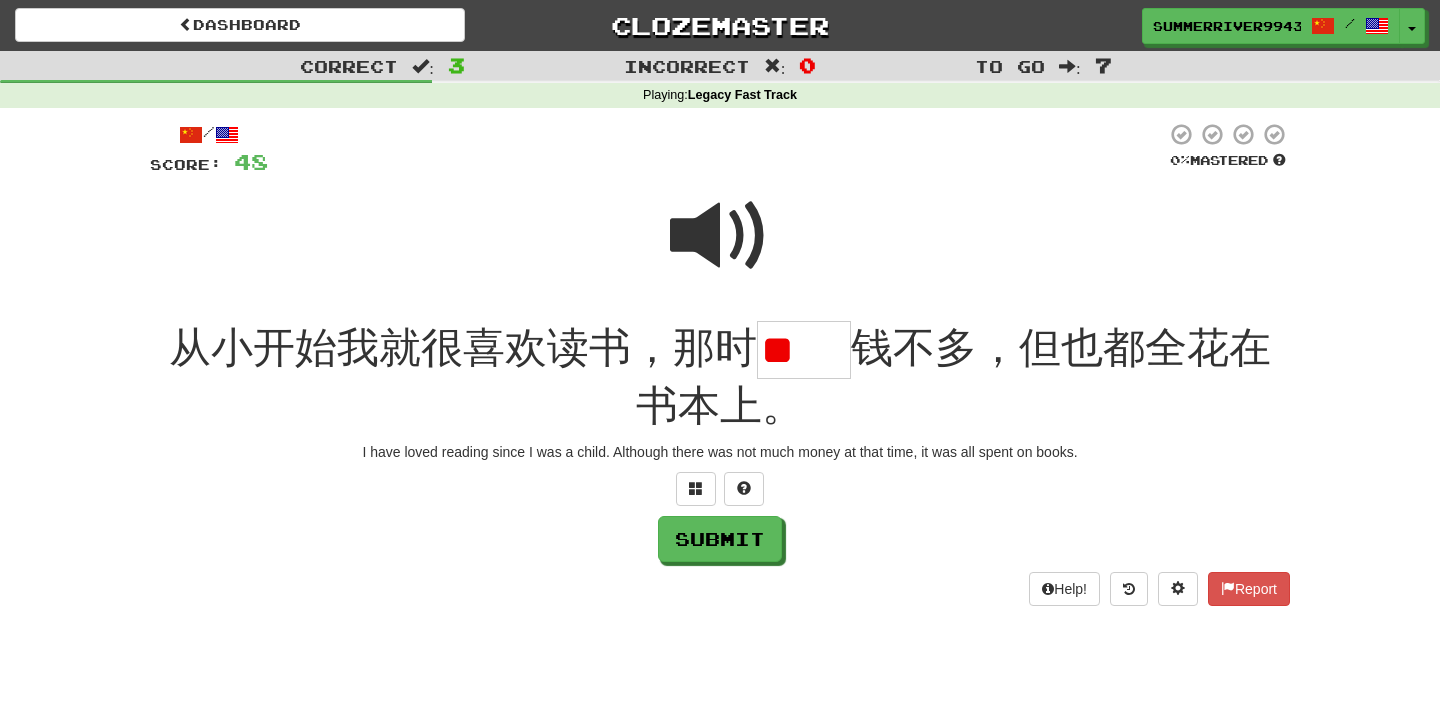 scroll, scrollTop: 0, scrollLeft: 0, axis: both 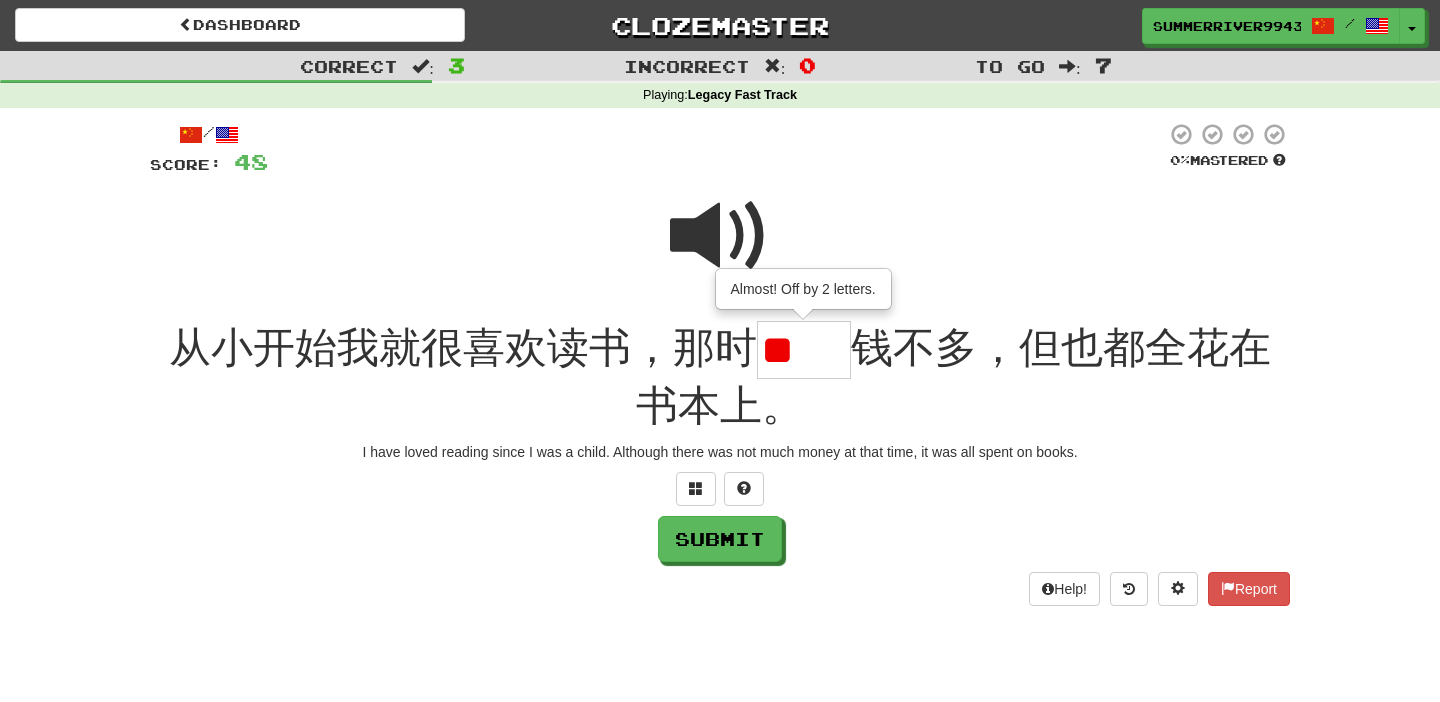 type on "*" 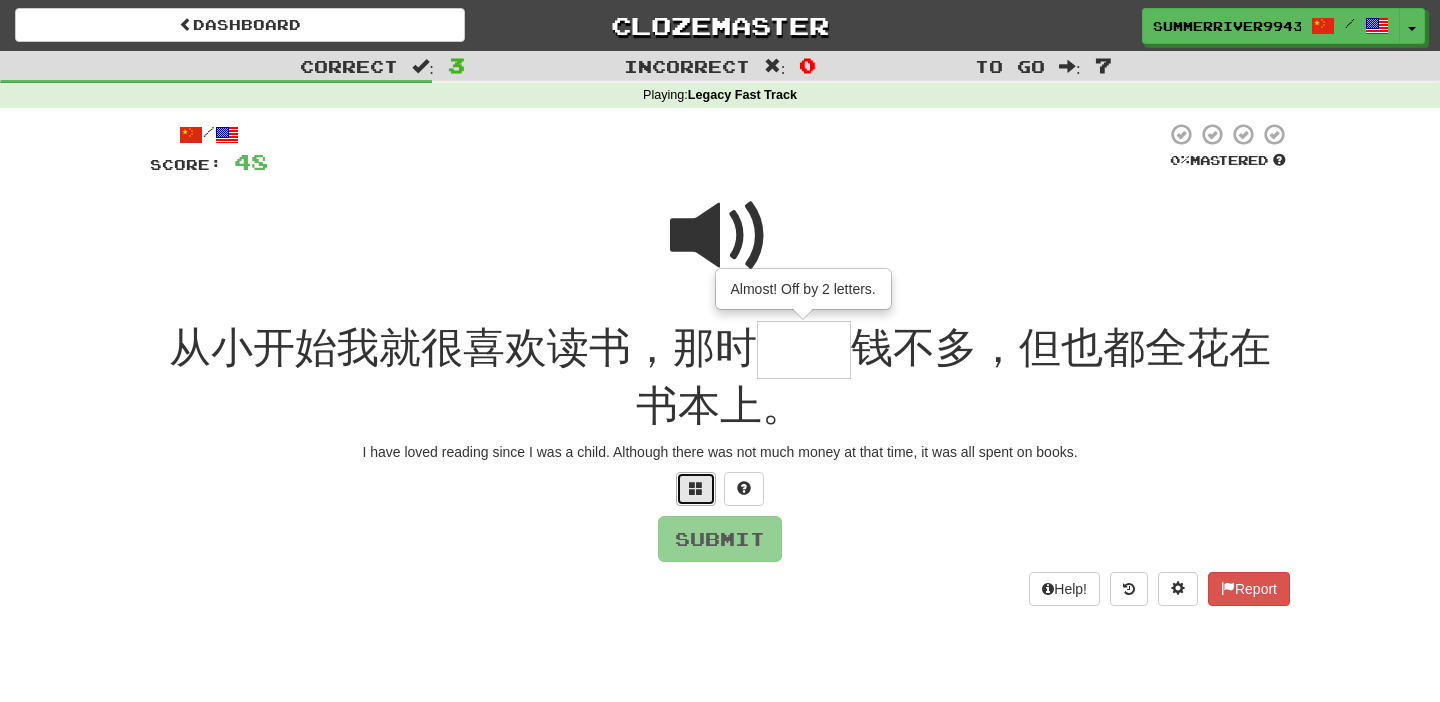 click at bounding box center (696, 488) 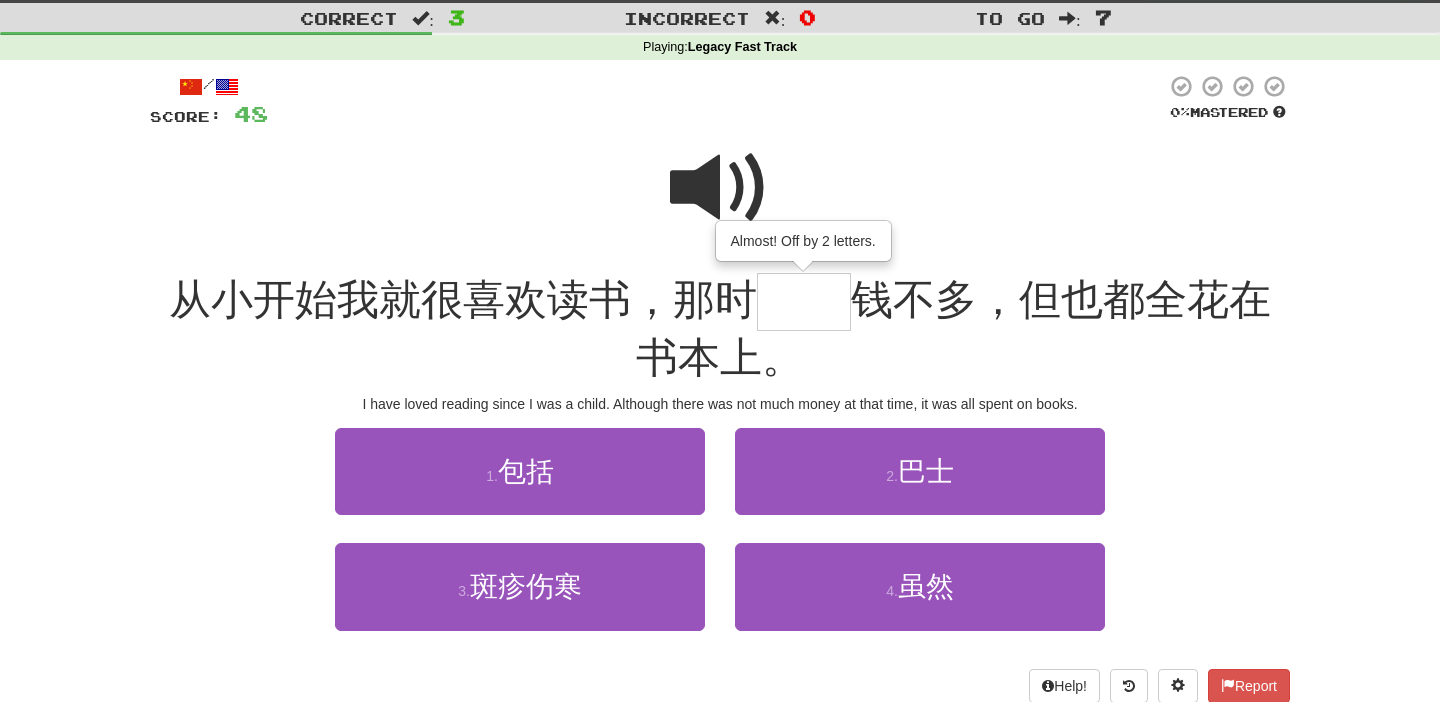 scroll, scrollTop: 50, scrollLeft: 0, axis: vertical 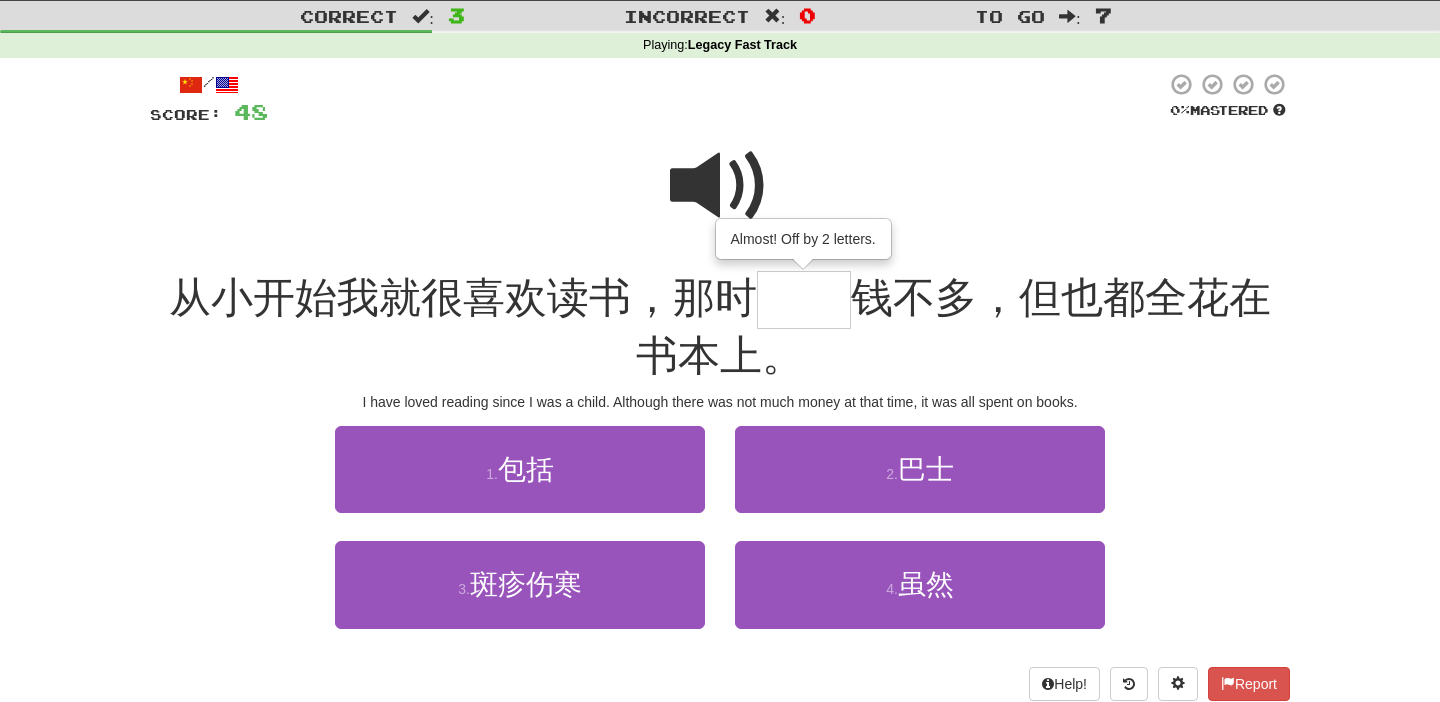 click at bounding box center (720, 186) 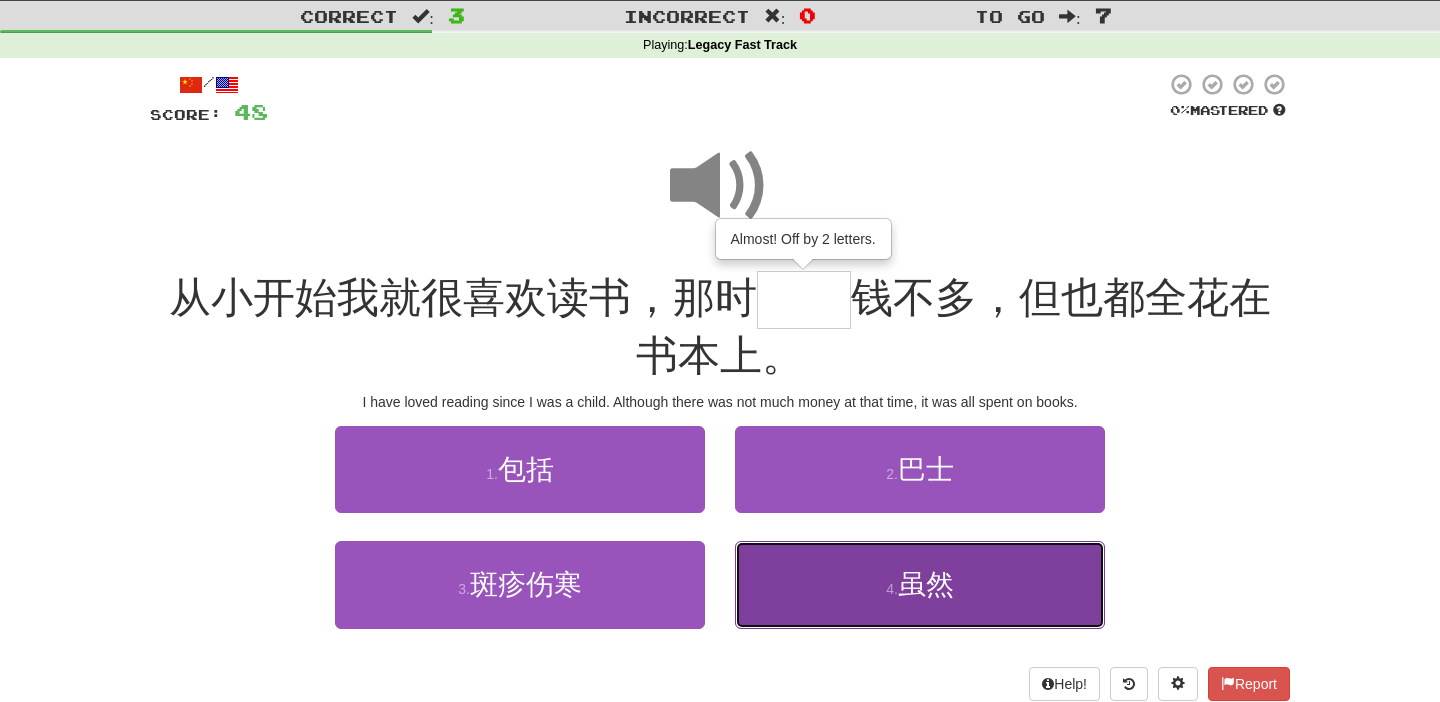 click on "4 .  虽然" at bounding box center [920, 584] 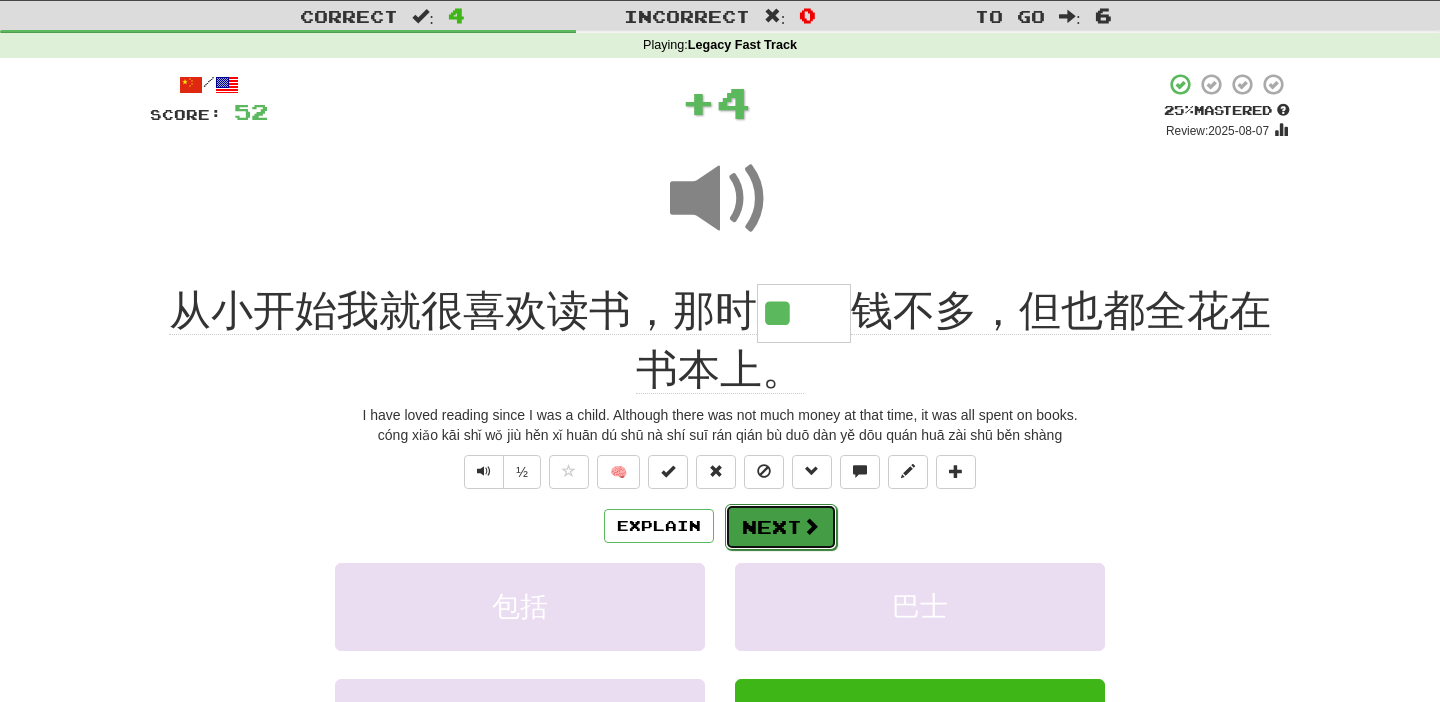 click on "Next" at bounding box center (781, 527) 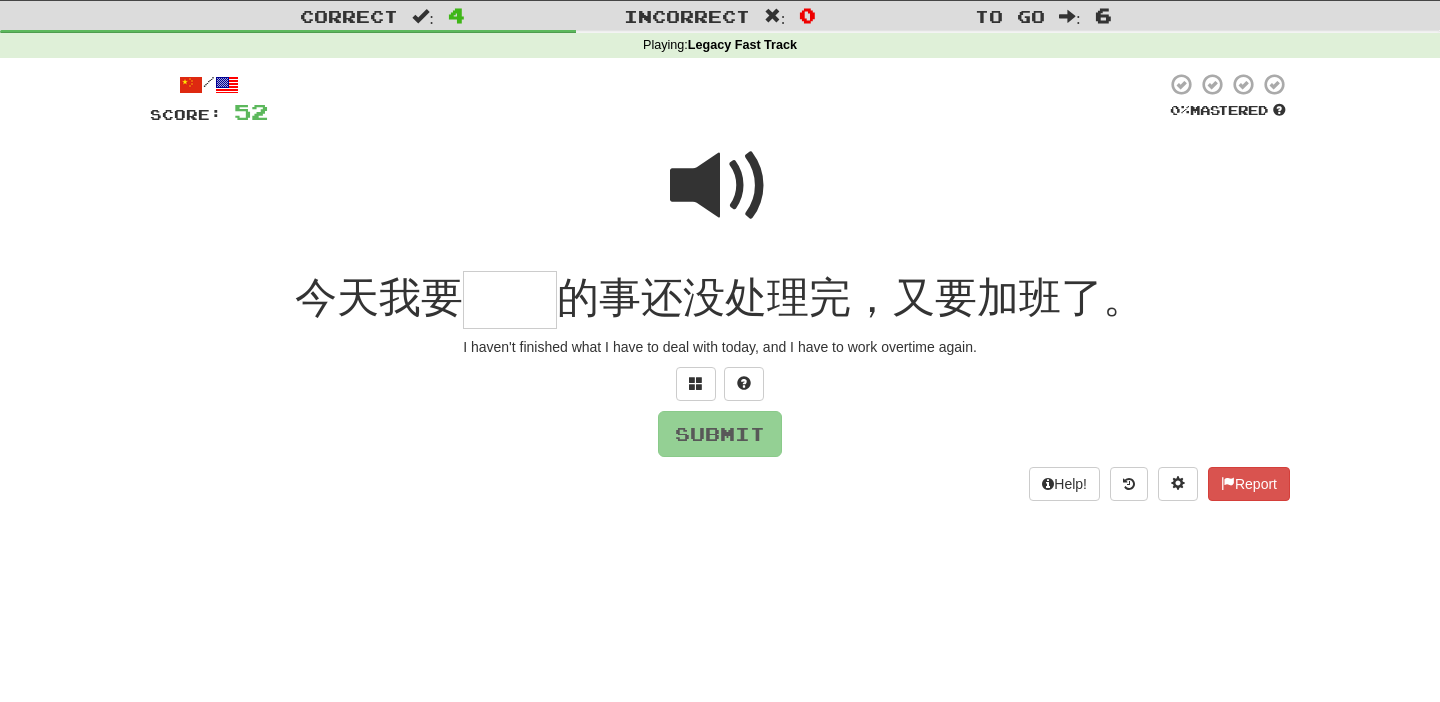 click at bounding box center (720, 186) 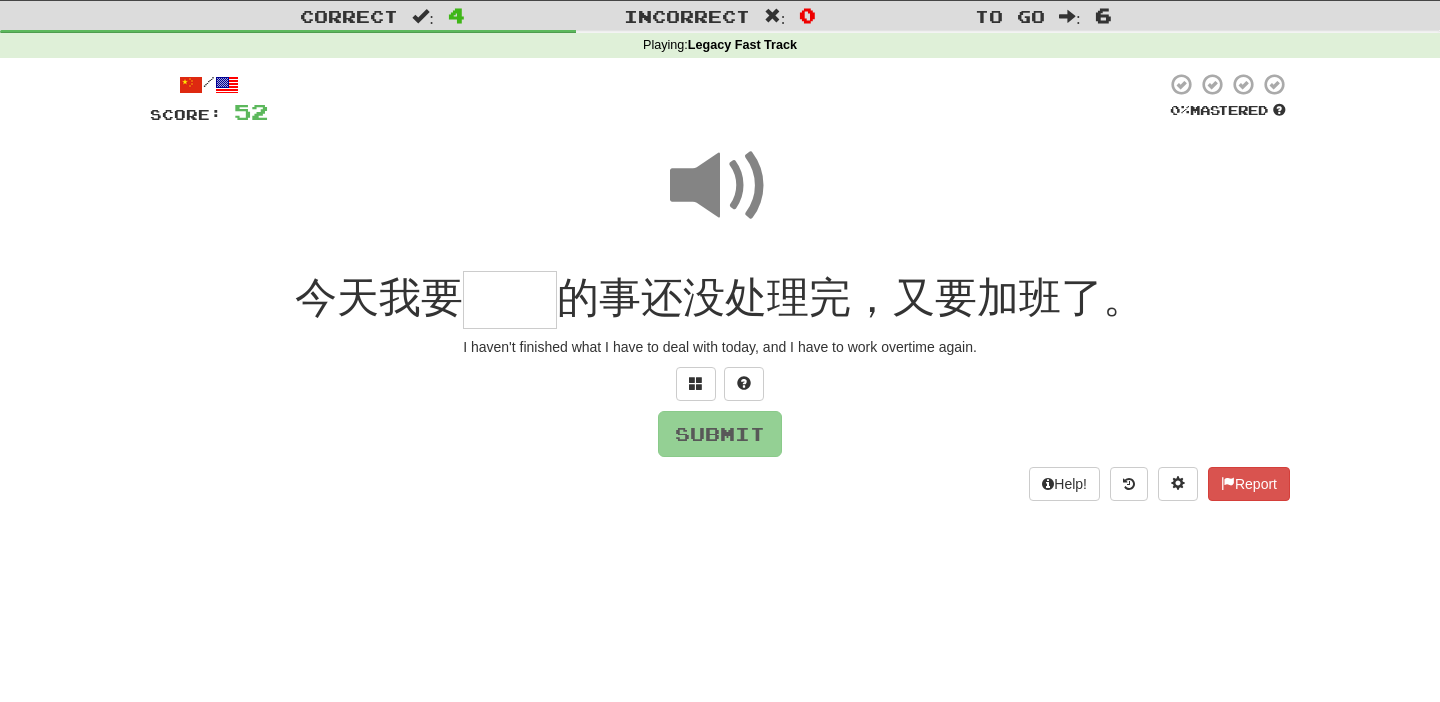 click at bounding box center [510, 300] 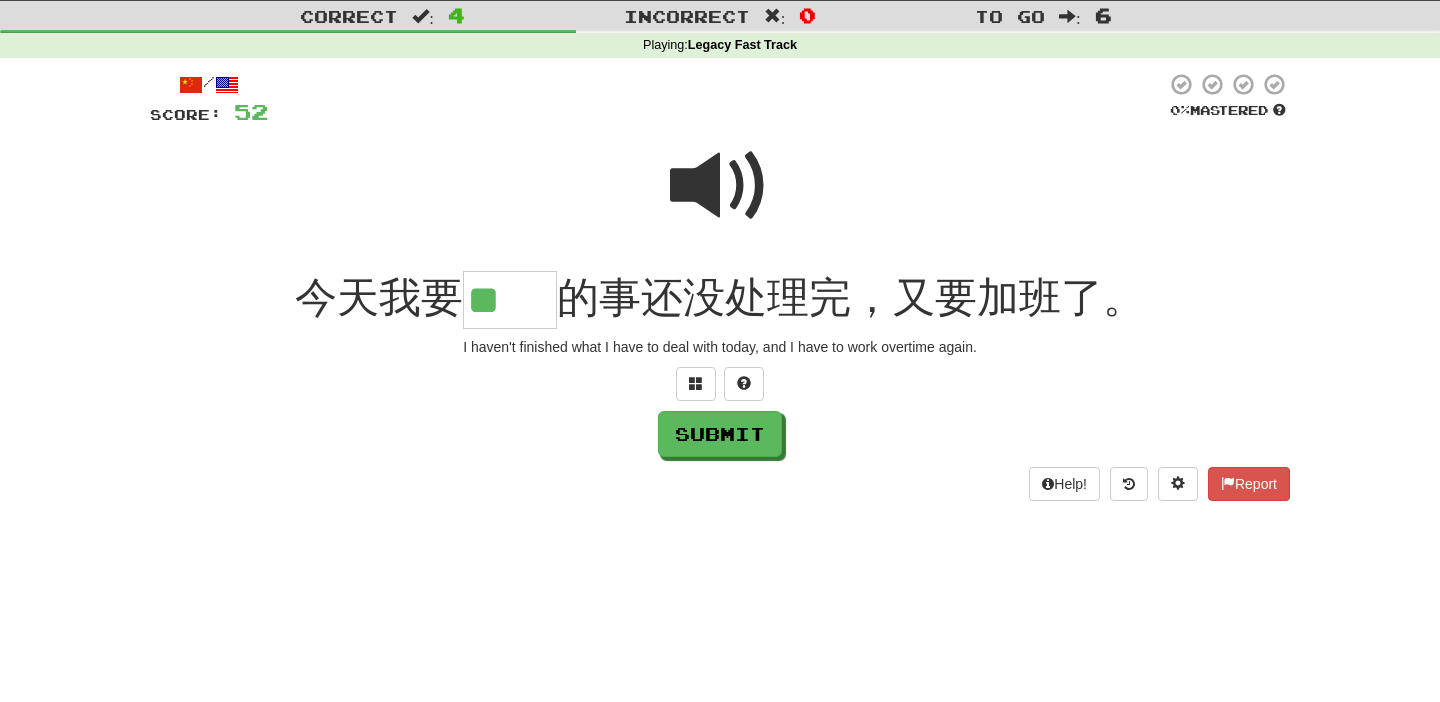 type on "**" 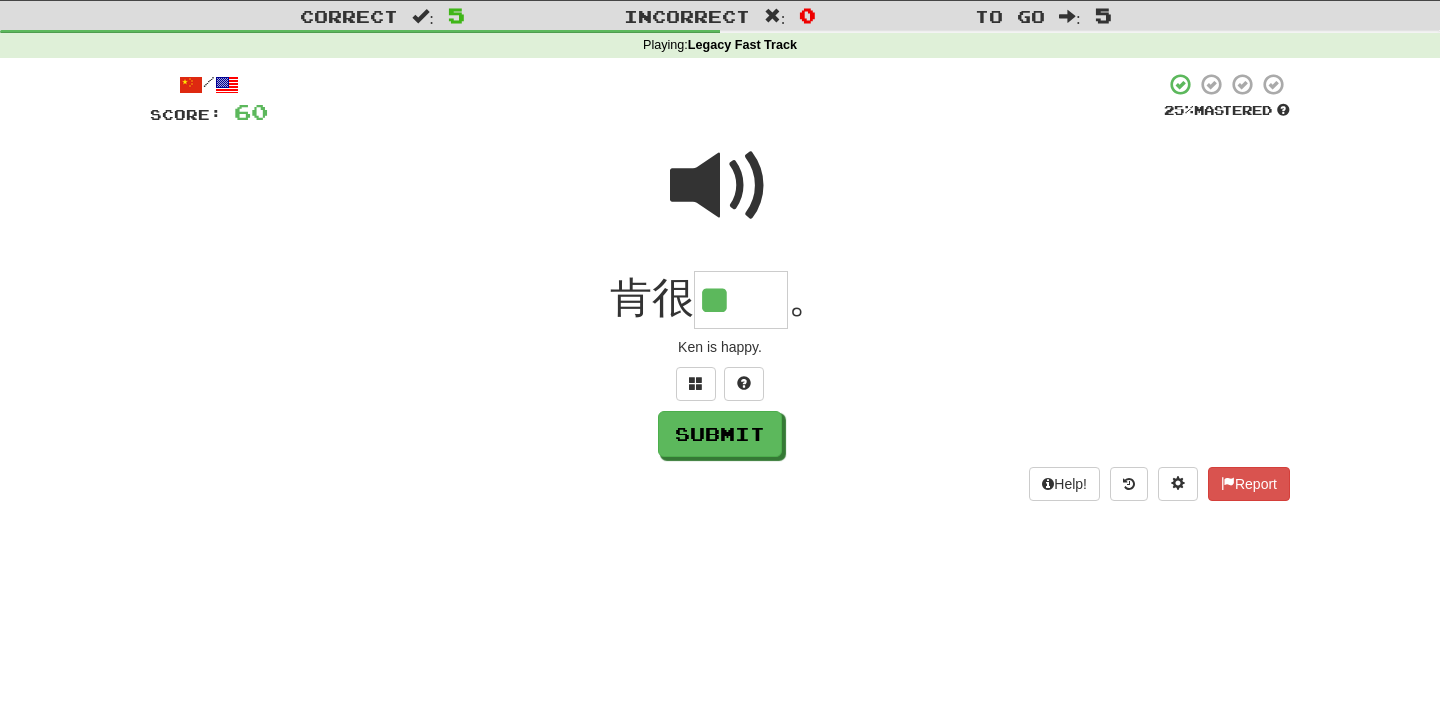 type on "**" 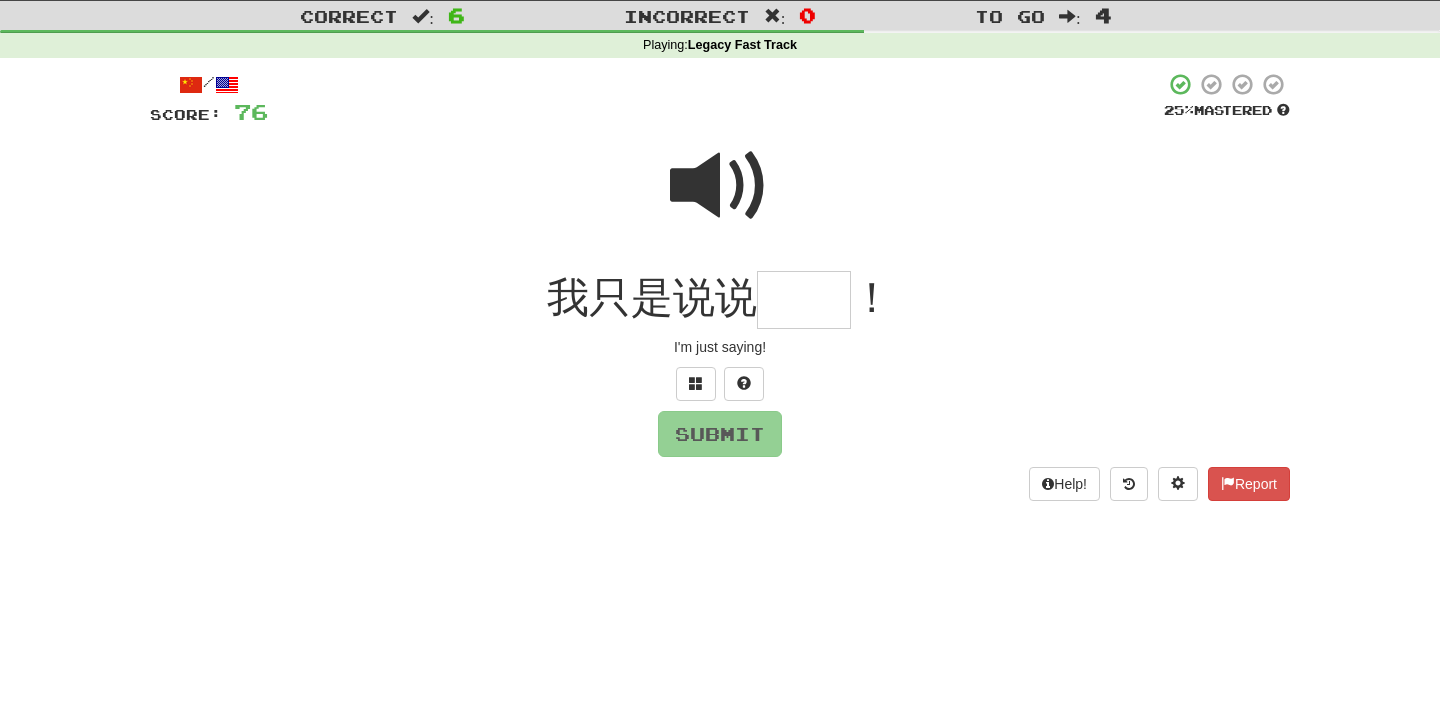 click at bounding box center [720, 199] 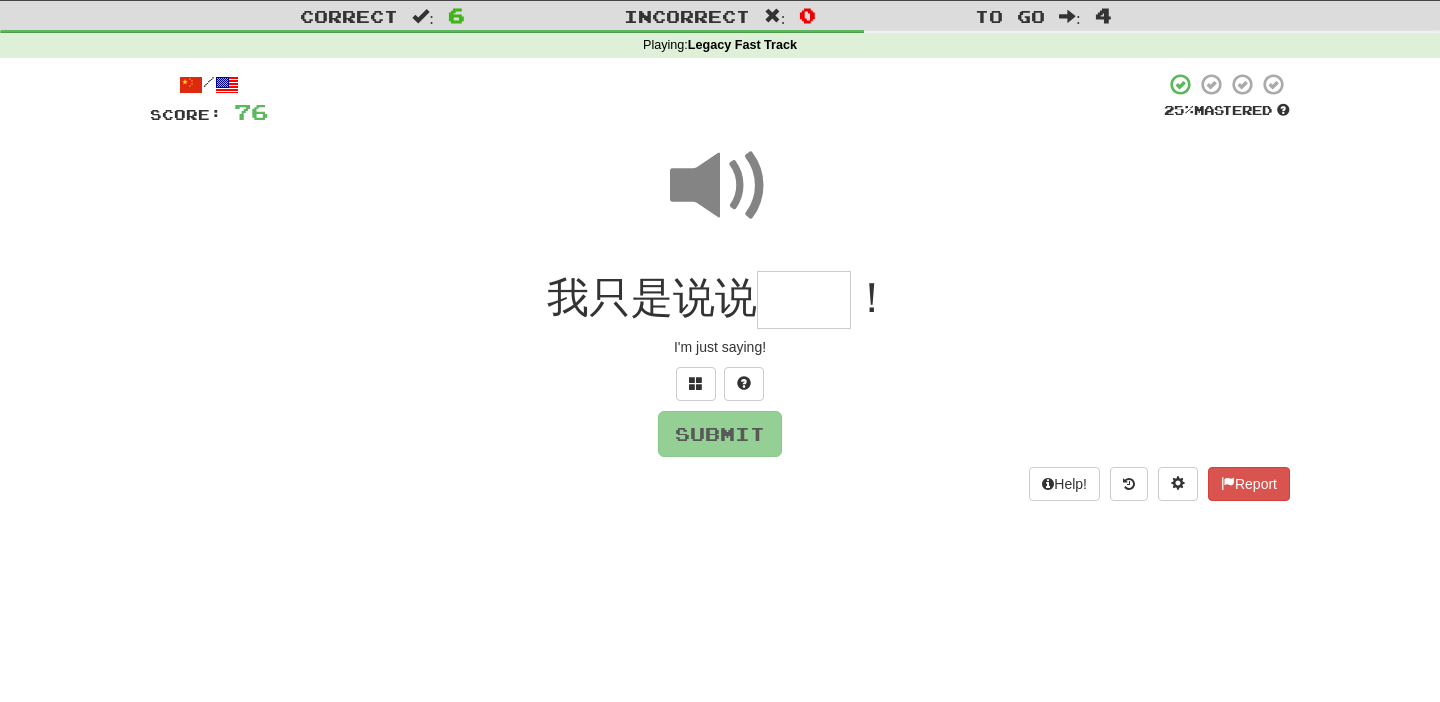 click at bounding box center [804, 300] 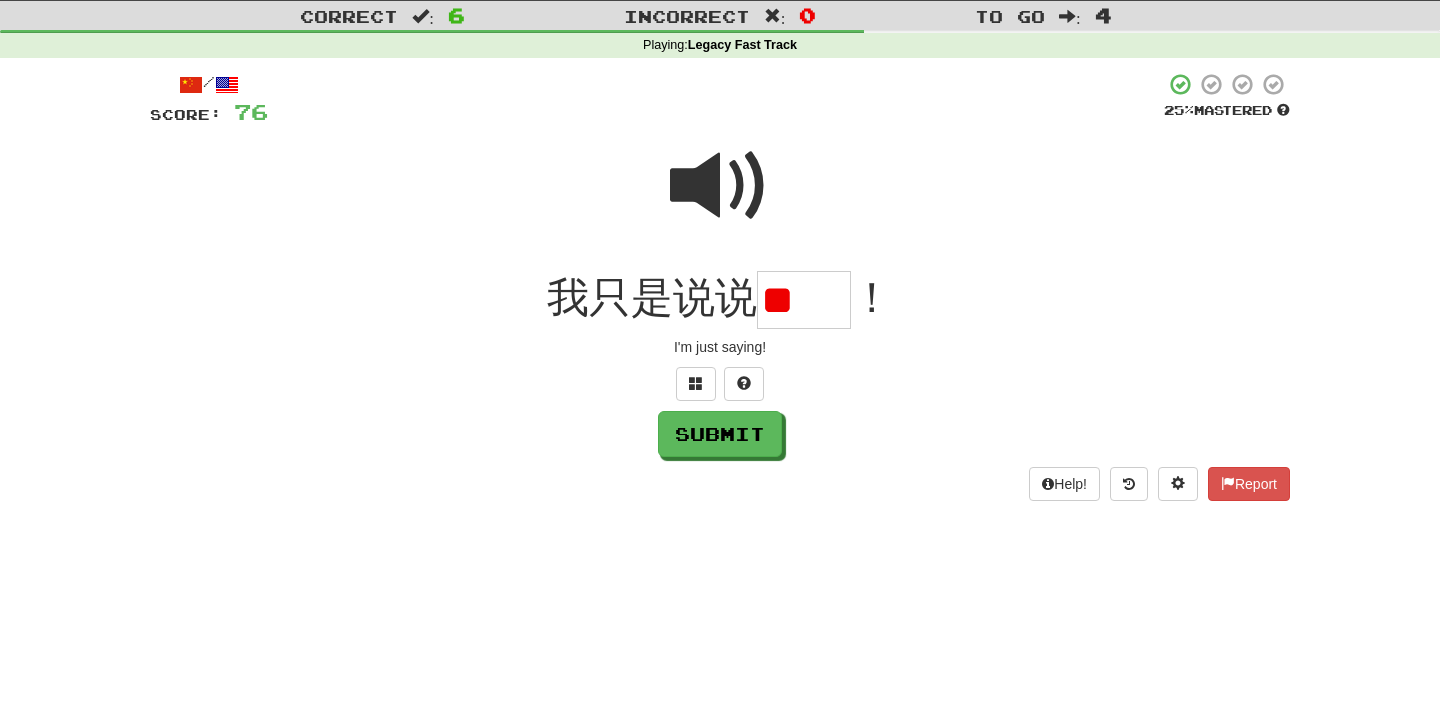 type on "**" 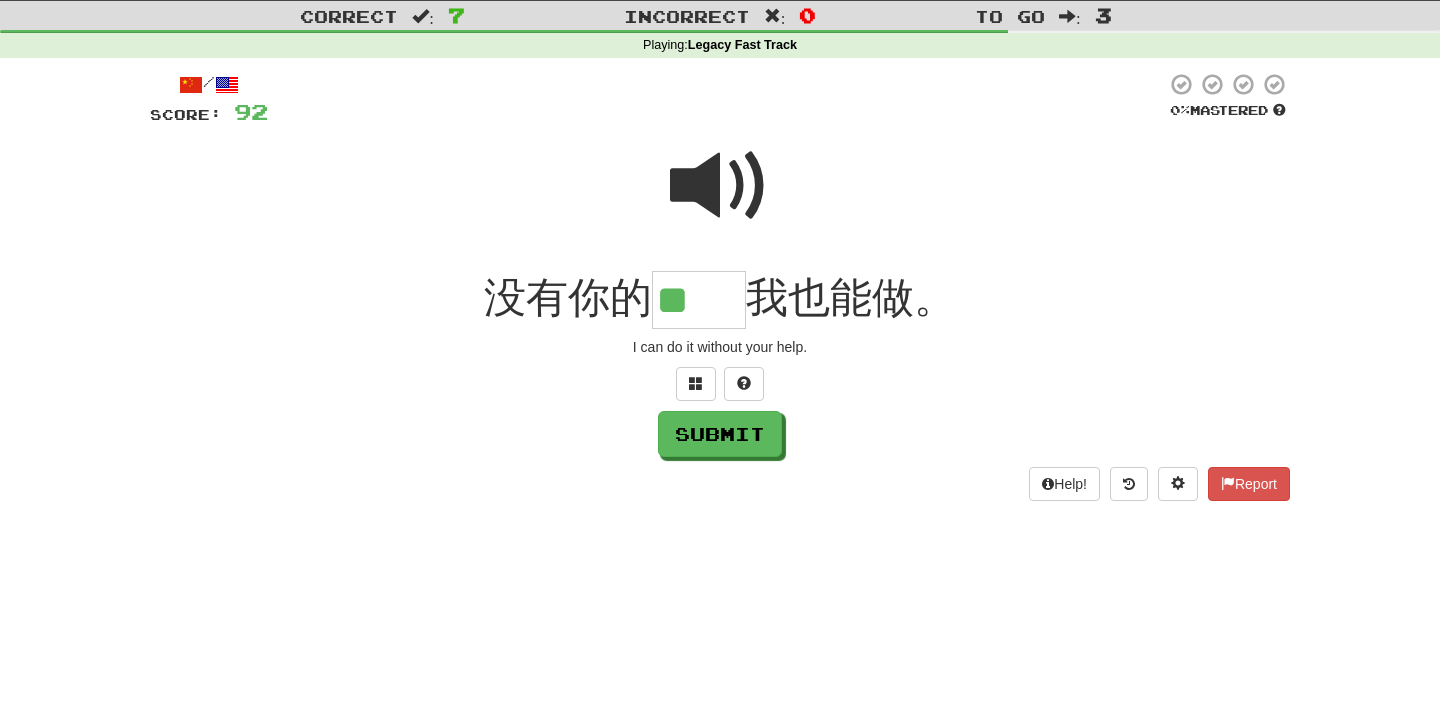 scroll, scrollTop: 0, scrollLeft: 0, axis: both 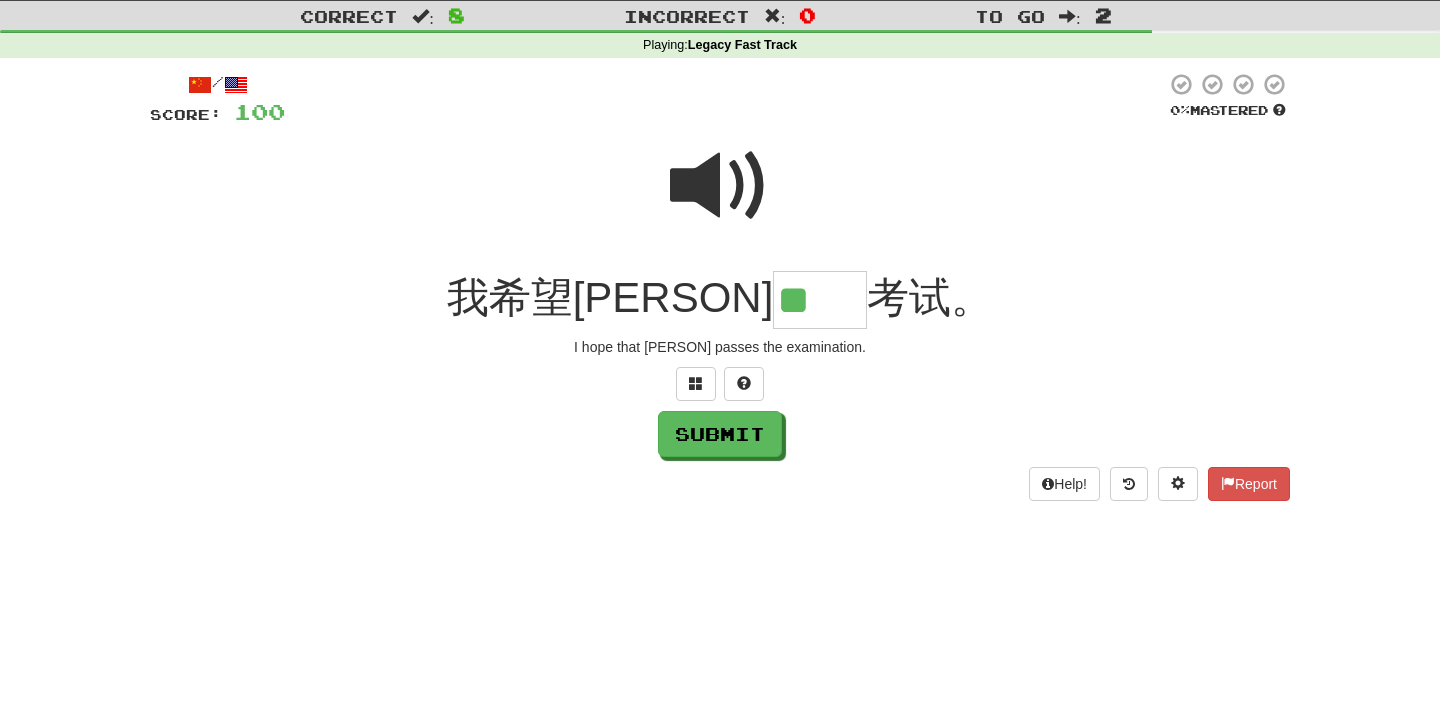 type on "**" 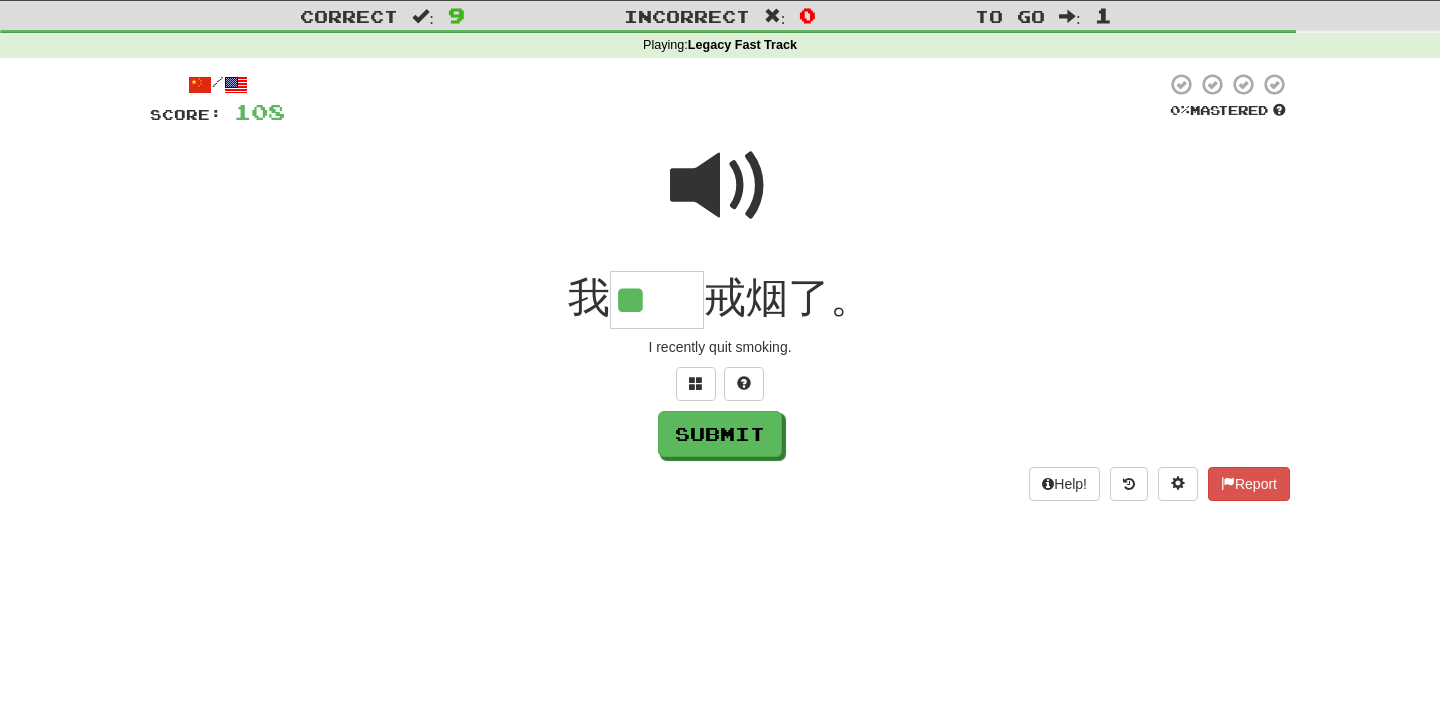 type on "**" 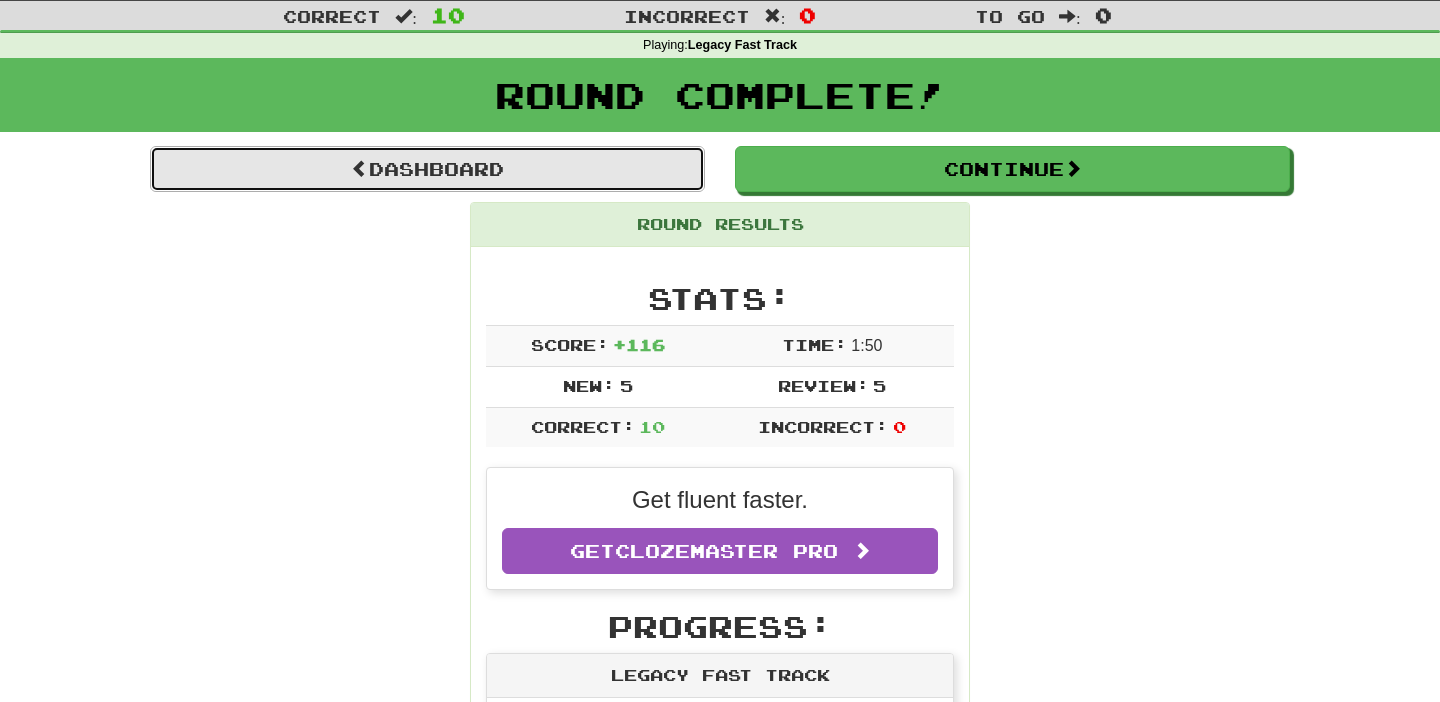 click on "Dashboard" at bounding box center [427, 169] 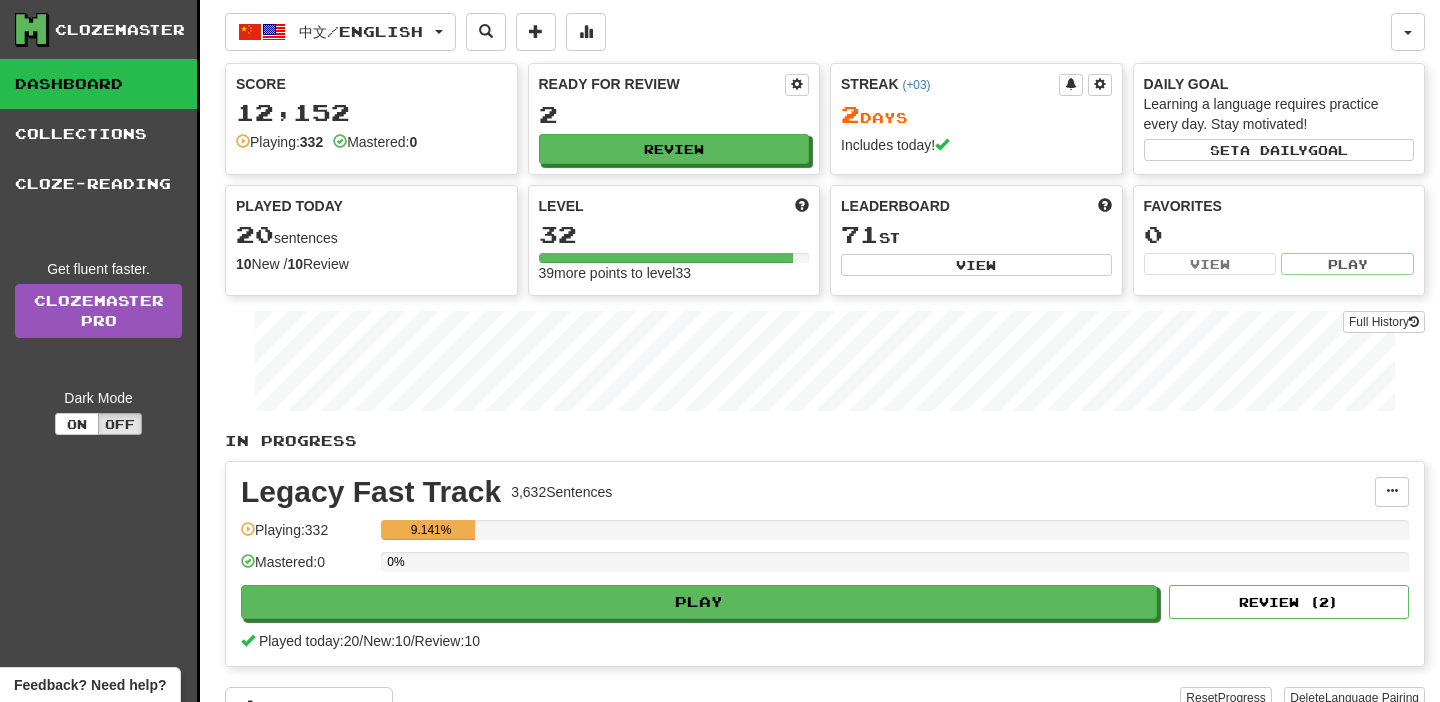scroll, scrollTop: 0, scrollLeft: 0, axis: both 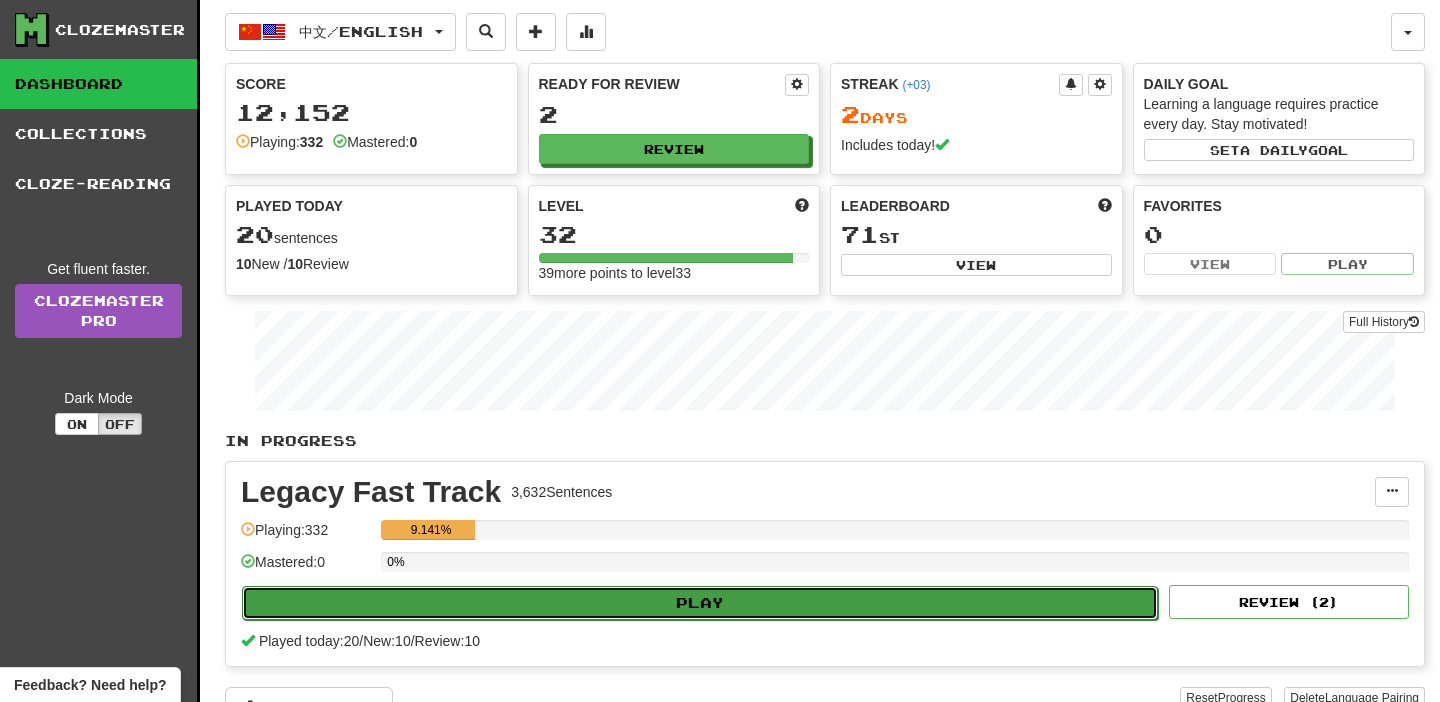click on "Play" at bounding box center [700, 603] 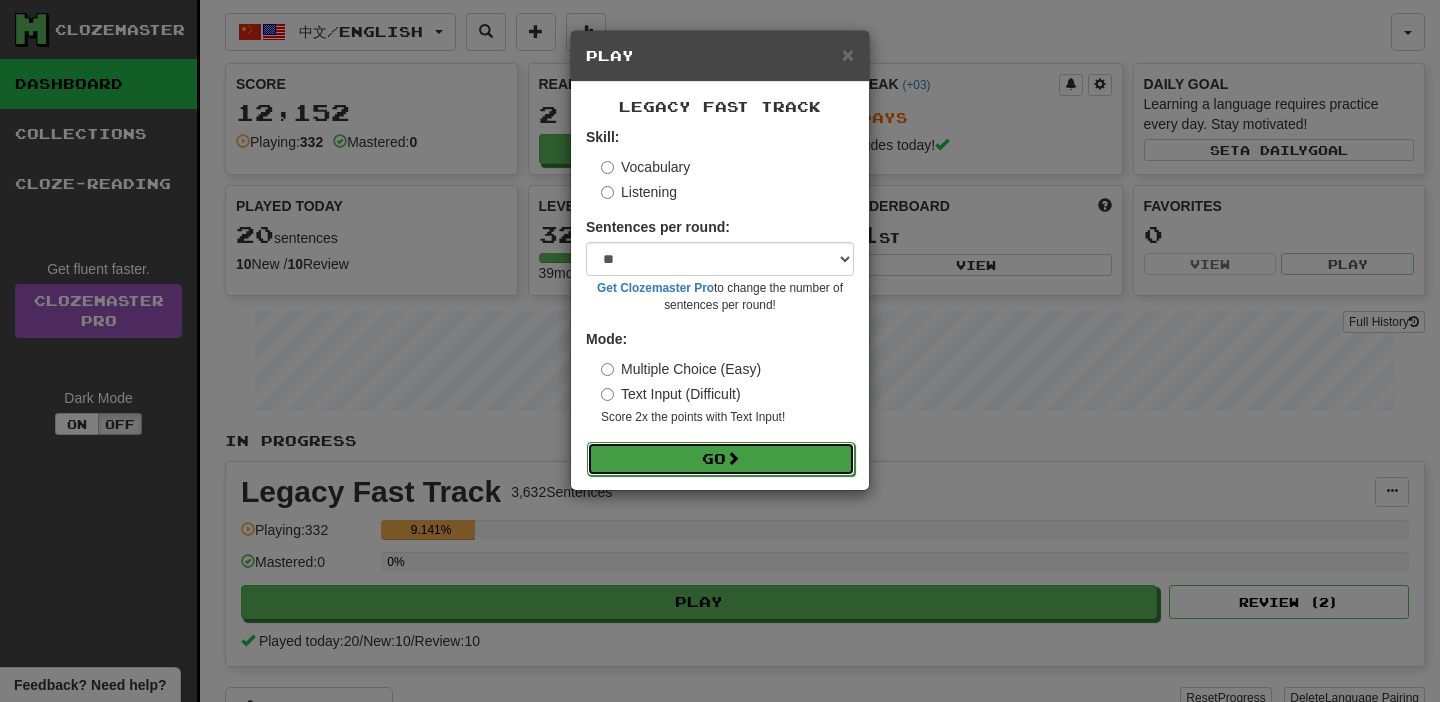 click on "Go" at bounding box center (721, 459) 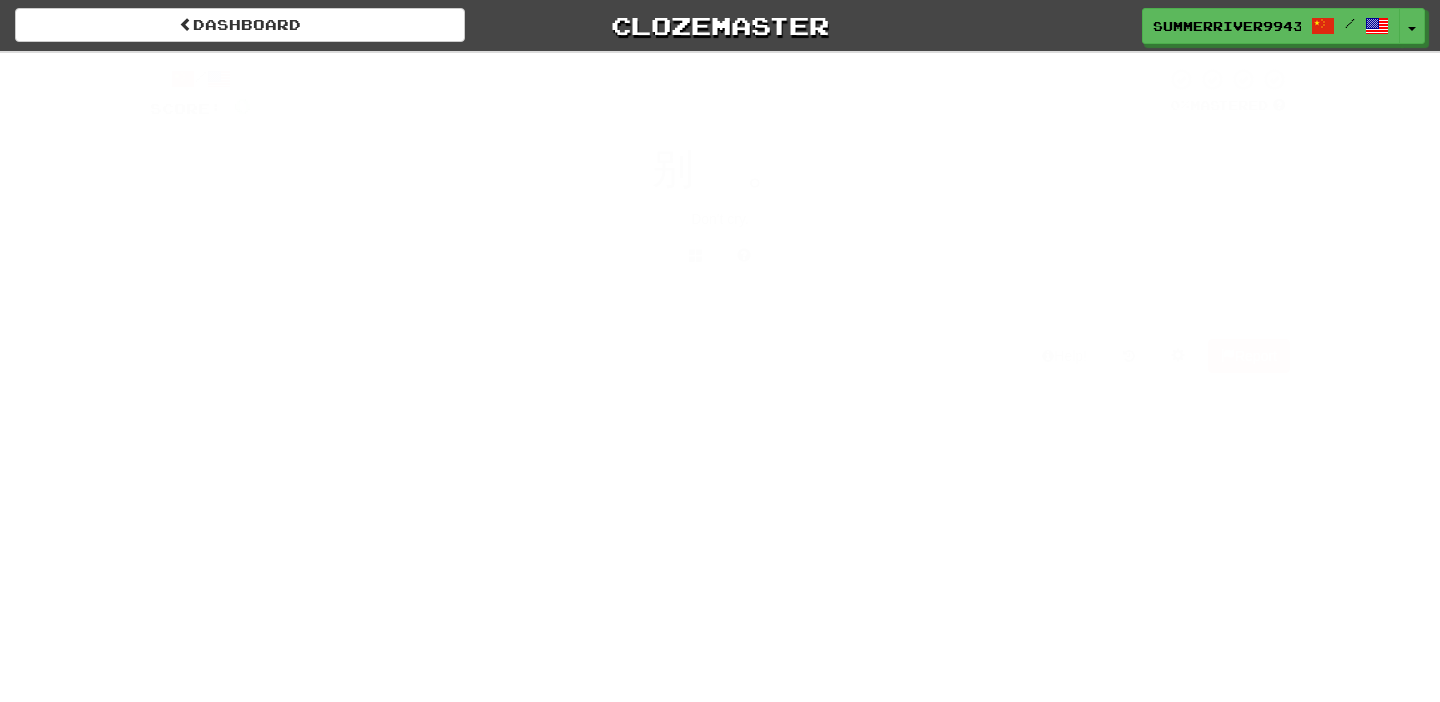 scroll, scrollTop: 0, scrollLeft: 0, axis: both 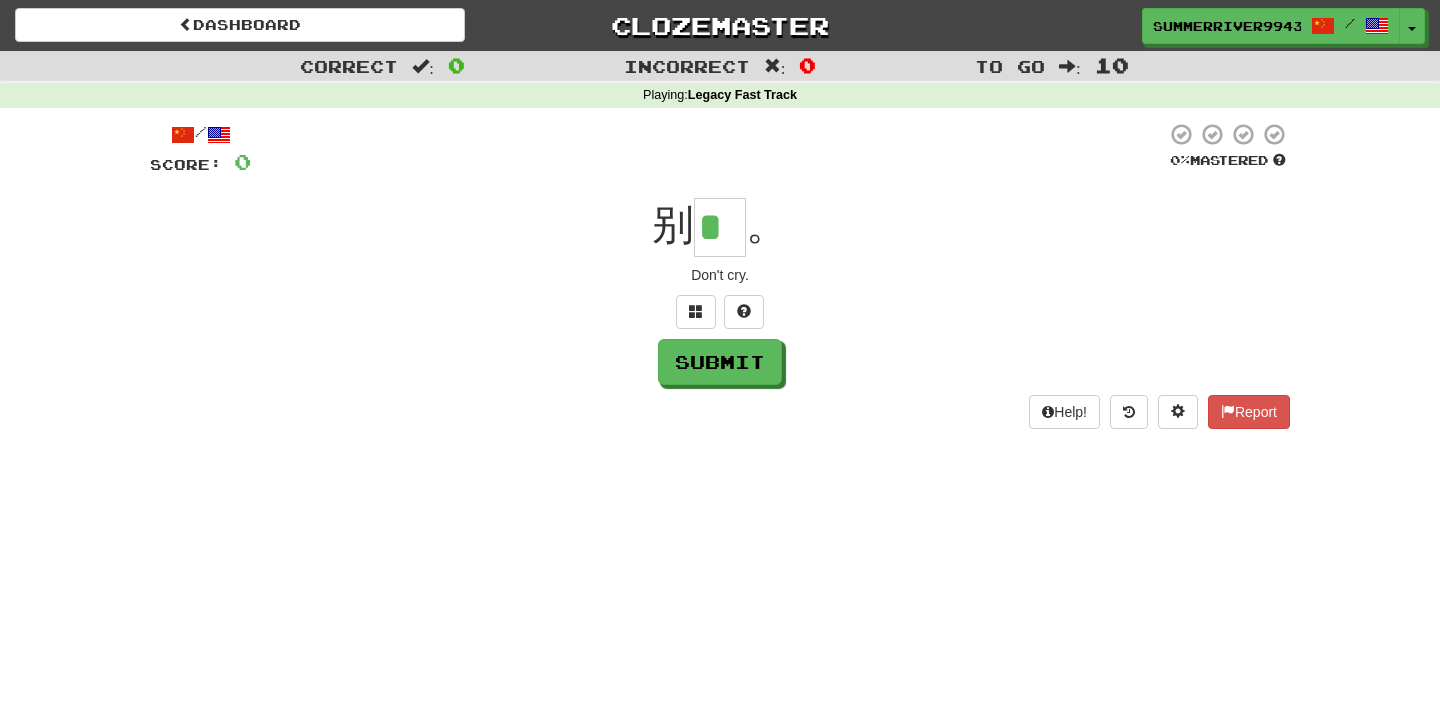 type on "*" 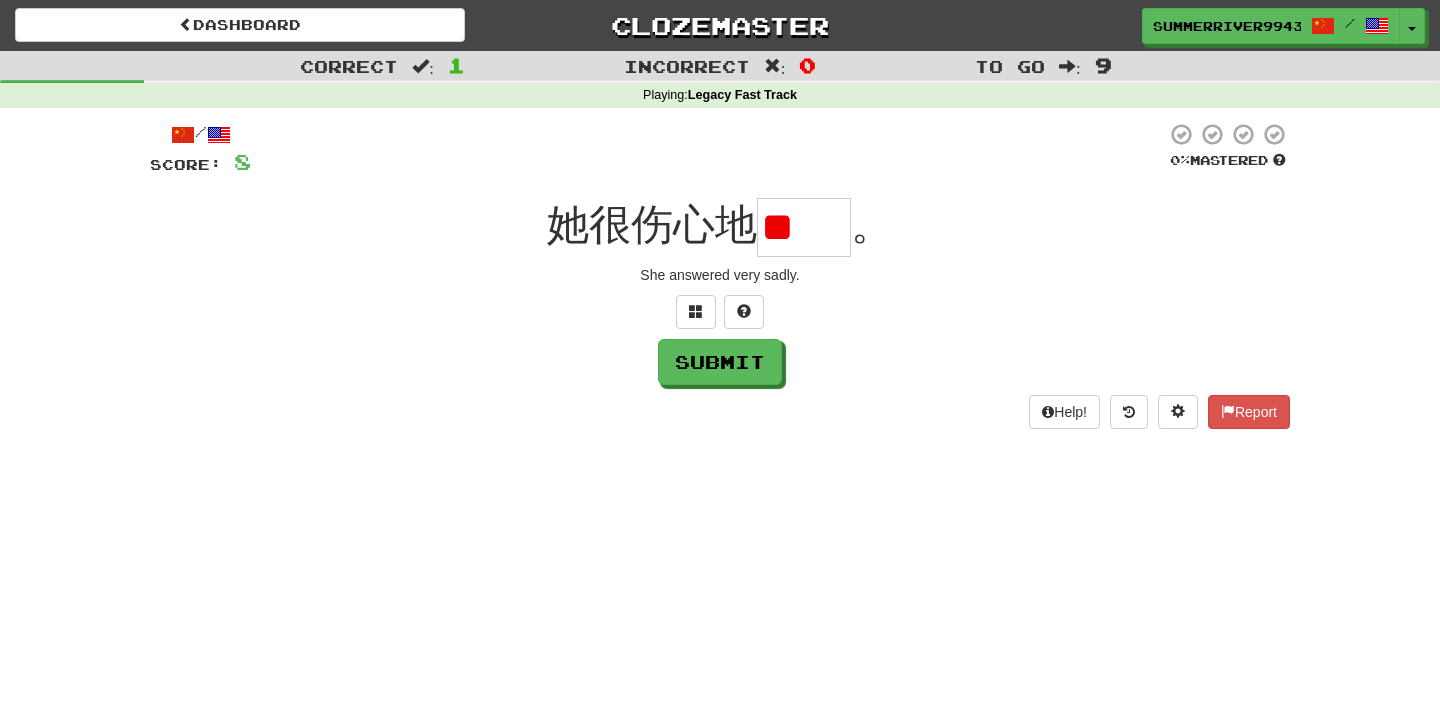 scroll, scrollTop: 0, scrollLeft: 0, axis: both 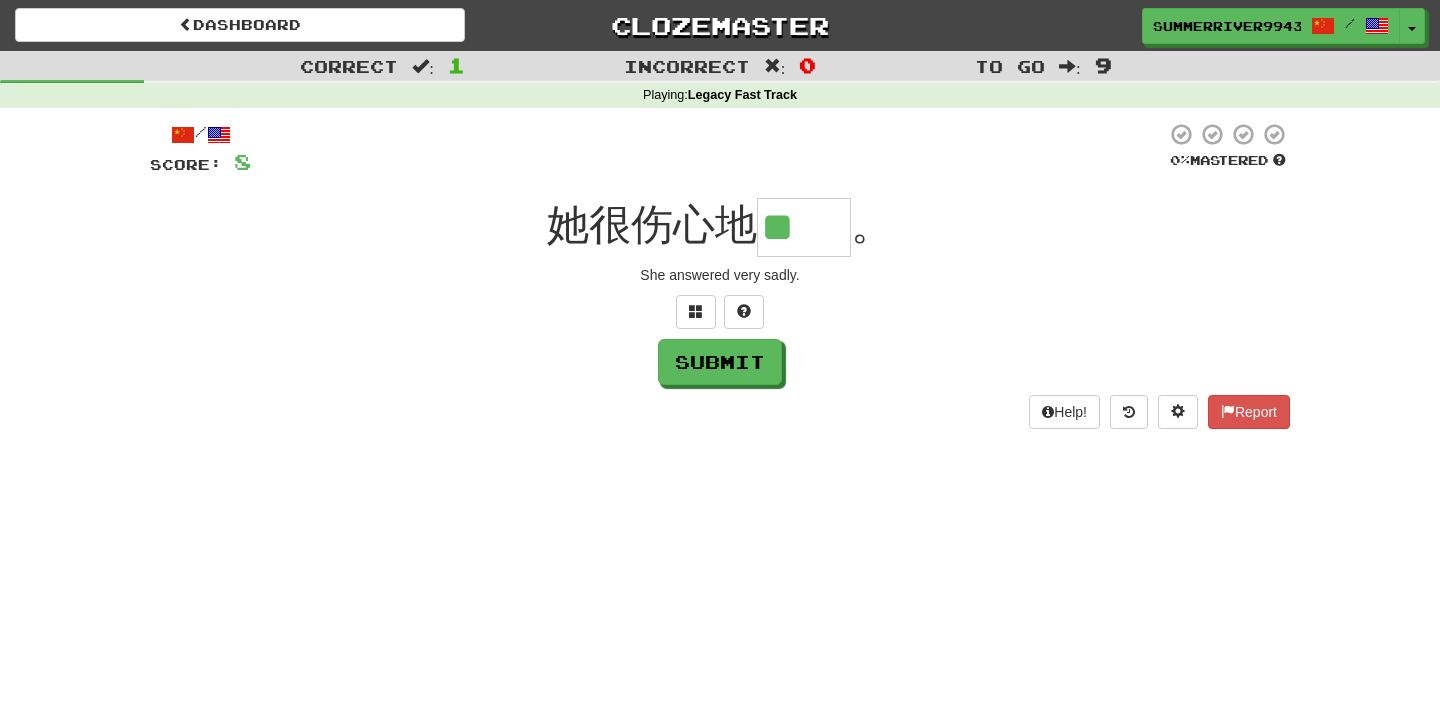 type on "**" 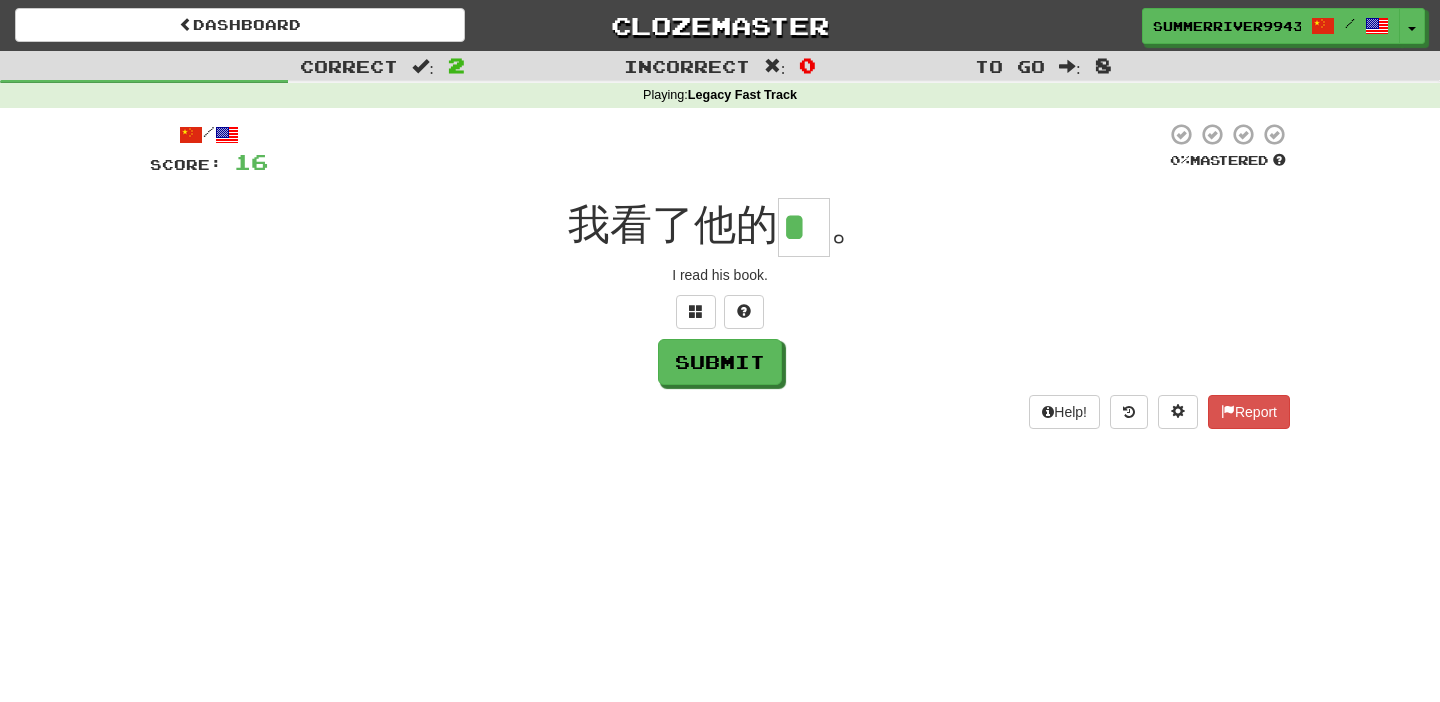 scroll, scrollTop: 0, scrollLeft: 0, axis: both 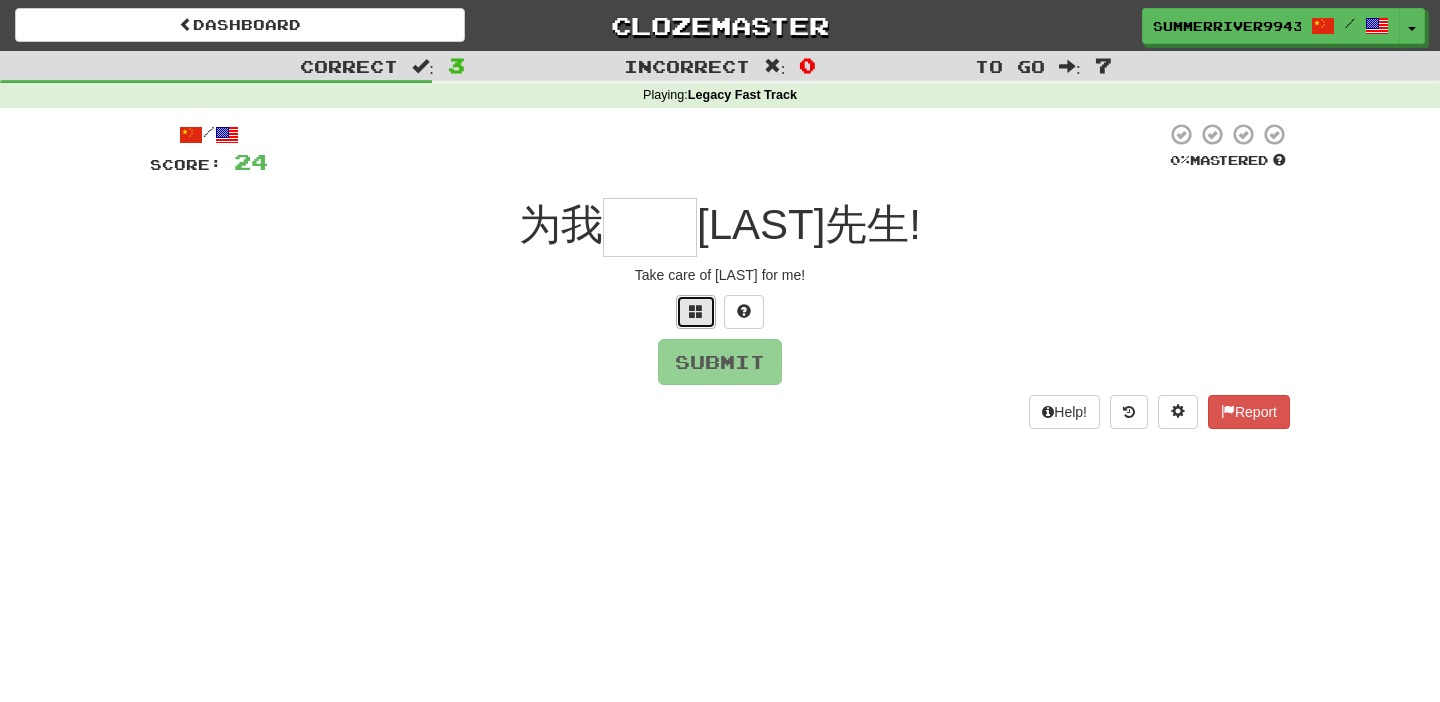 click at bounding box center (696, 312) 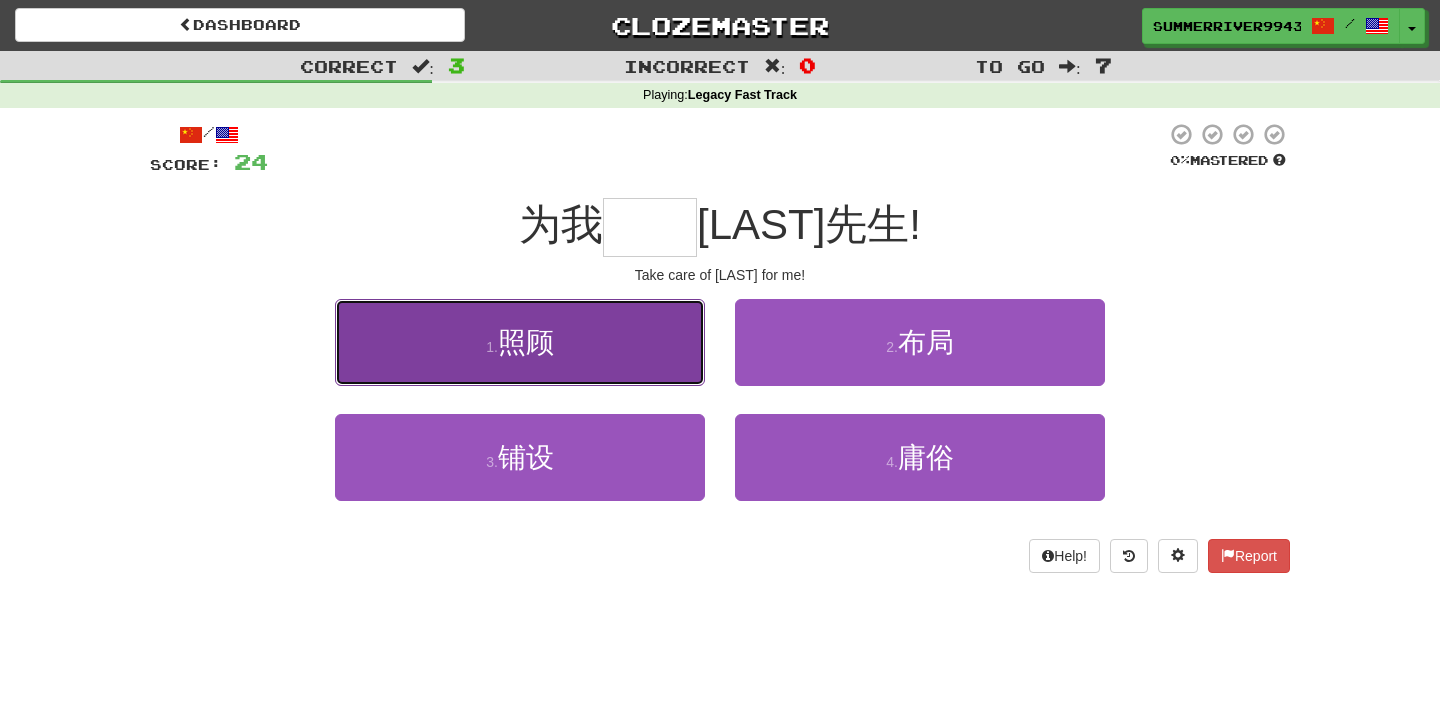 click on "1 .  照顾" at bounding box center [520, 342] 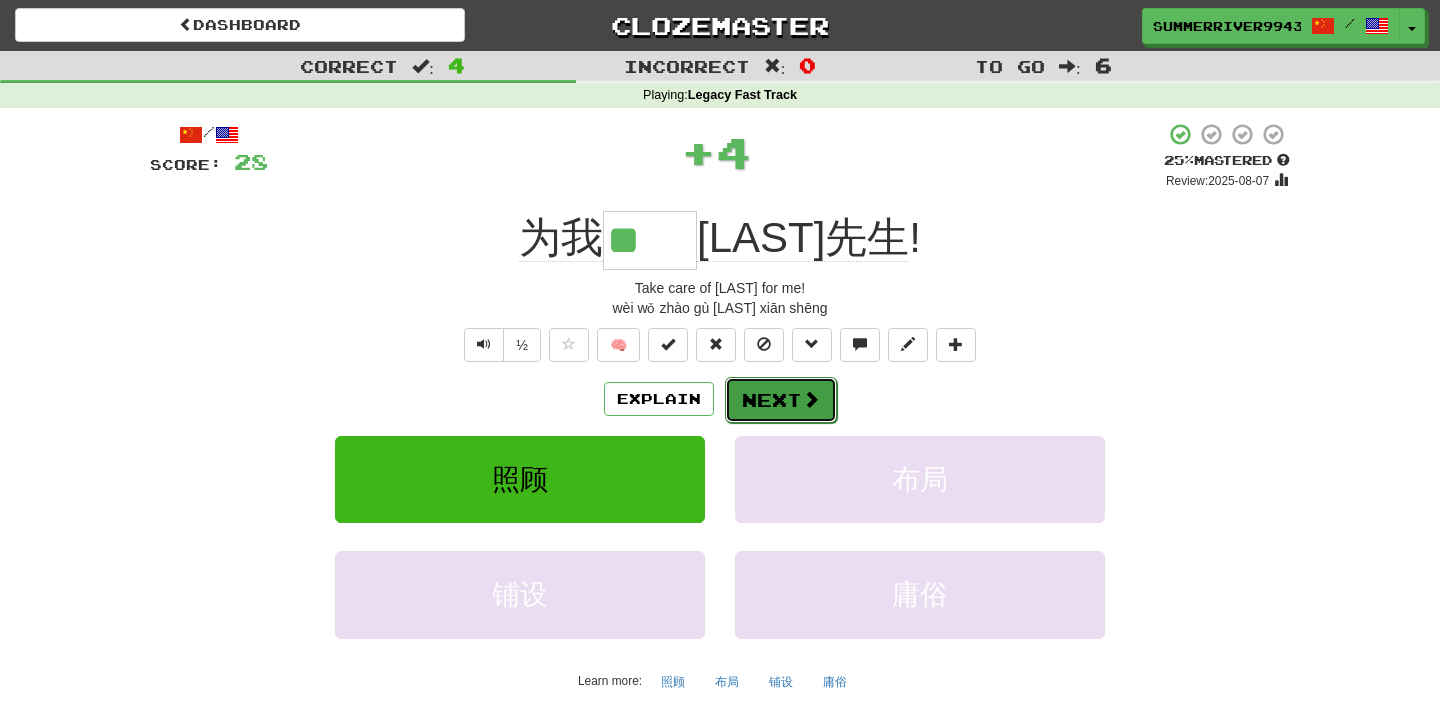 click on "Next" at bounding box center (781, 400) 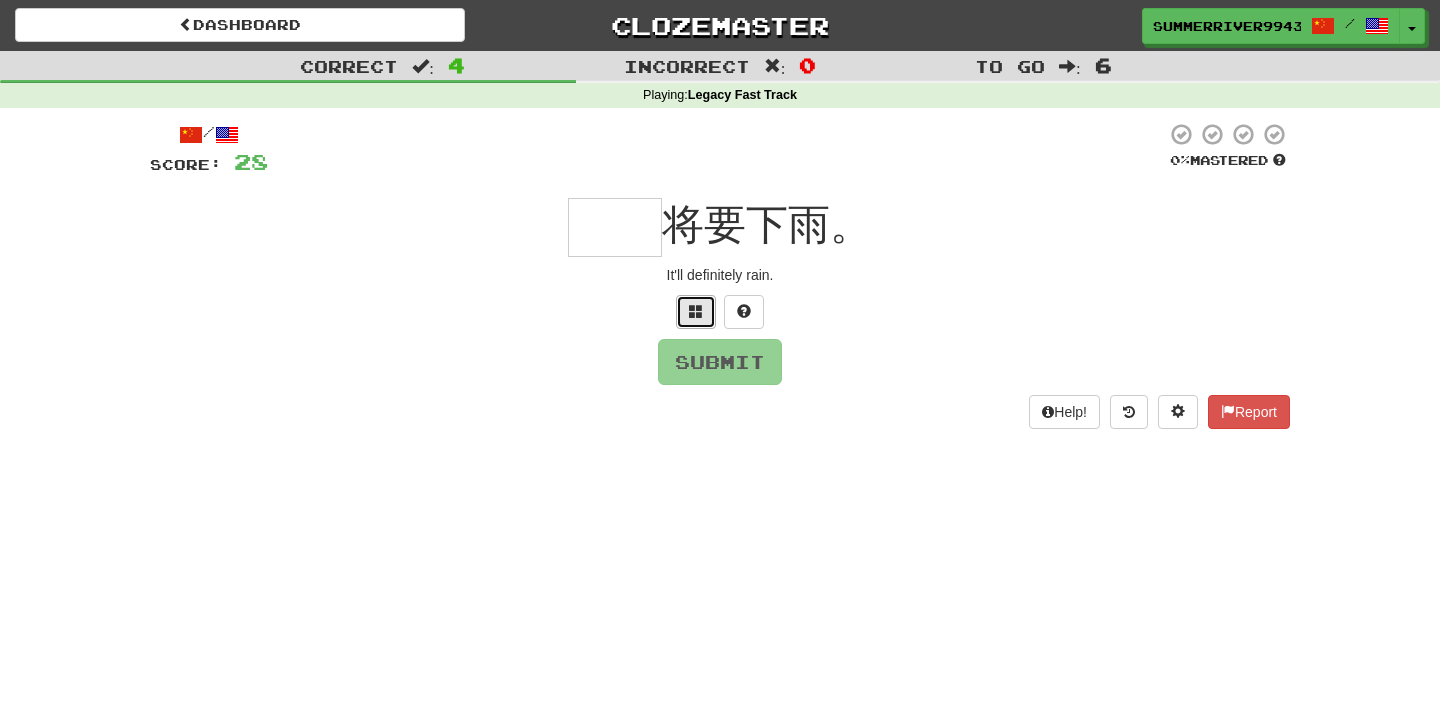 click at bounding box center (696, 312) 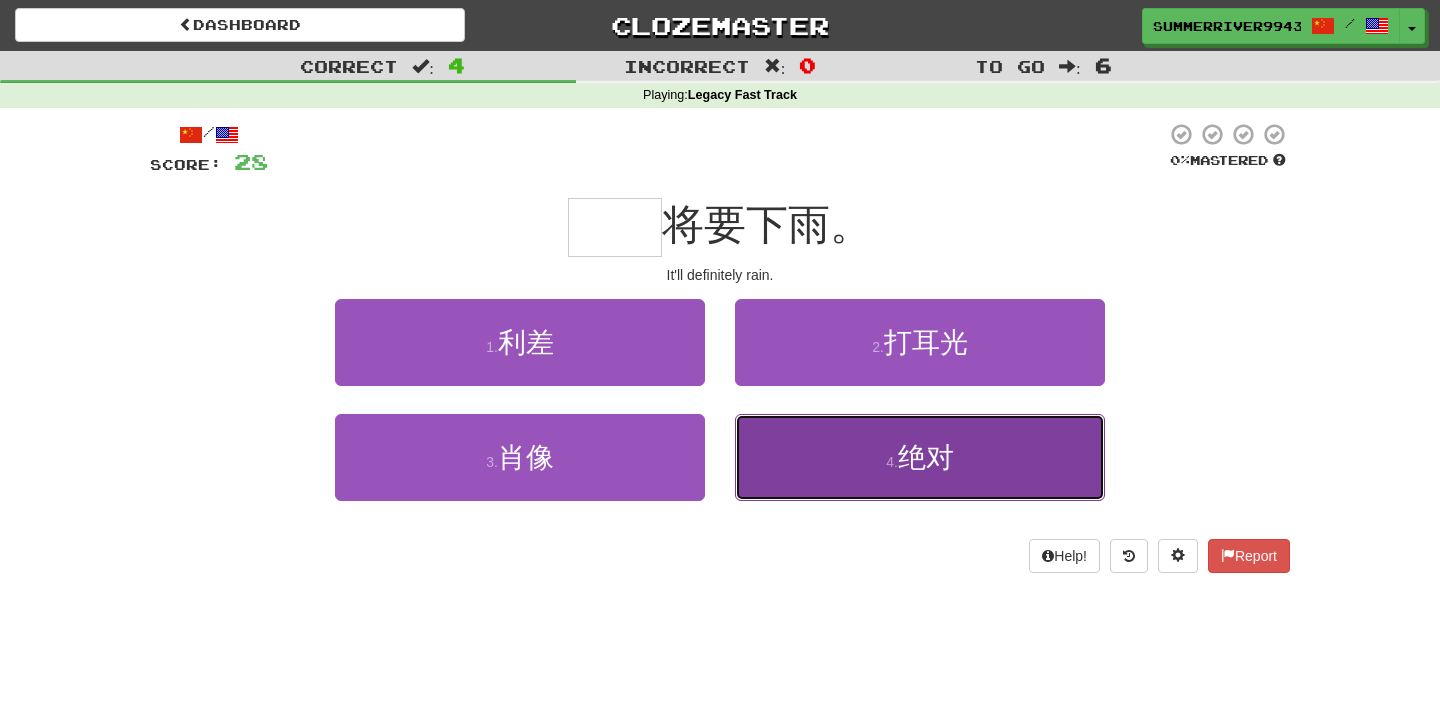 click on "4 .  绝对" at bounding box center (920, 457) 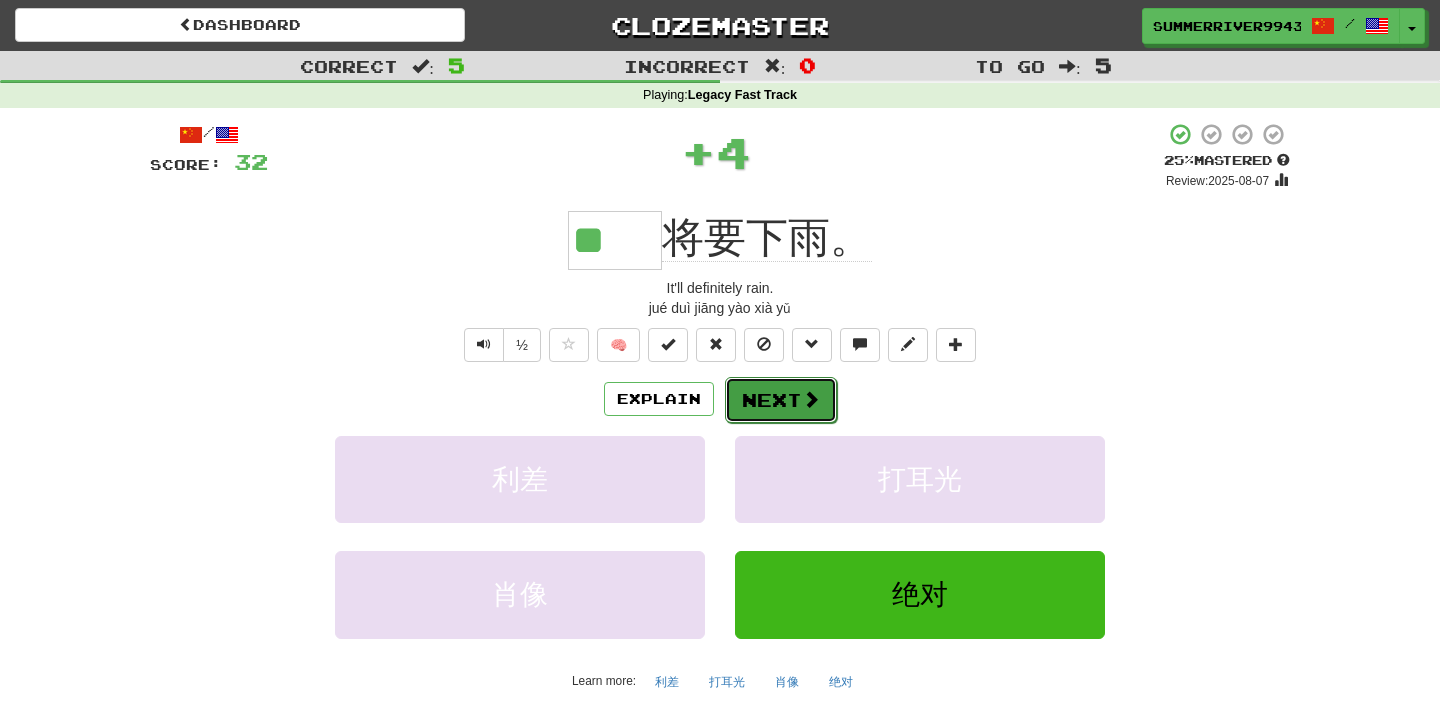 click on "Next" at bounding box center [781, 400] 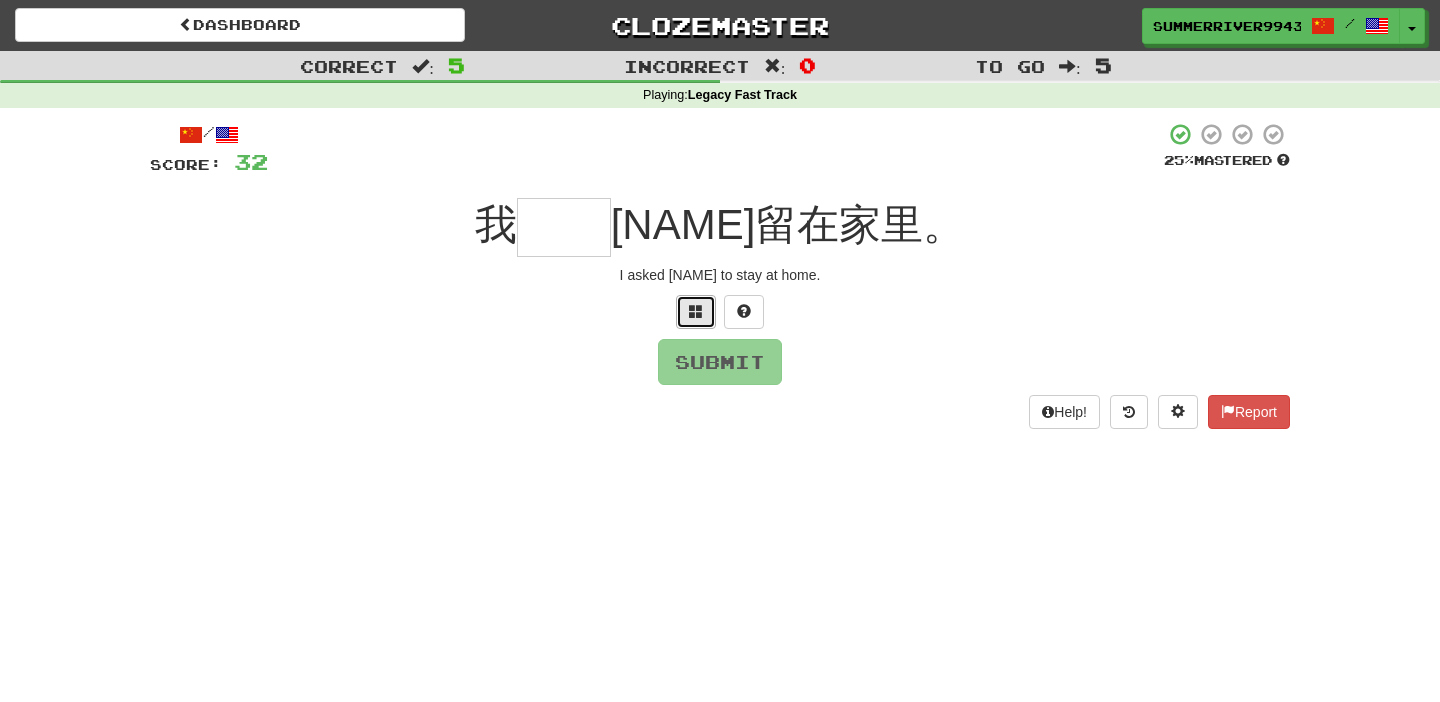 click at bounding box center (696, 312) 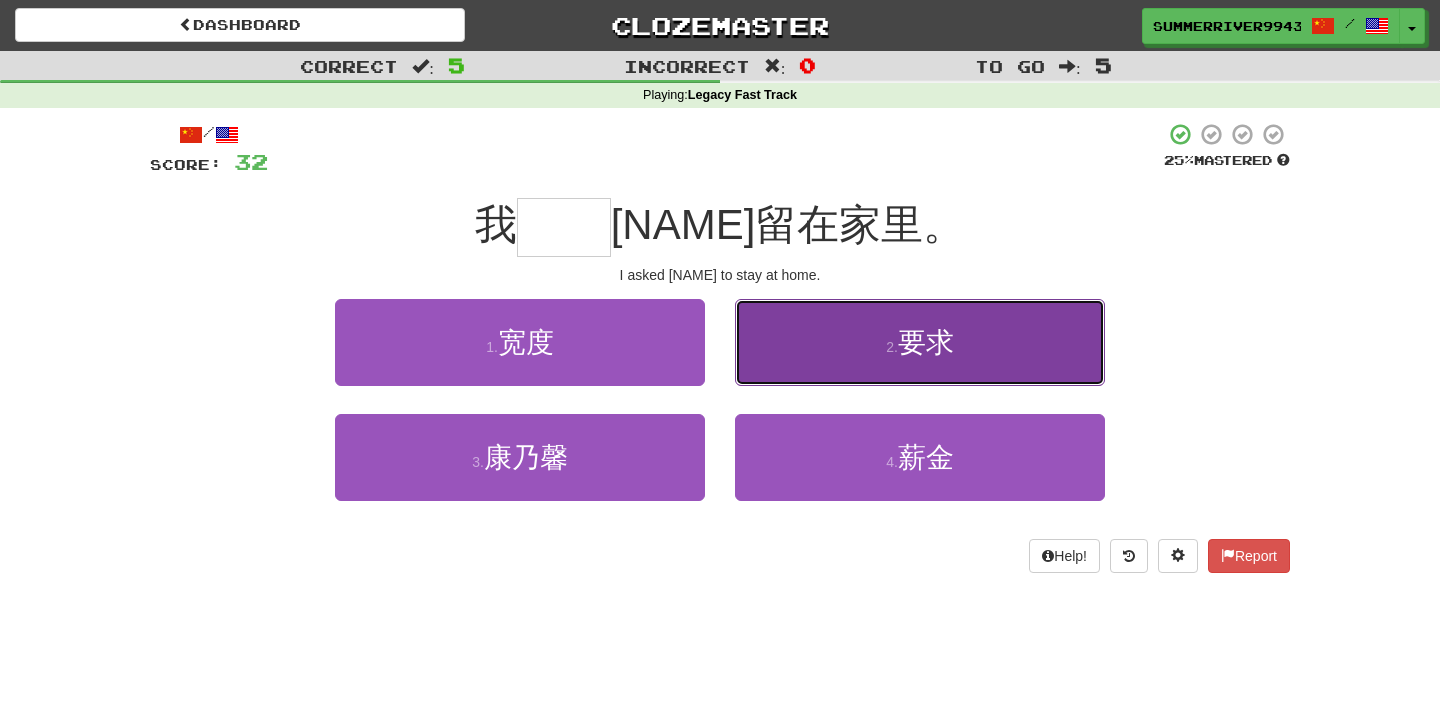 click on "2 .  要求" at bounding box center [920, 342] 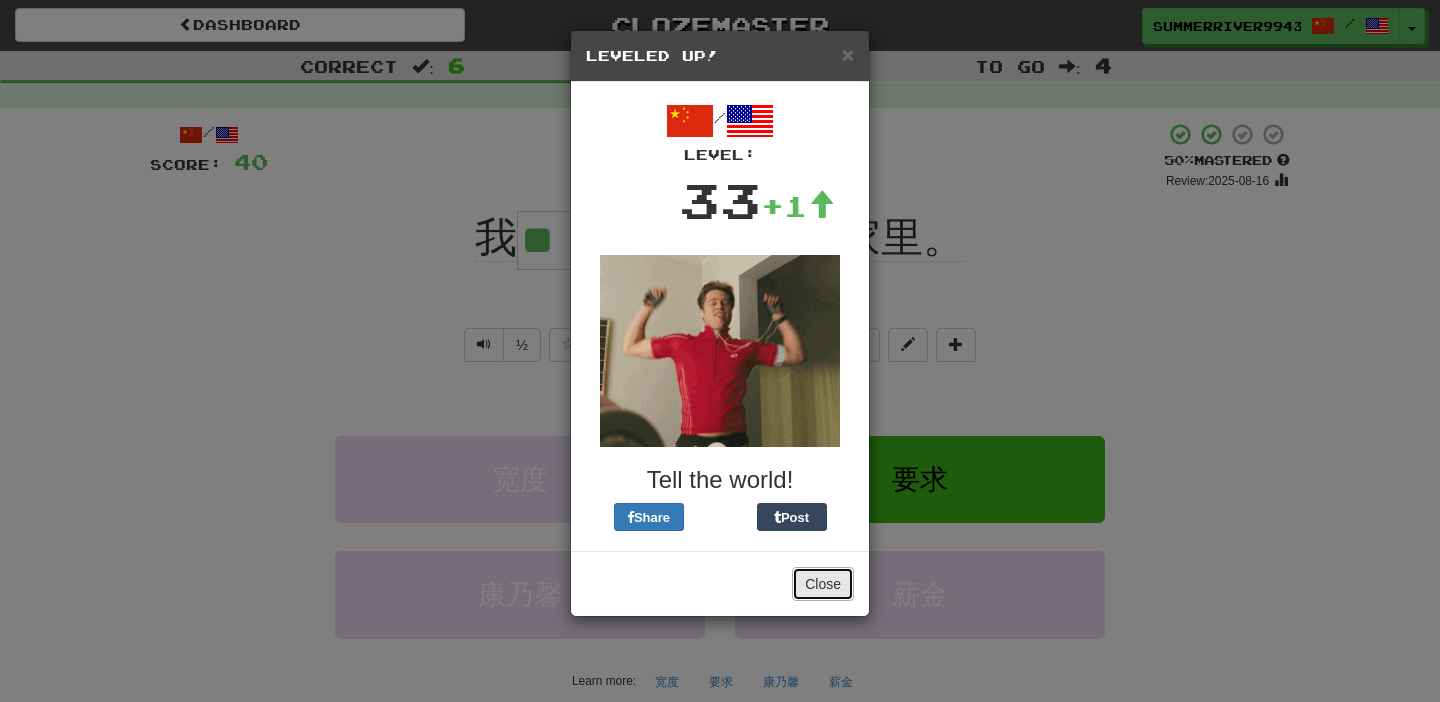 click on "Close" at bounding box center (823, 584) 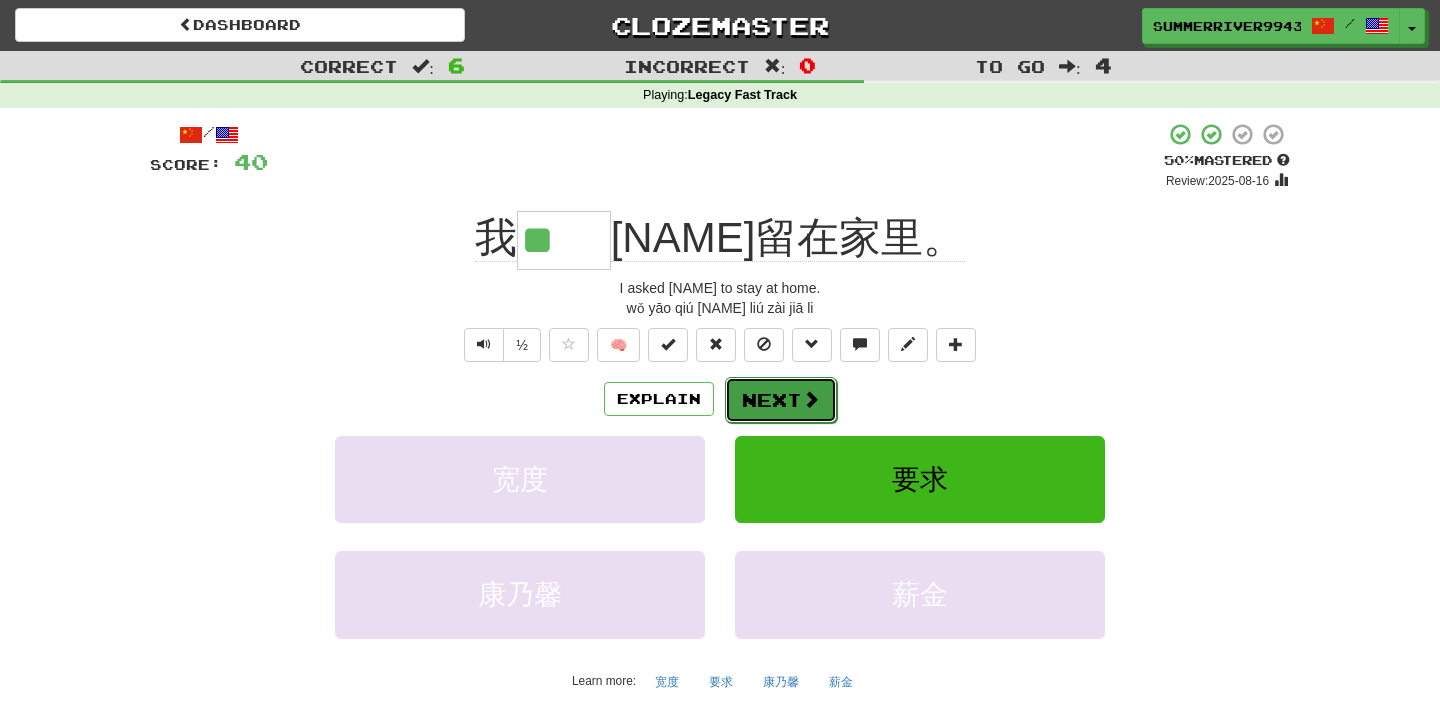 click on "Next" at bounding box center [781, 400] 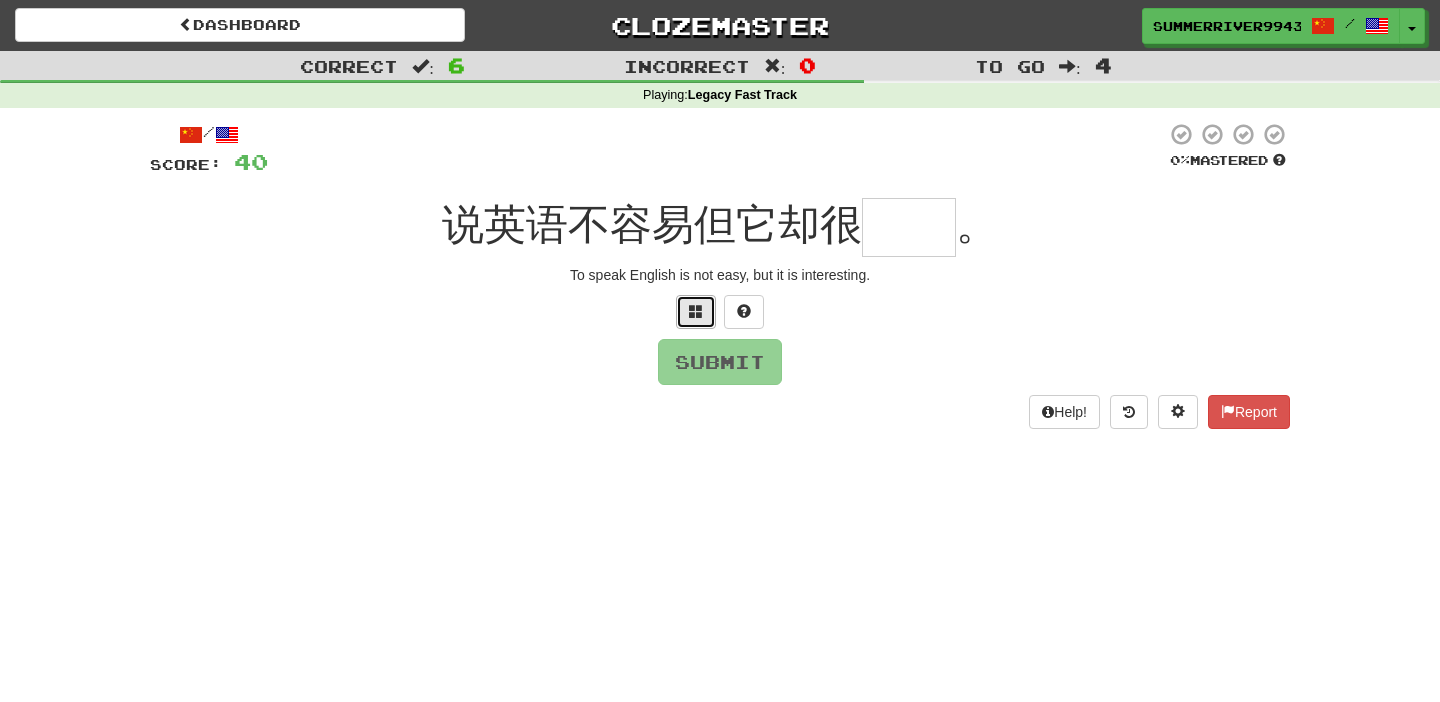 click at bounding box center (696, 312) 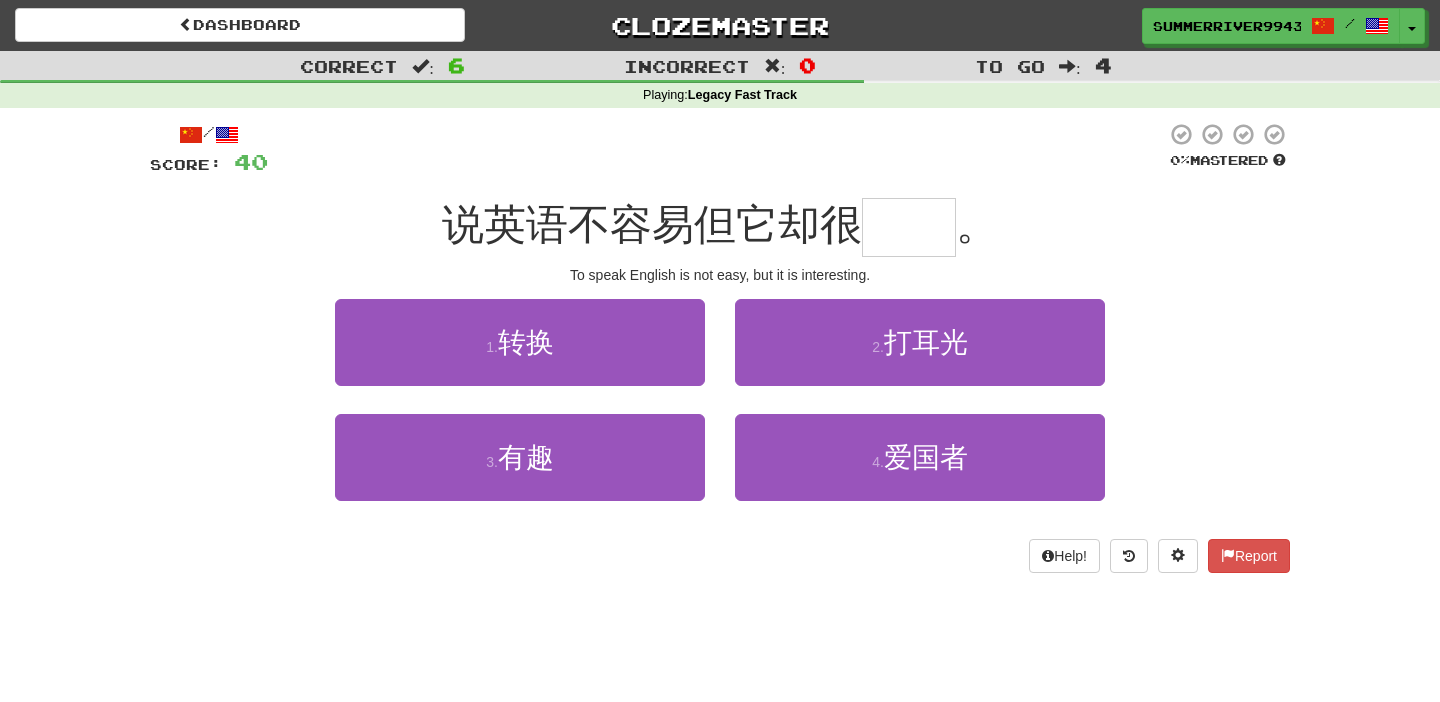 click on "3 .  有趣" at bounding box center [520, 471] 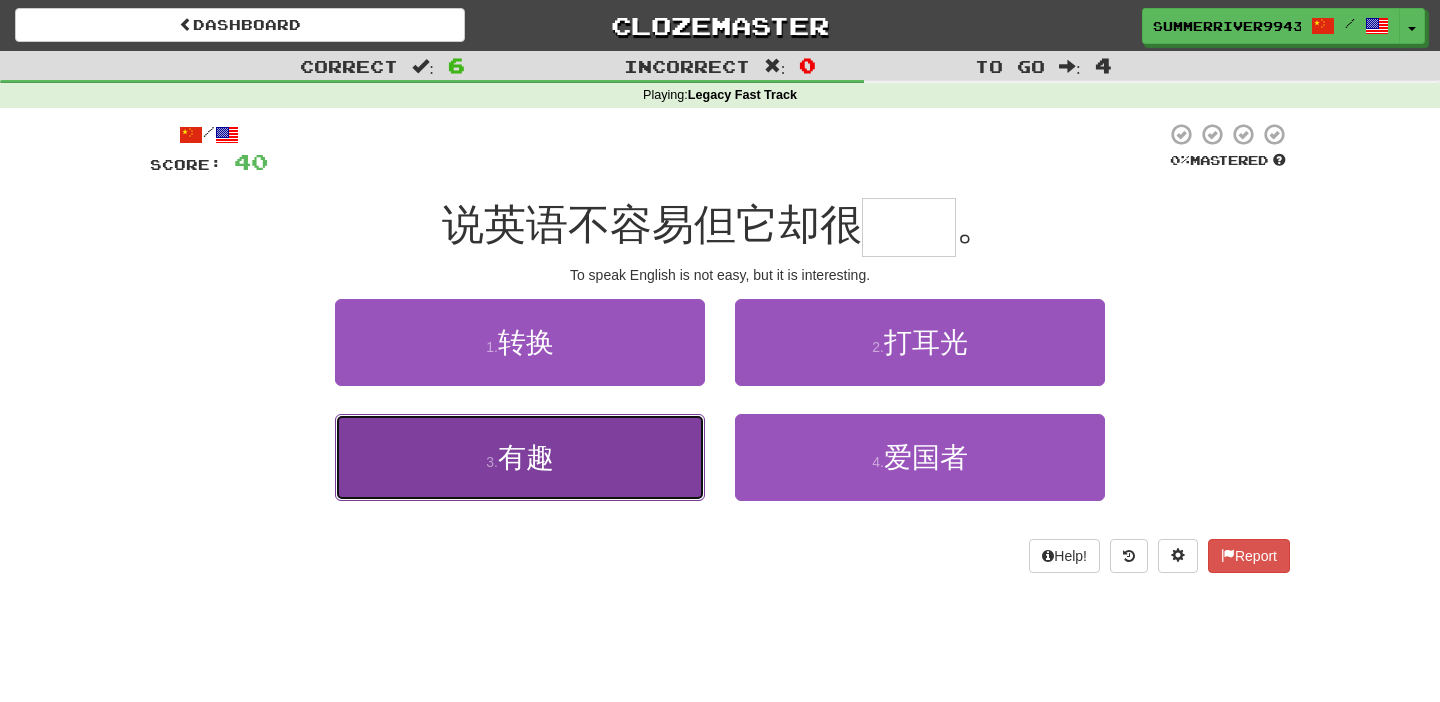 click on "3 .  有趣" at bounding box center (520, 457) 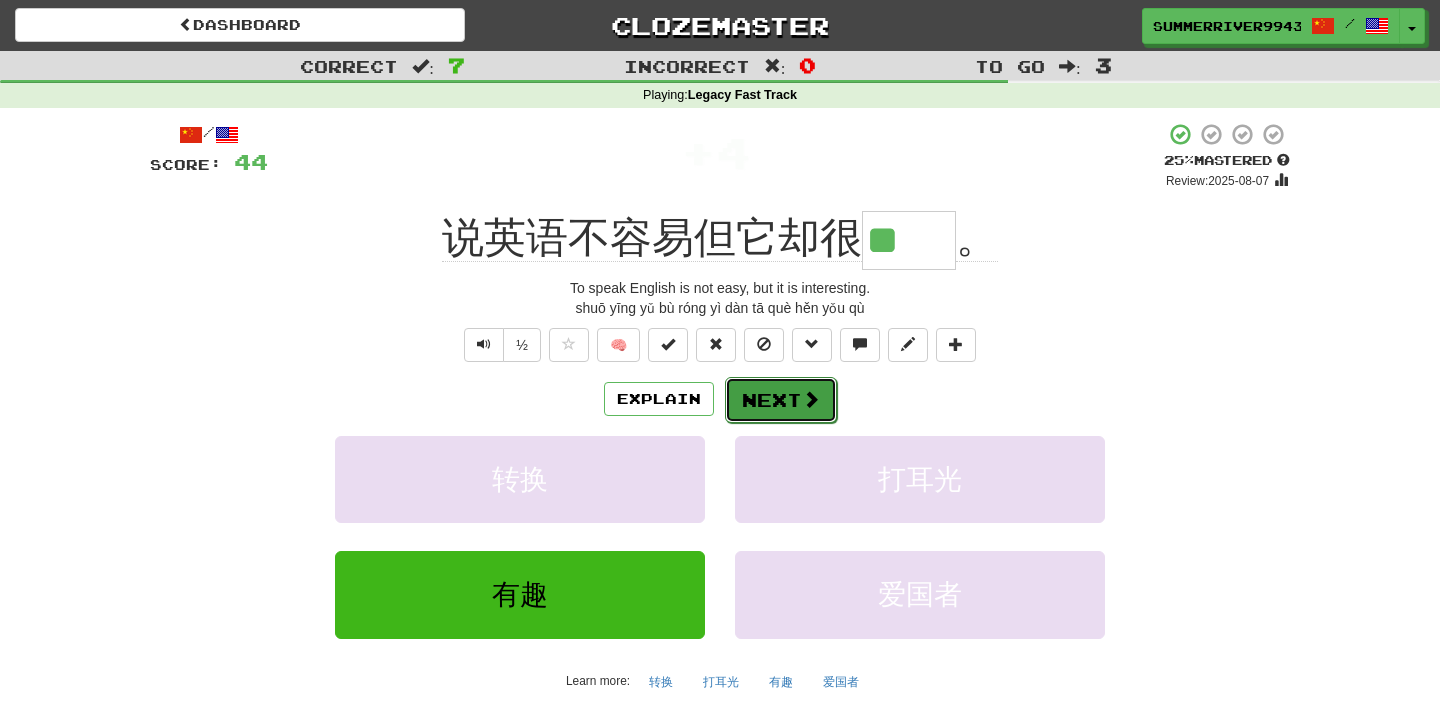 click at bounding box center [811, 399] 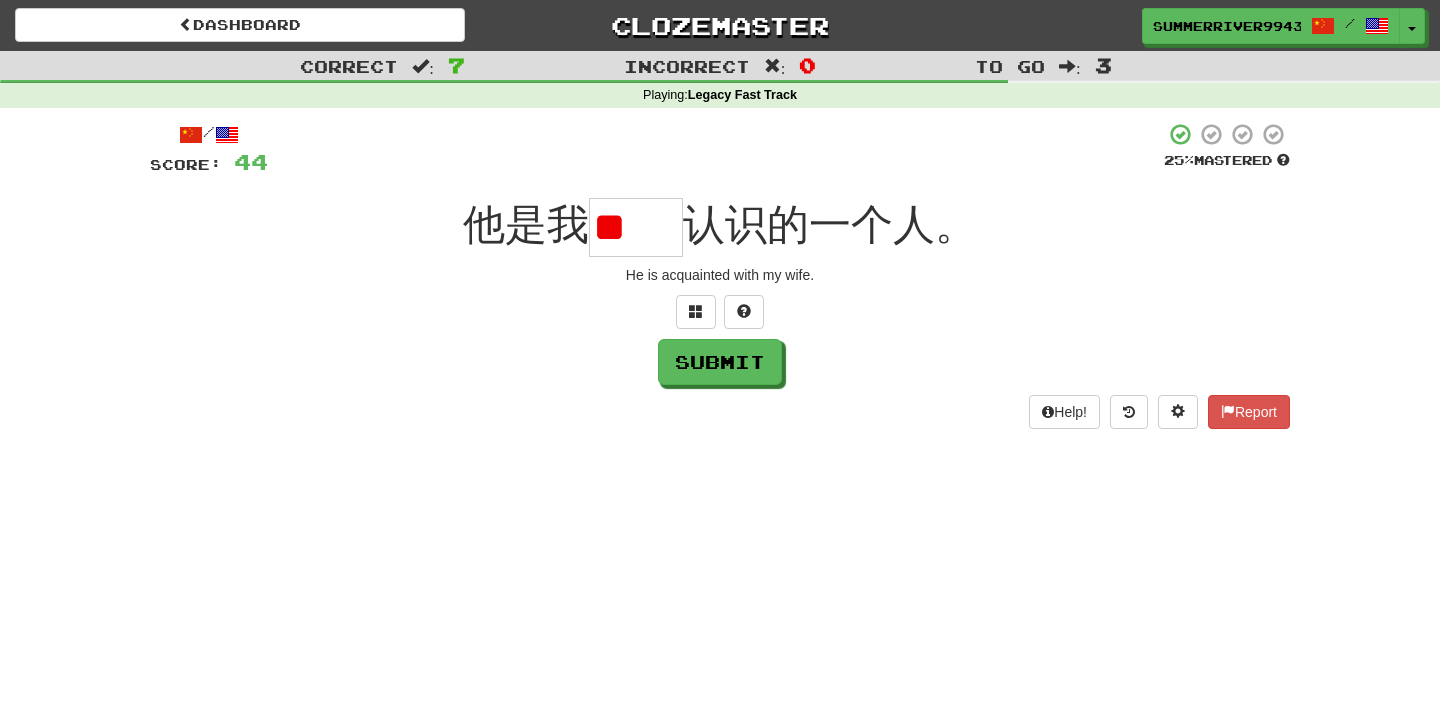 type on "*" 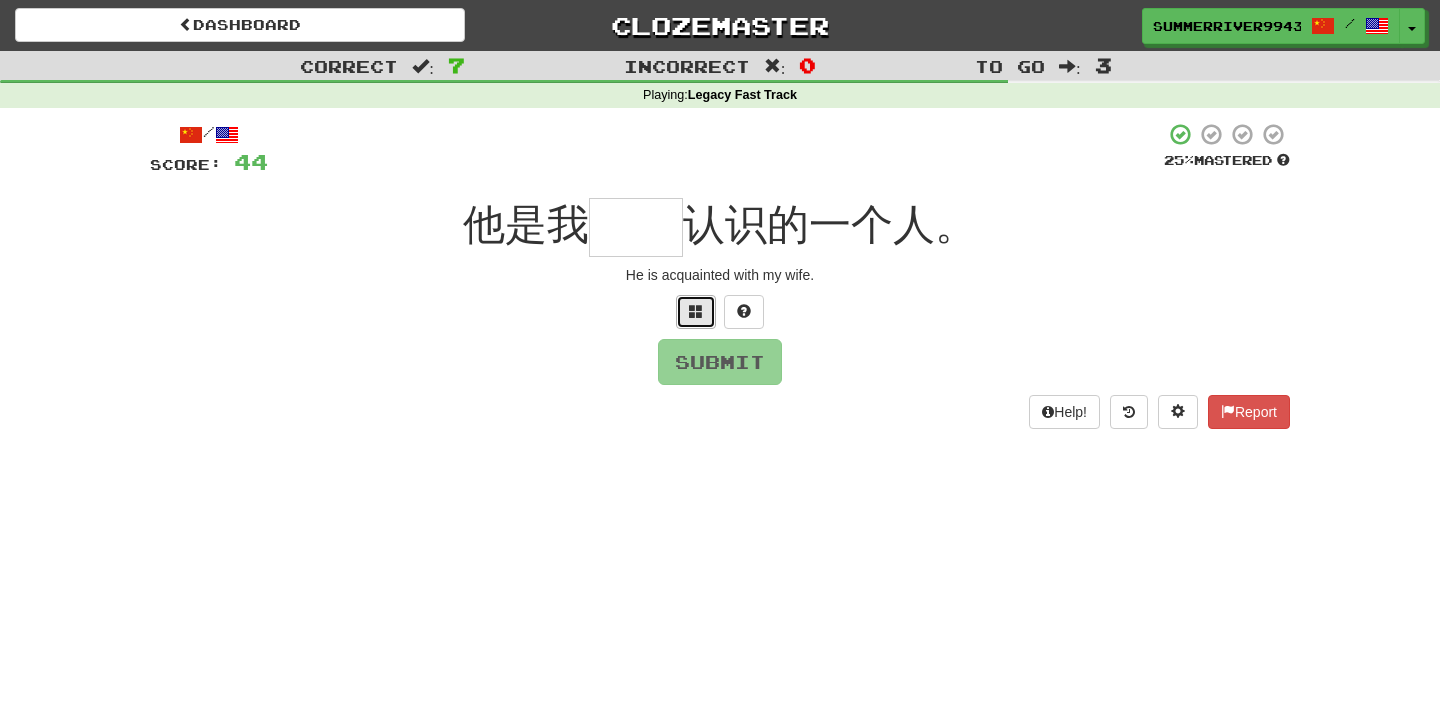 click at bounding box center (696, 311) 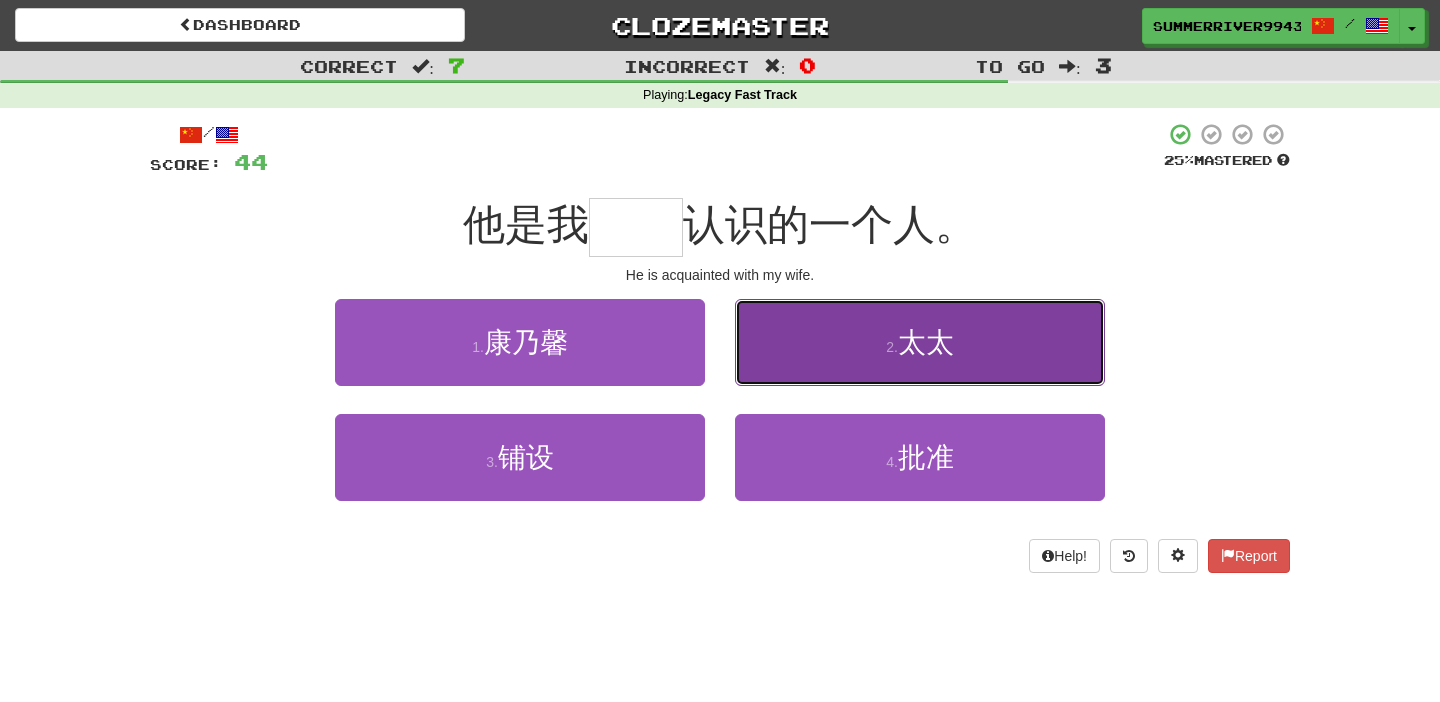click on "2 .  太太" at bounding box center [920, 342] 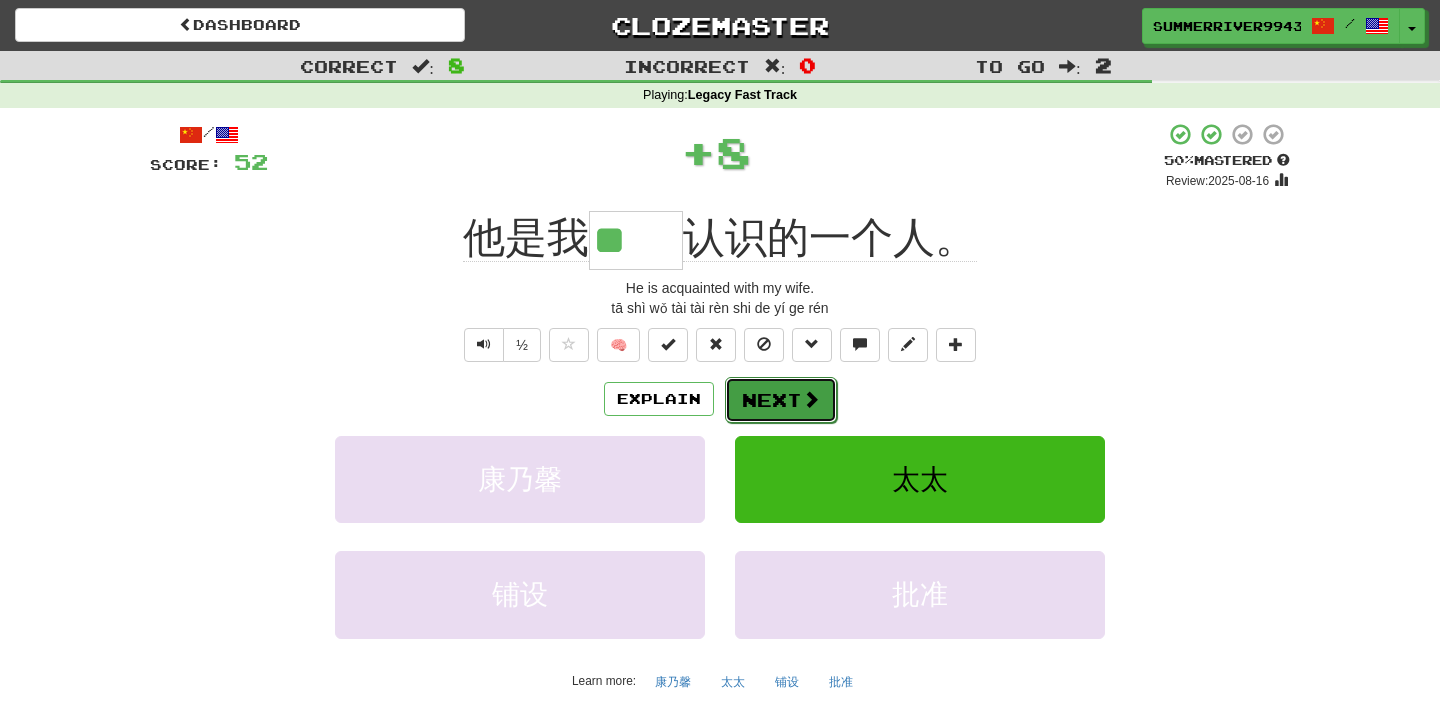 click on "Next" at bounding box center (781, 400) 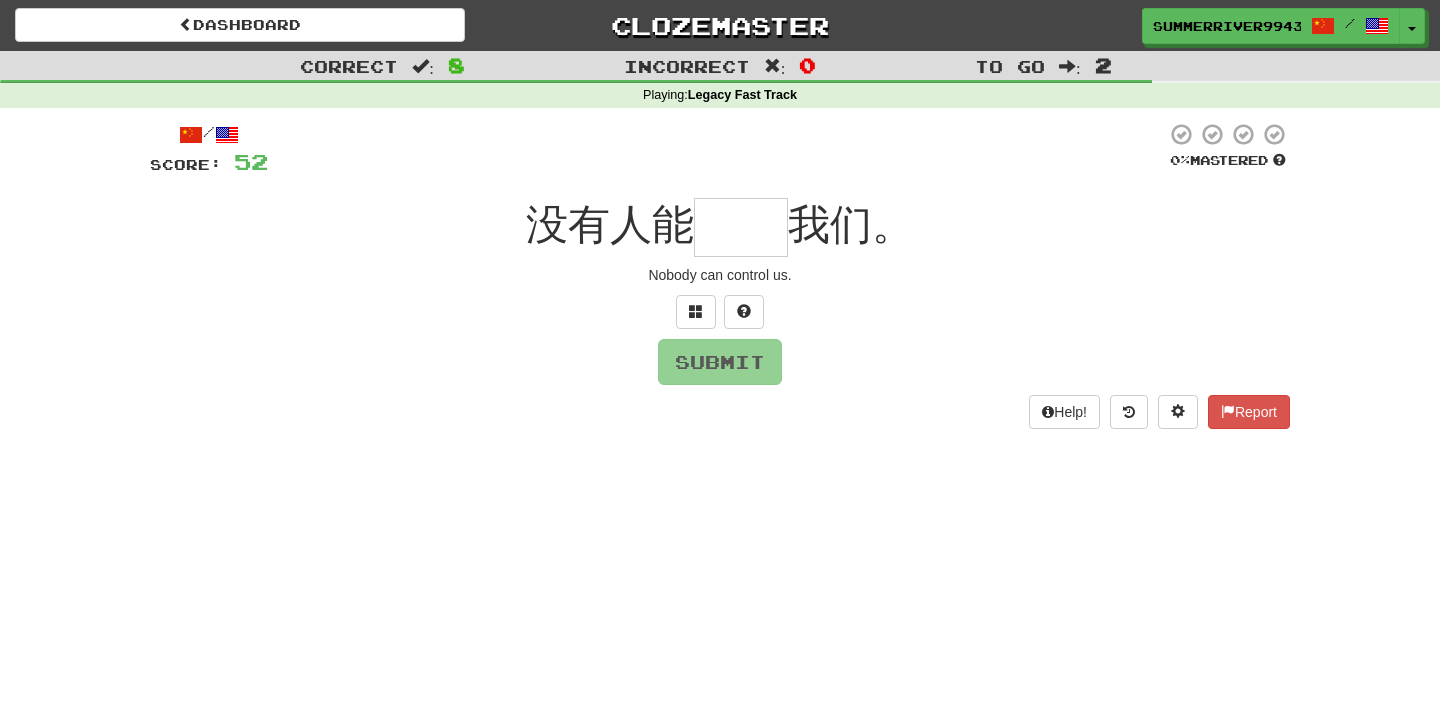 click on "/  Score:   52 0 %  Mastered 没有人能 我们。 Nobody can control us. Submit  Help!  Report" at bounding box center [720, 275] 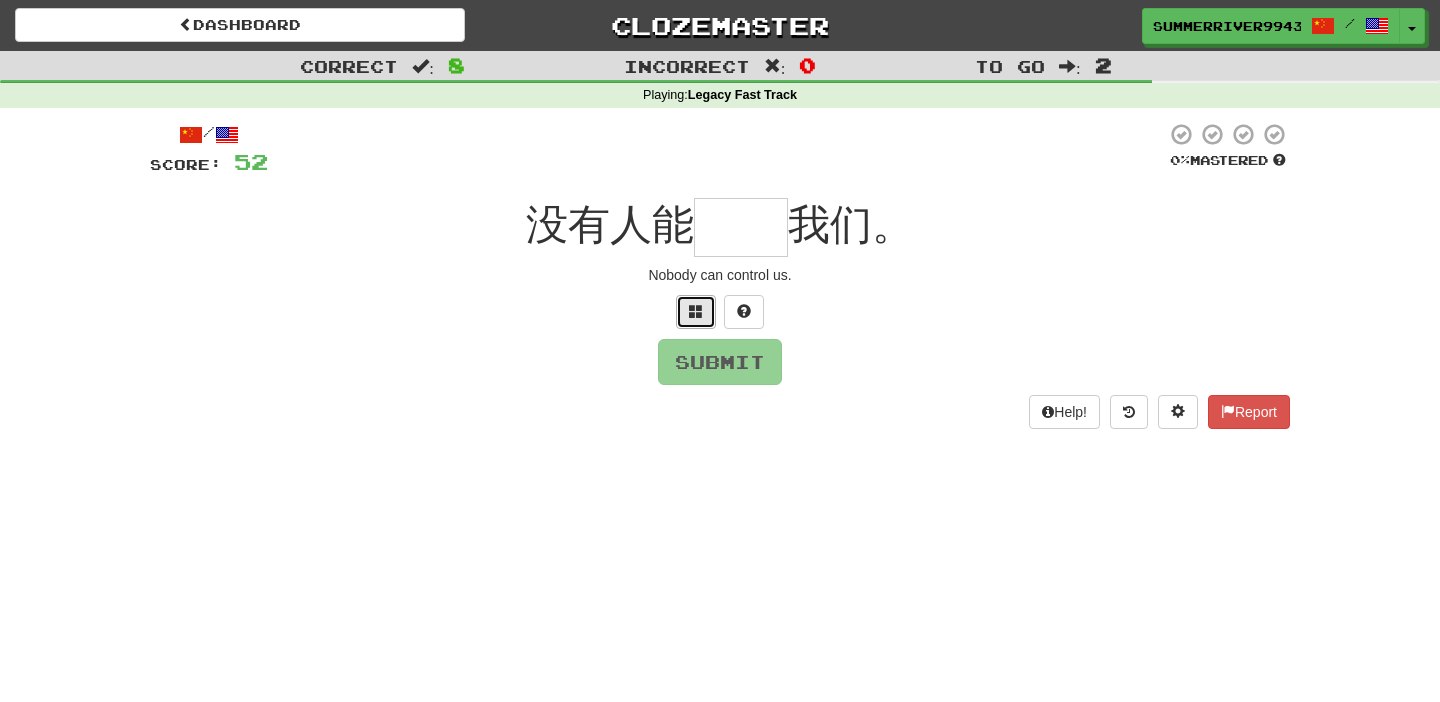 click at bounding box center [696, 311] 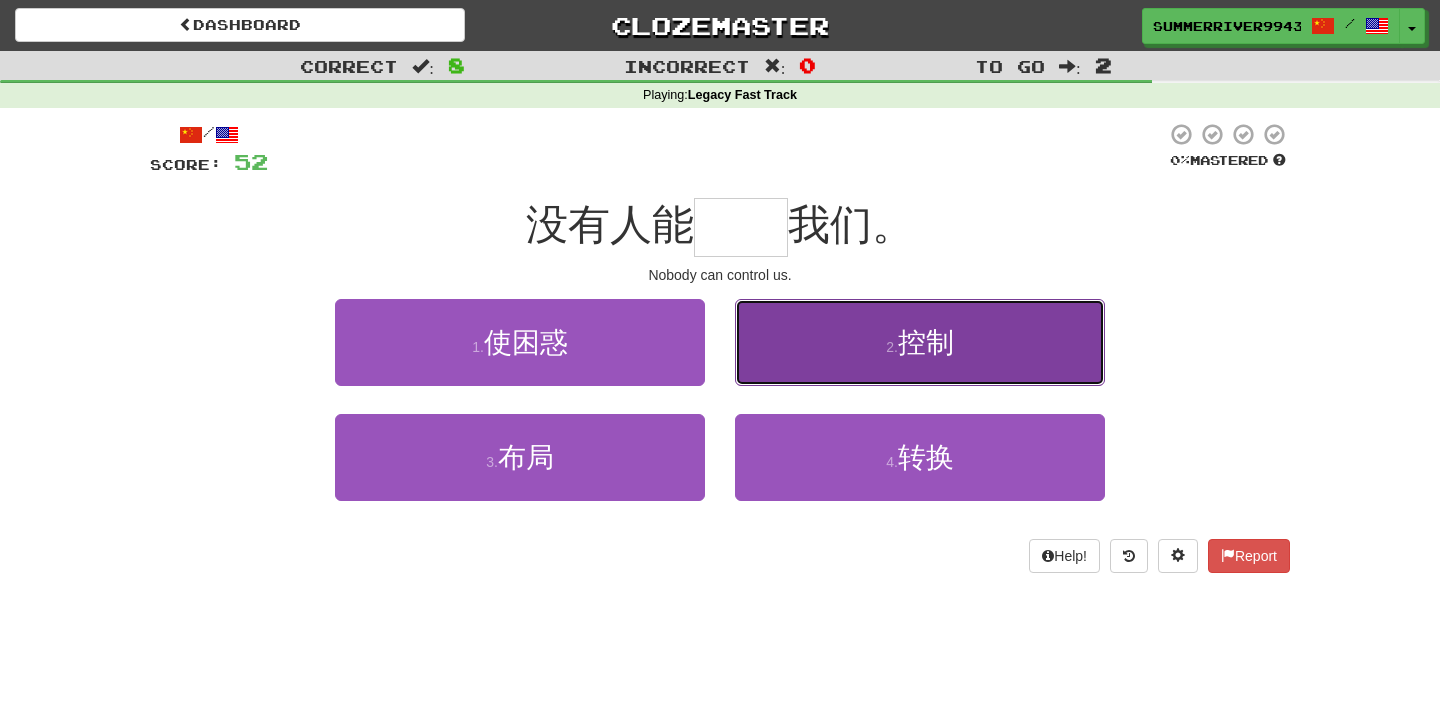 click on "2 .  控制" at bounding box center (920, 342) 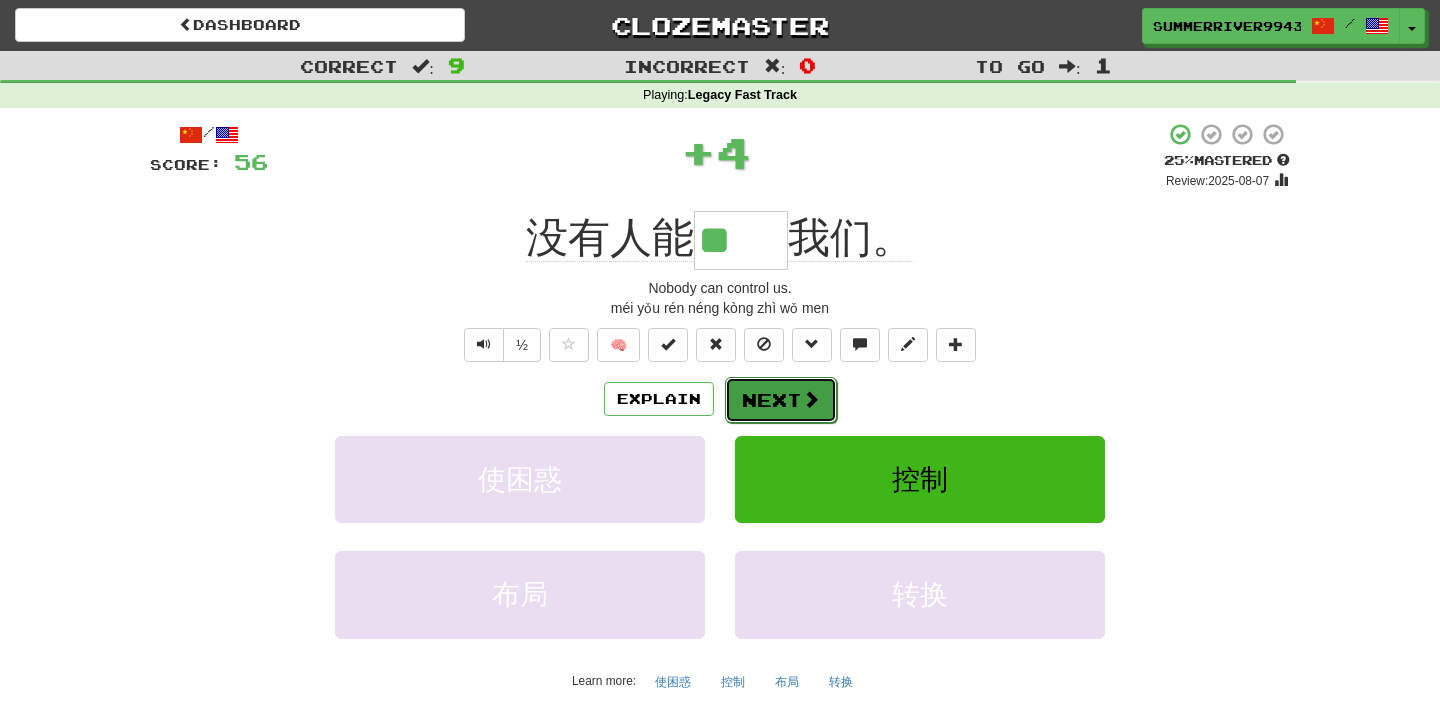 click on "Next" at bounding box center [781, 400] 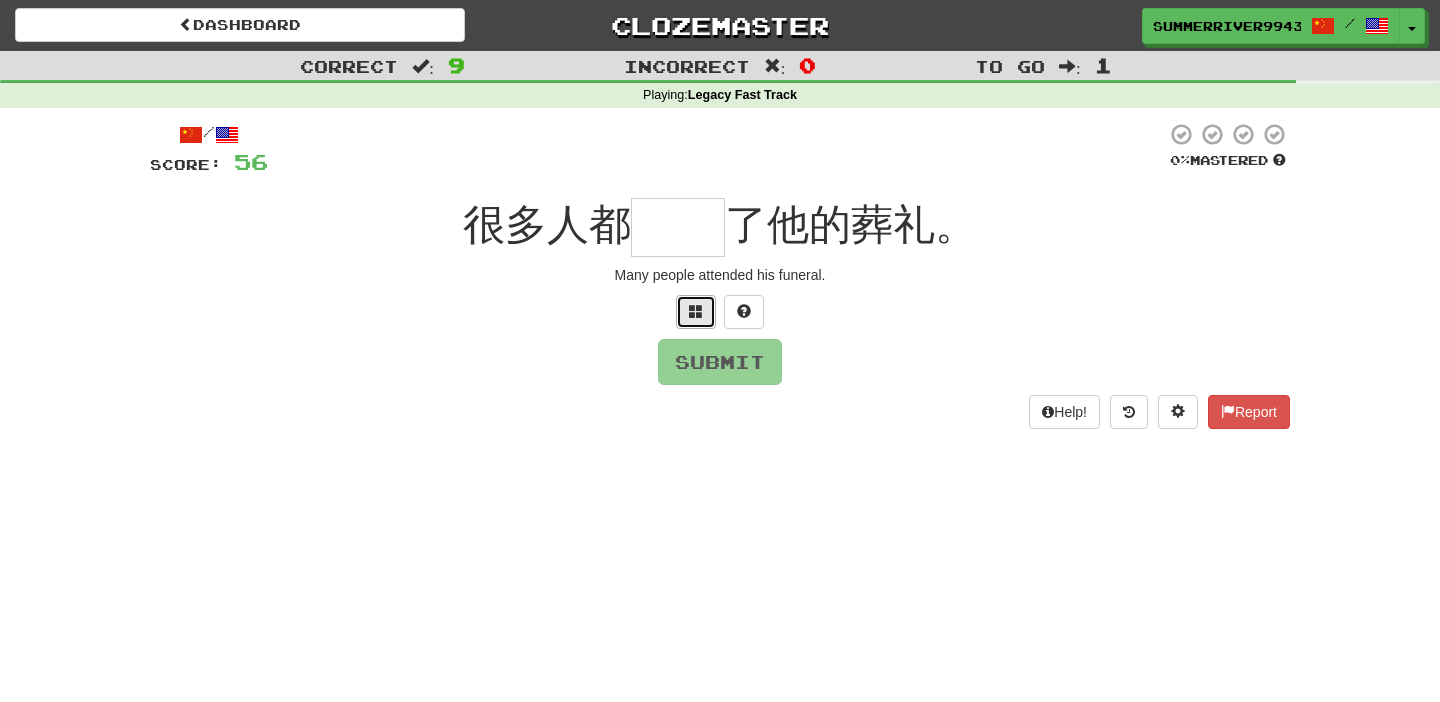 click at bounding box center (696, 312) 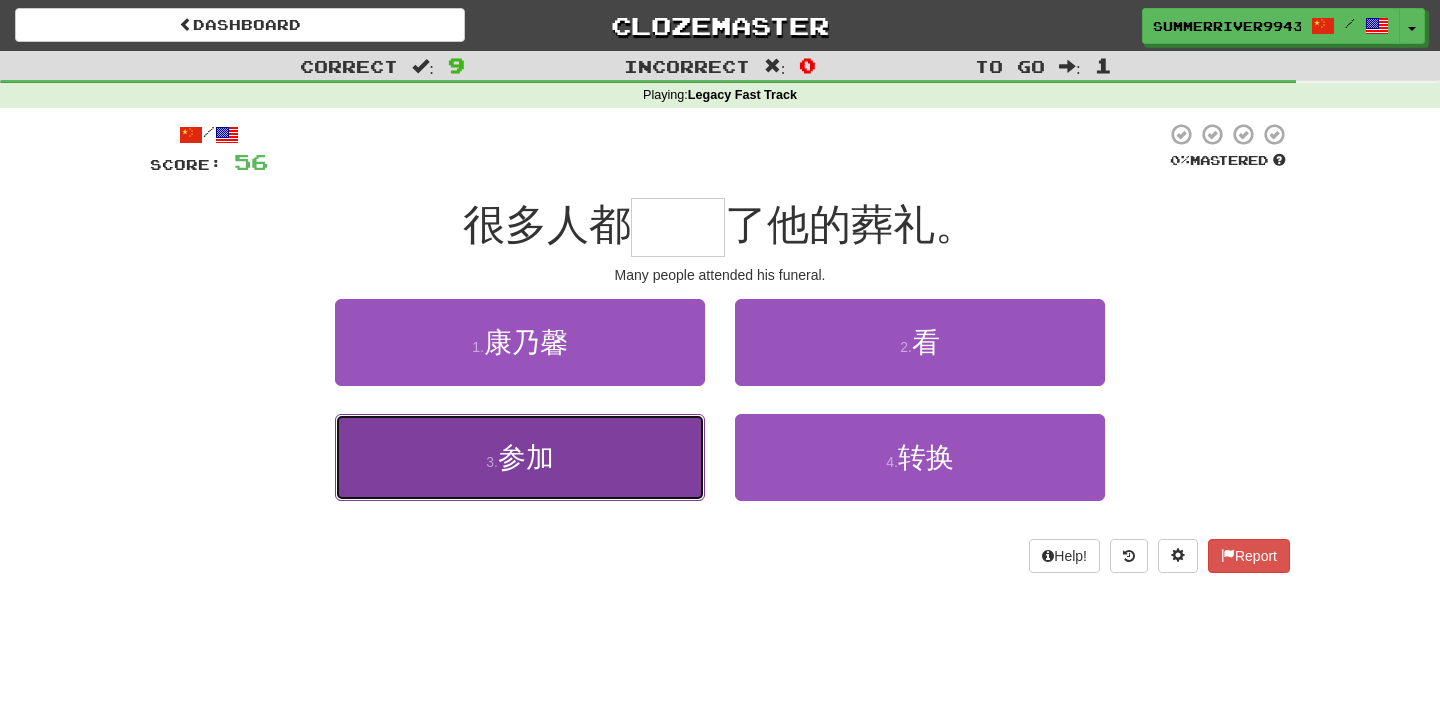 click on "3 .  参加" at bounding box center (520, 457) 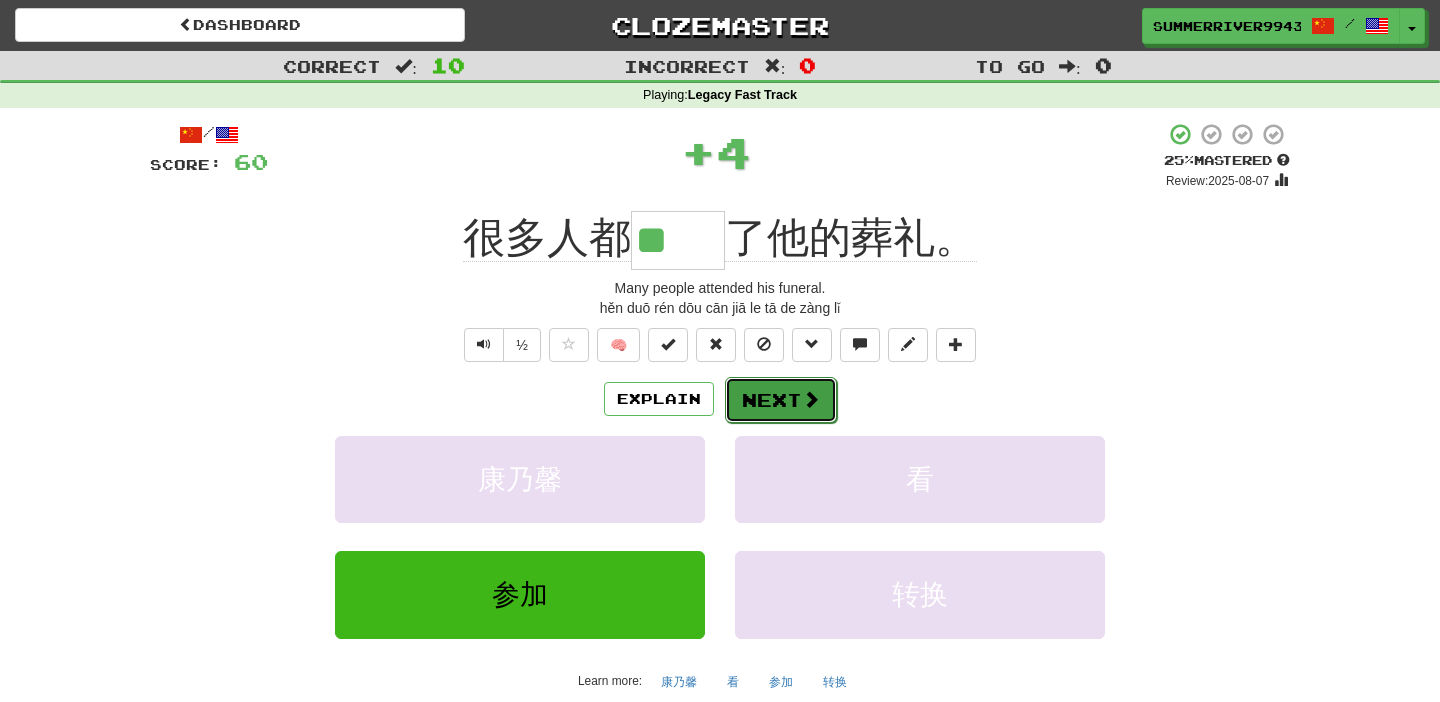 click on "Next" at bounding box center (781, 400) 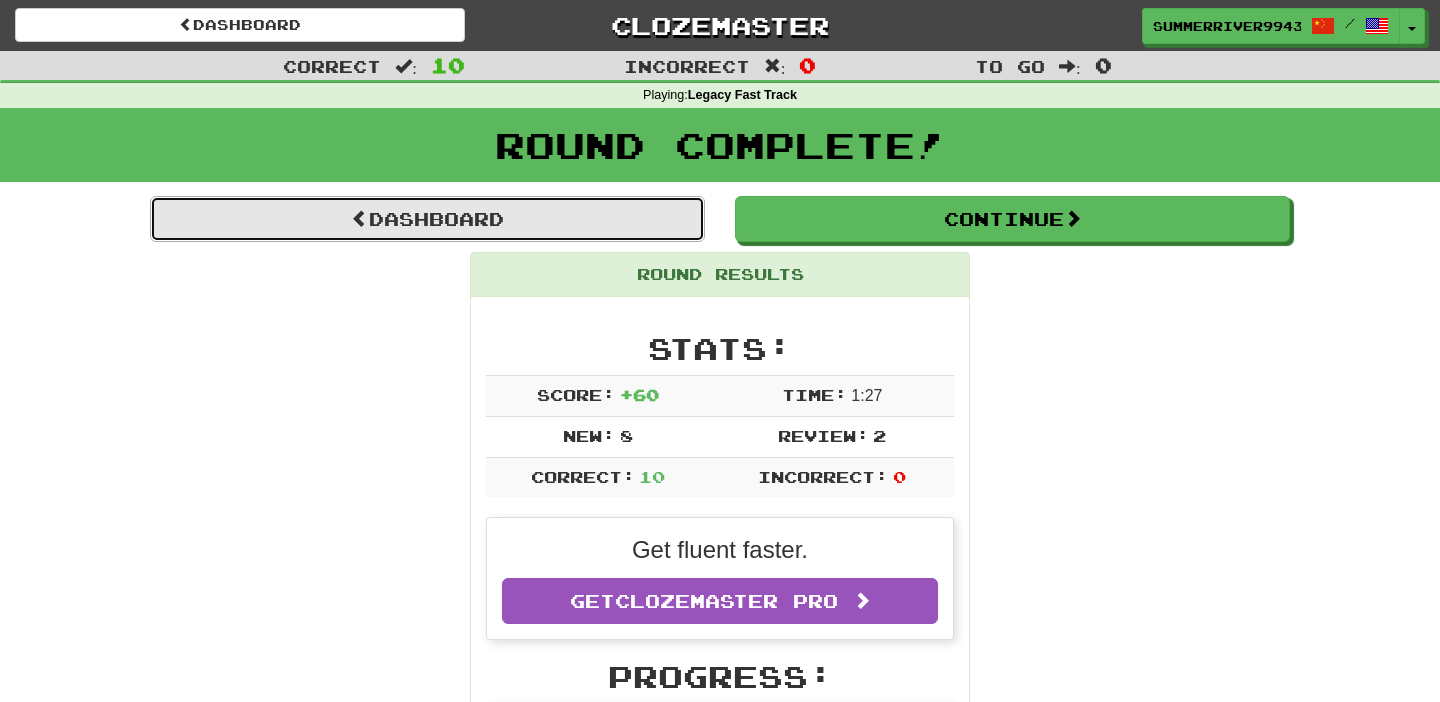 click on "Dashboard" at bounding box center (427, 219) 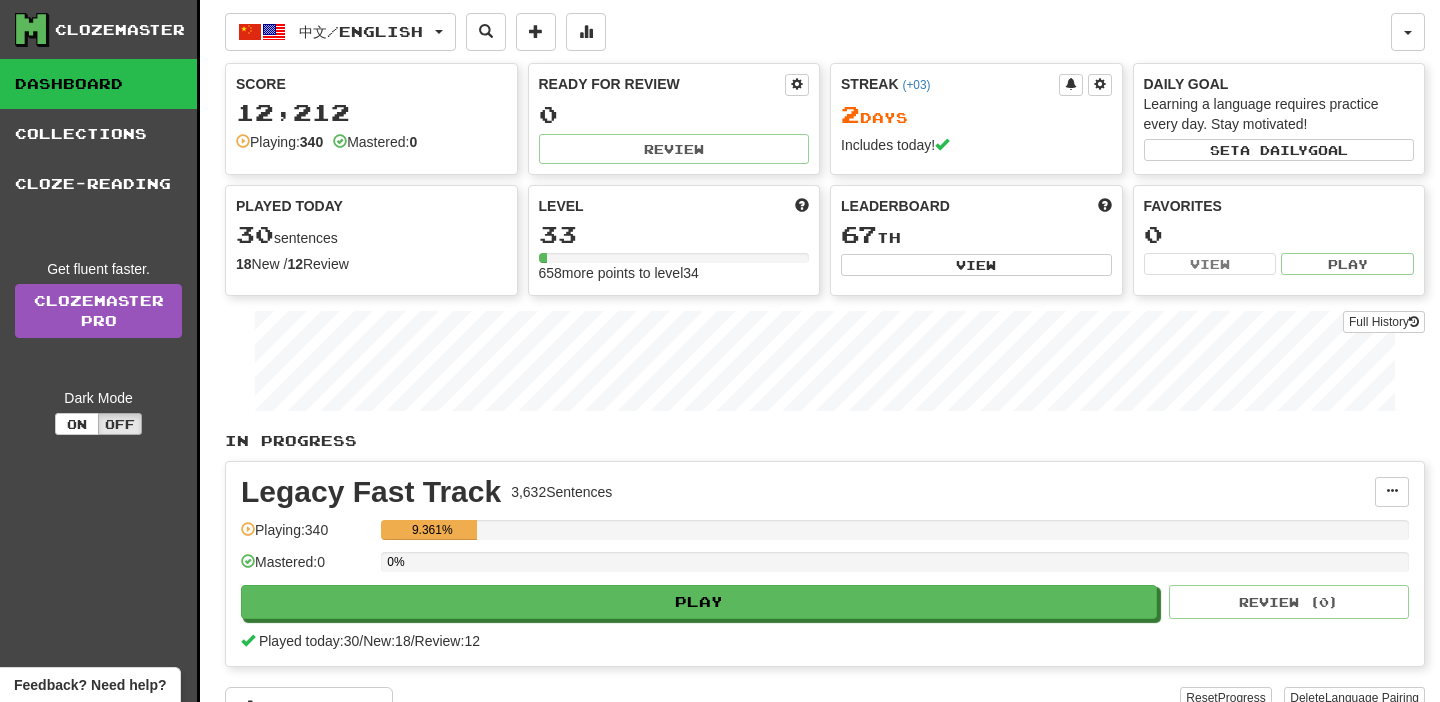 scroll, scrollTop: 0, scrollLeft: 0, axis: both 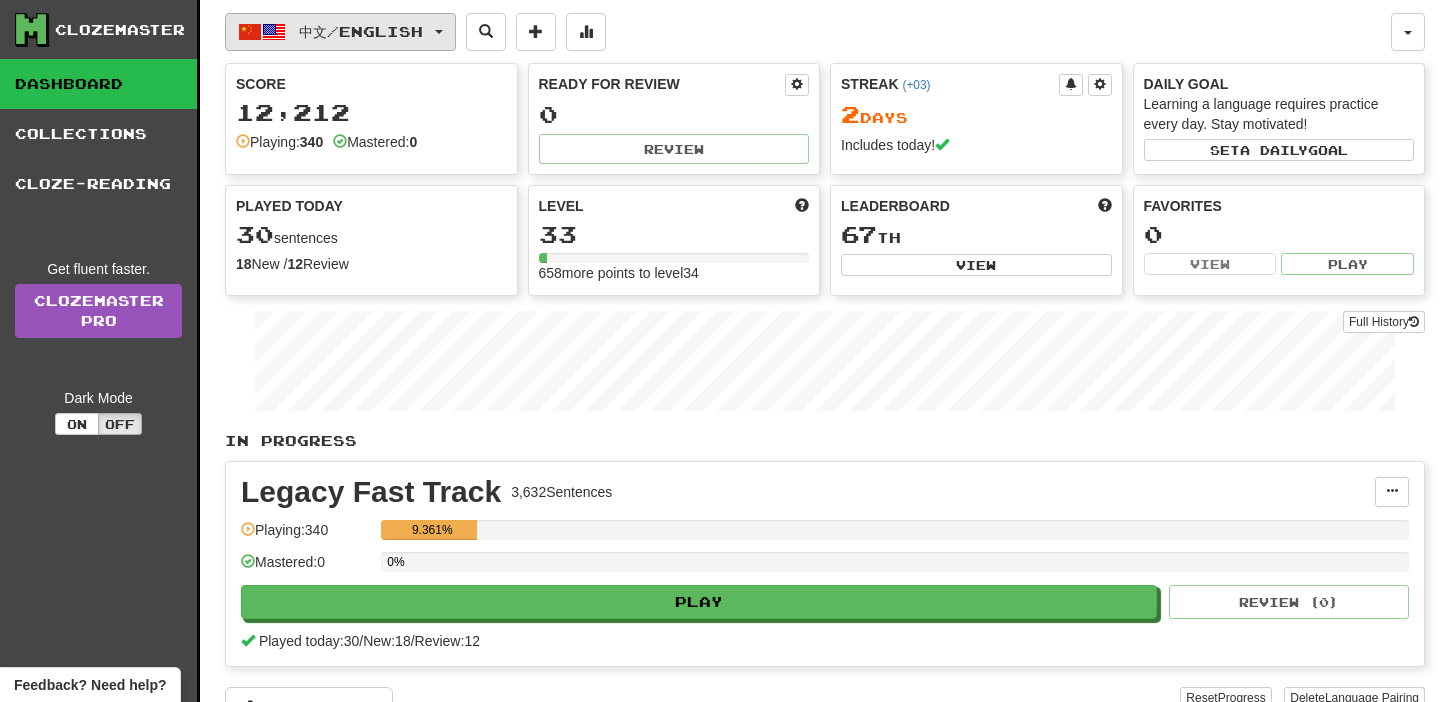 click on "中文  /  English" at bounding box center [361, 31] 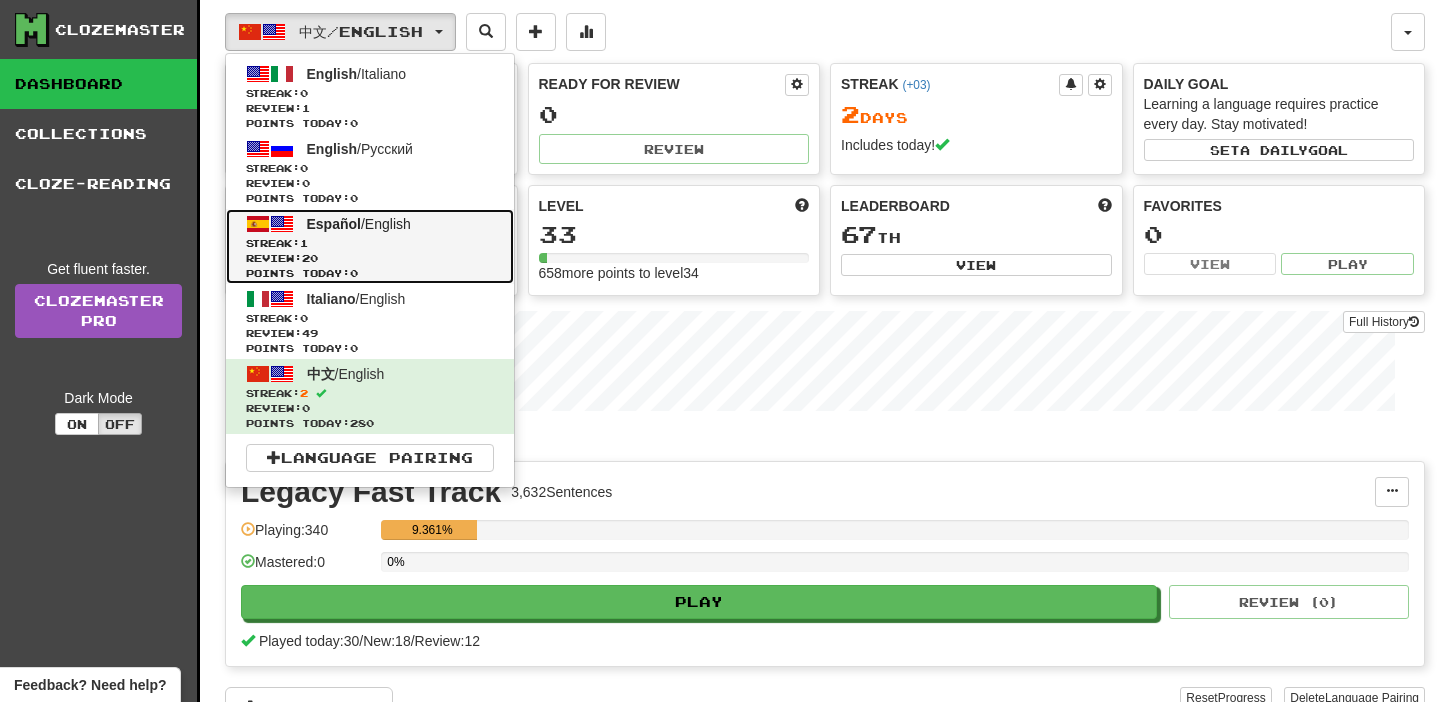 click on "Streak:  1" at bounding box center (370, 243) 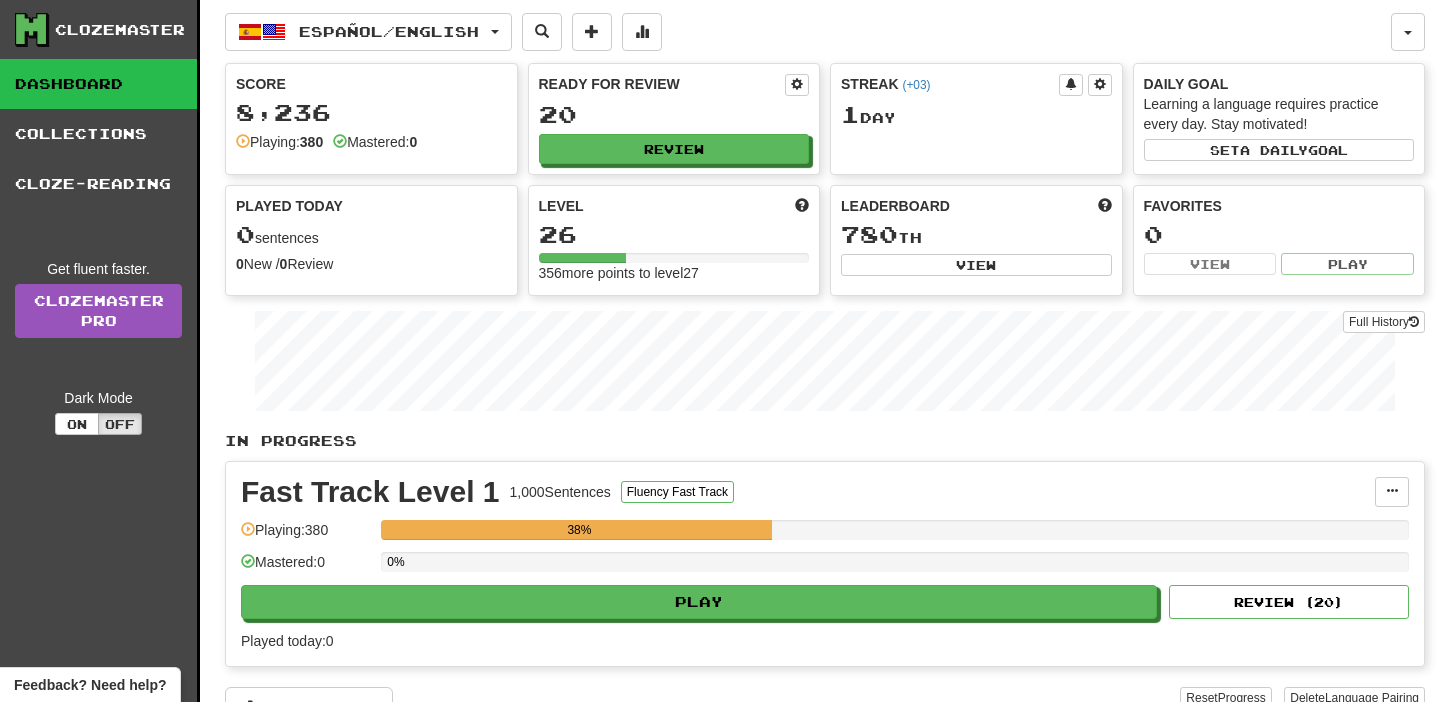 scroll, scrollTop: 0, scrollLeft: 0, axis: both 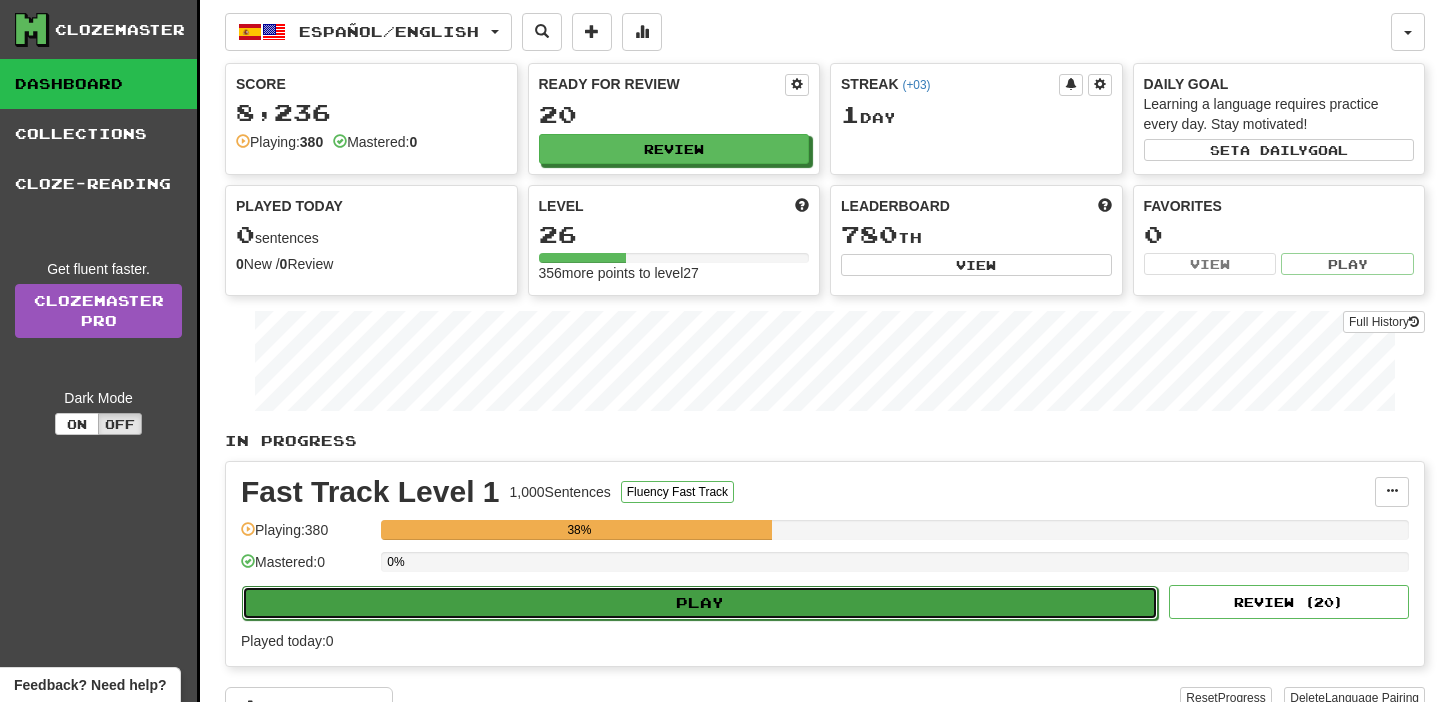 click on "Play" at bounding box center [700, 603] 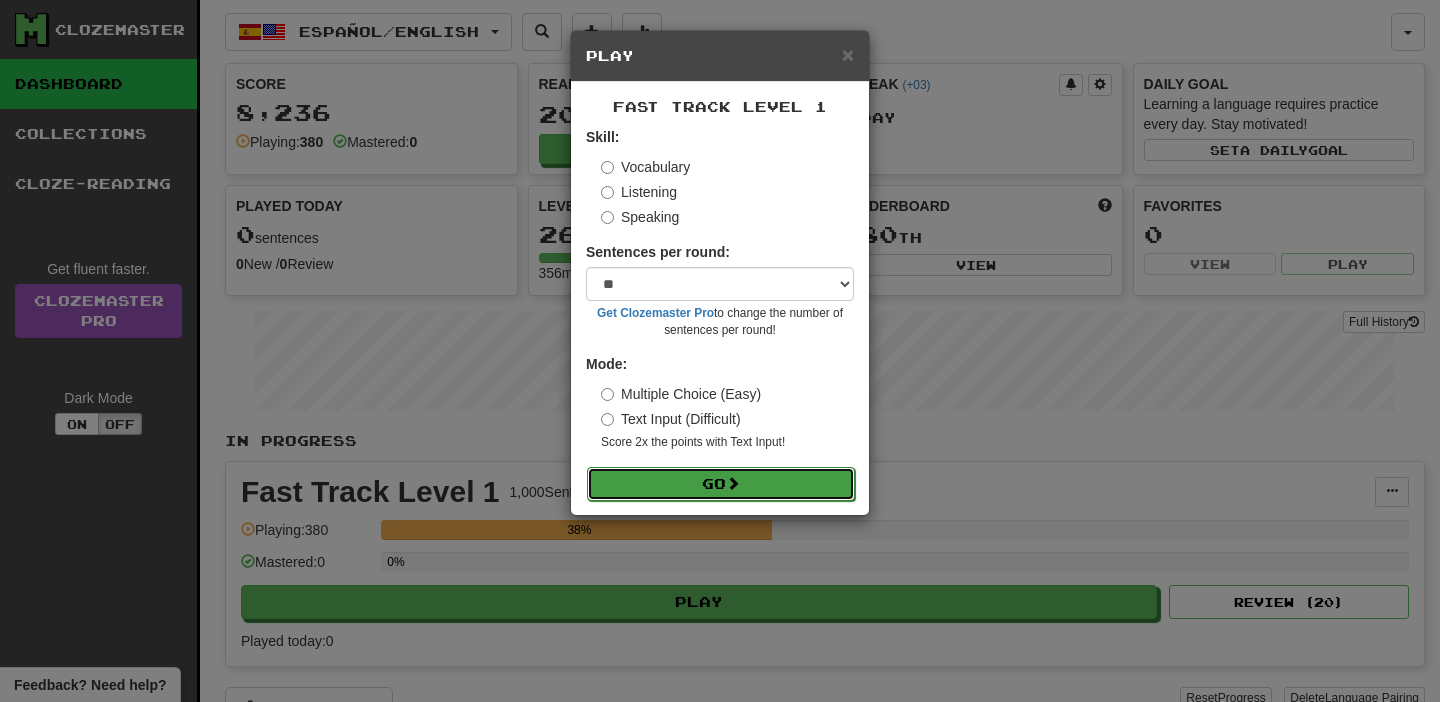 click on "Go" at bounding box center (721, 484) 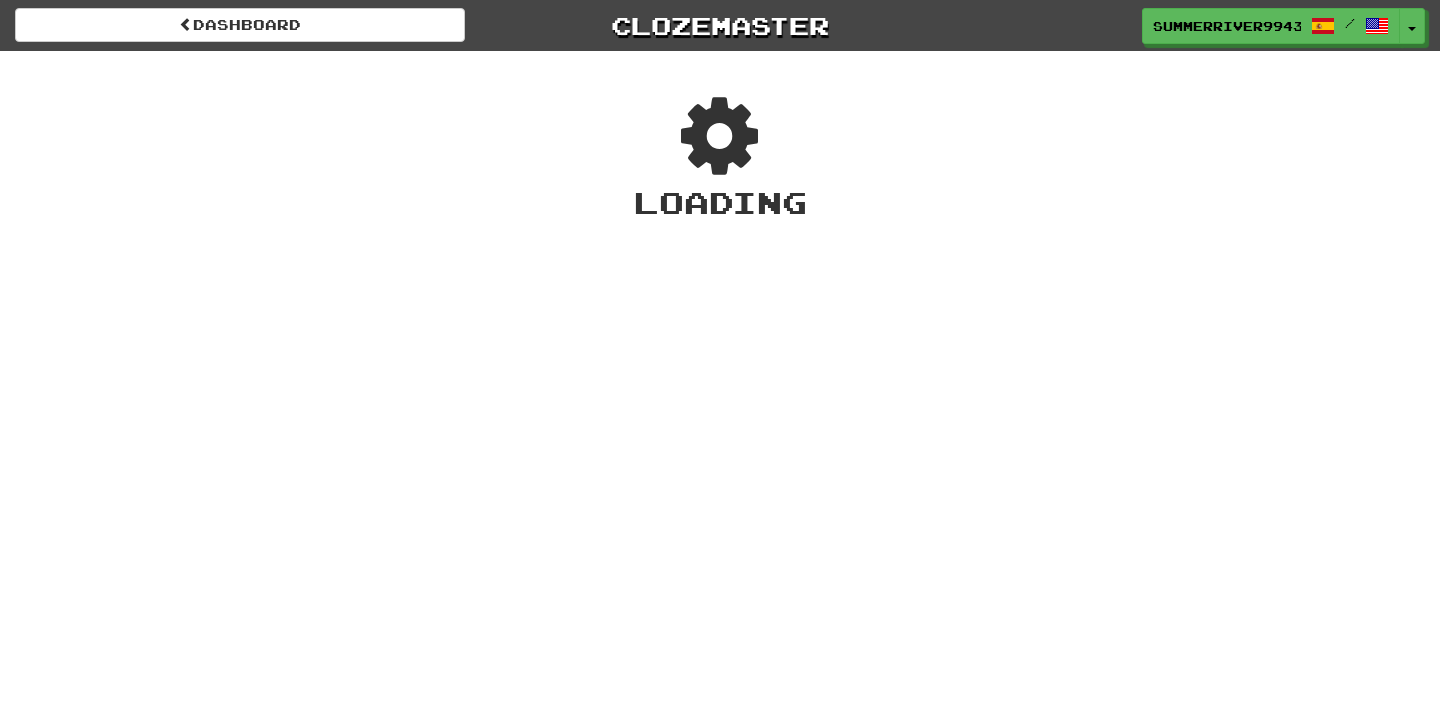 scroll, scrollTop: 0, scrollLeft: 0, axis: both 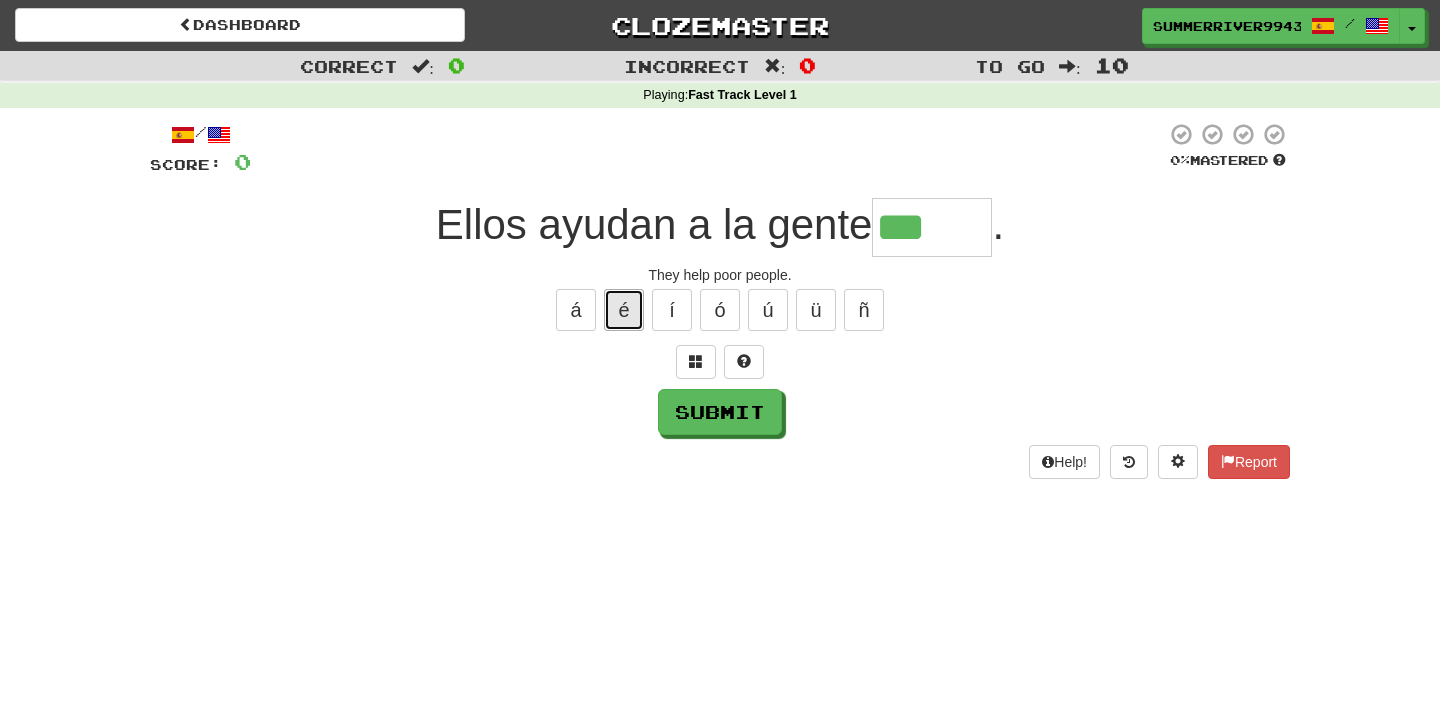 click on "é" at bounding box center (624, 310) 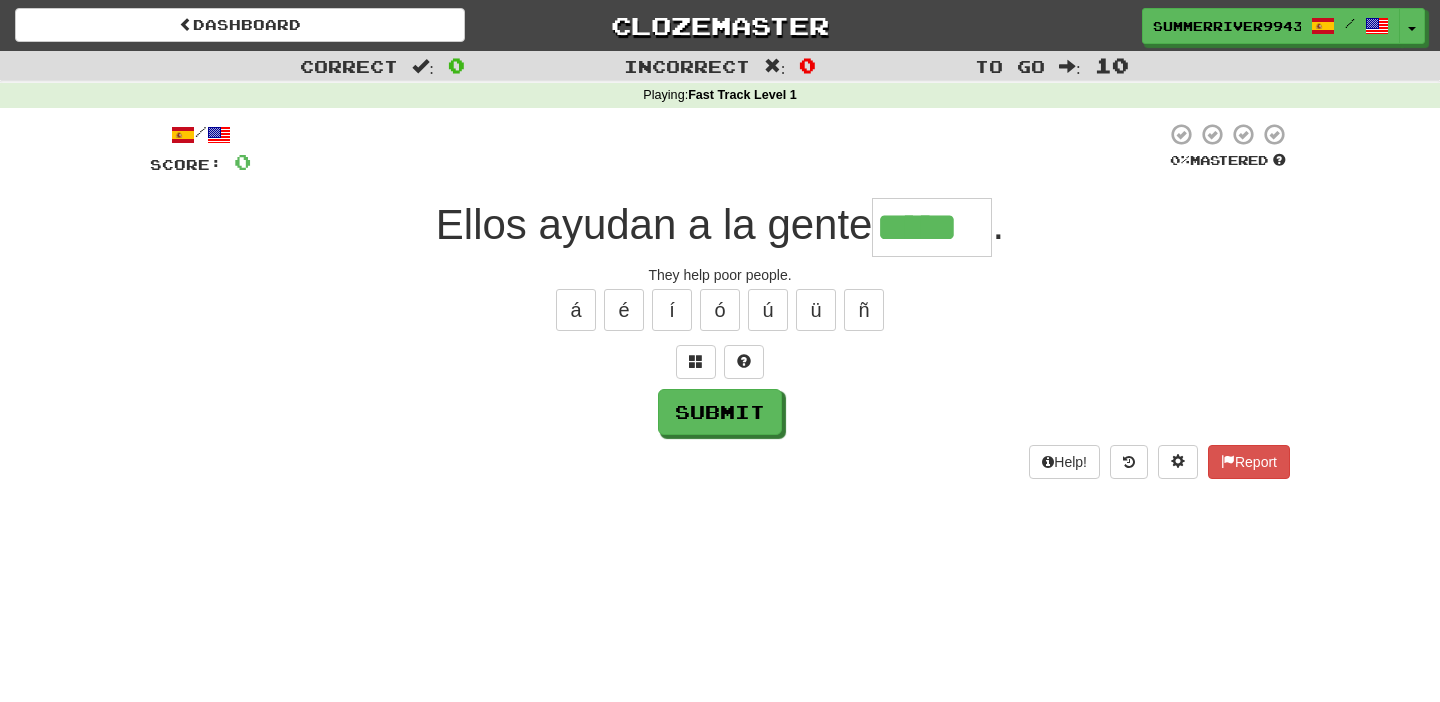 type on "*****" 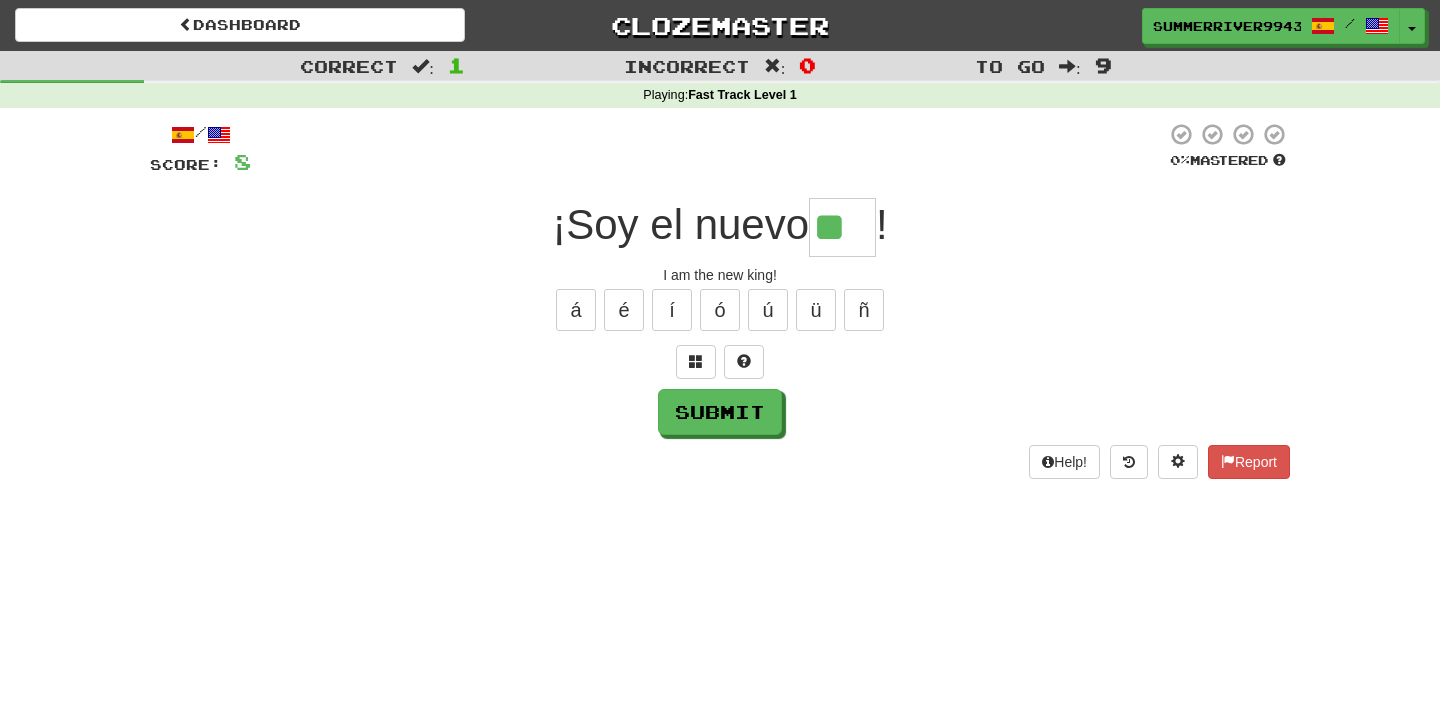 scroll, scrollTop: 0, scrollLeft: 0, axis: both 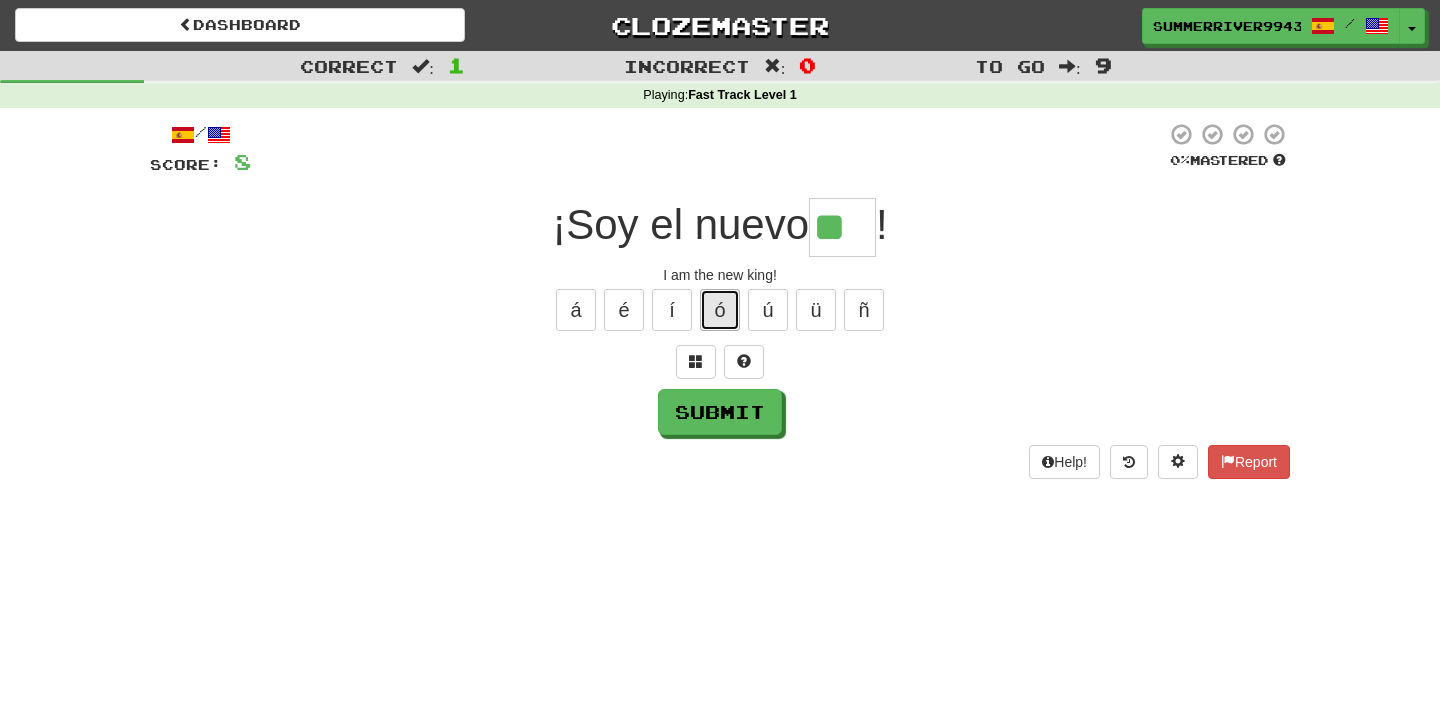 click on "ó" at bounding box center [720, 310] 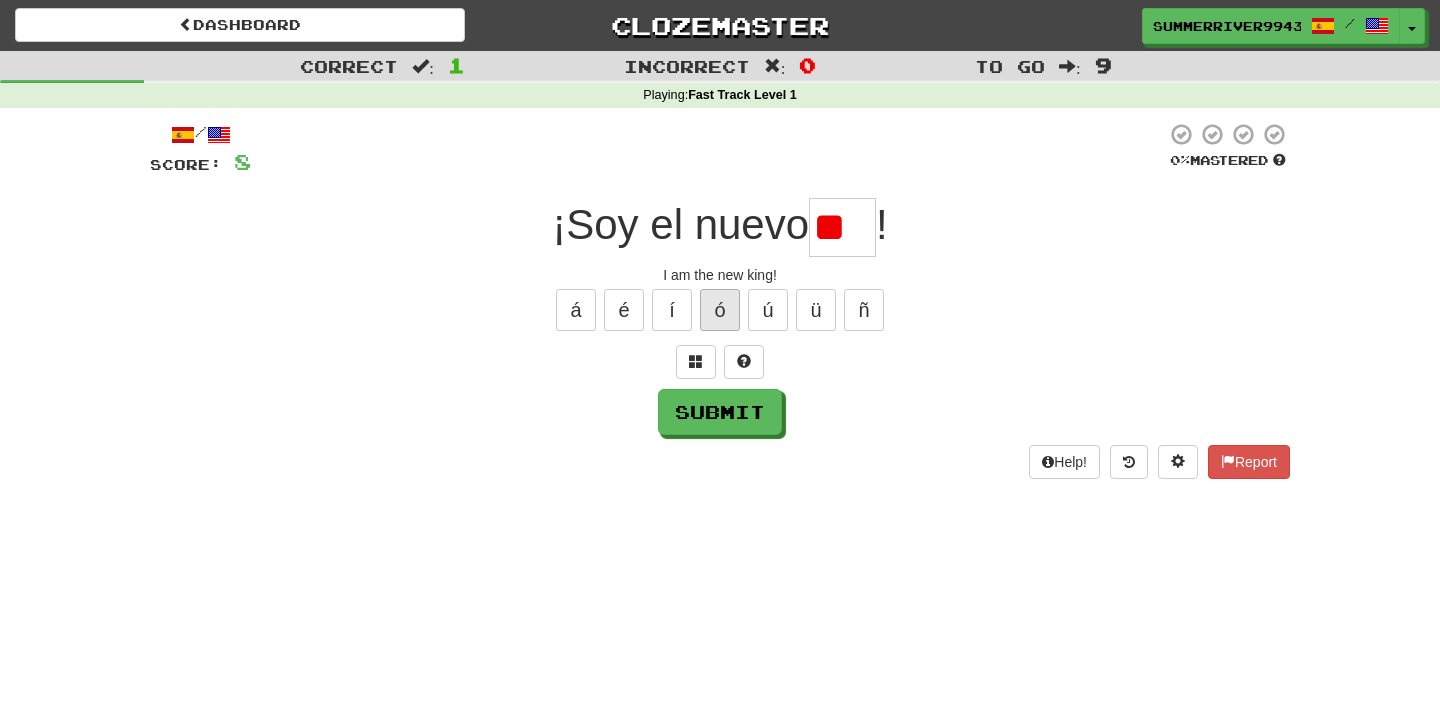 scroll, scrollTop: 0, scrollLeft: 0, axis: both 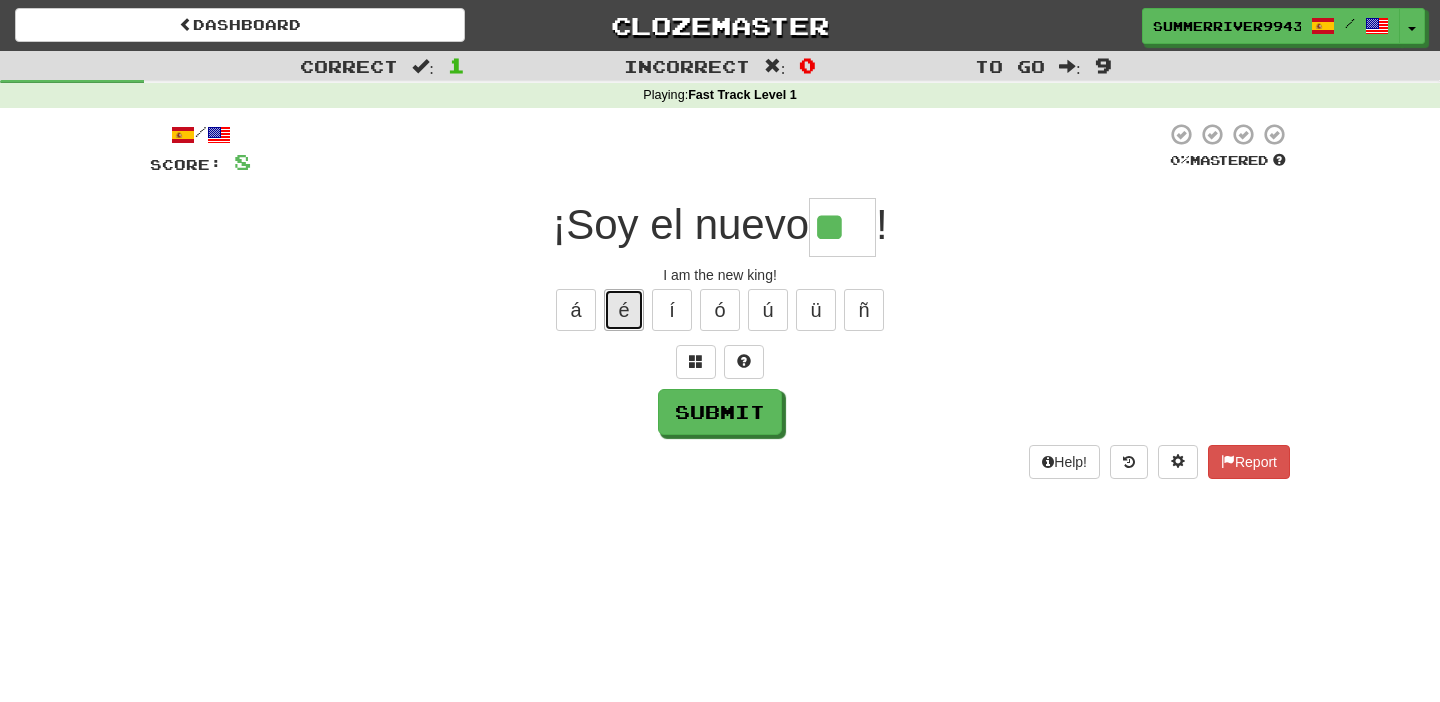 click on "é" at bounding box center [624, 310] 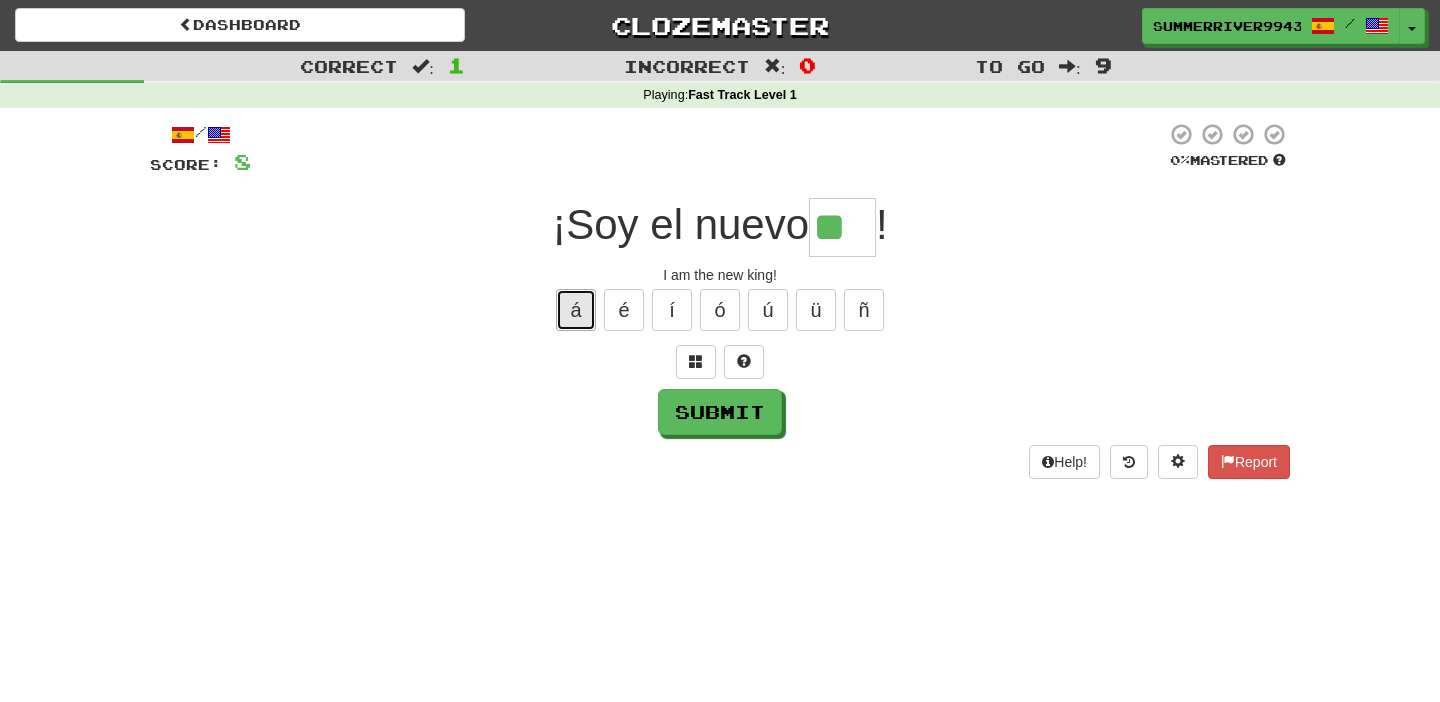 click on "á" at bounding box center [576, 310] 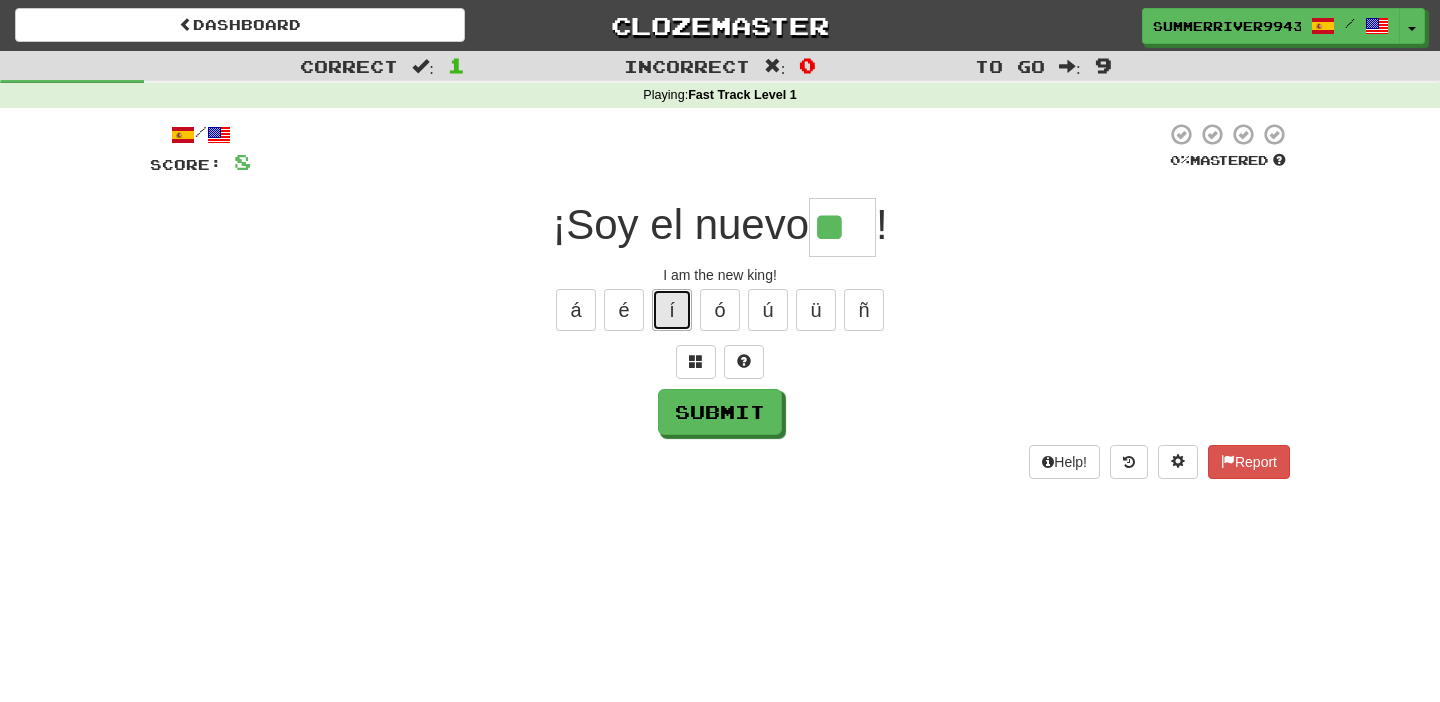click on "í" at bounding box center (672, 310) 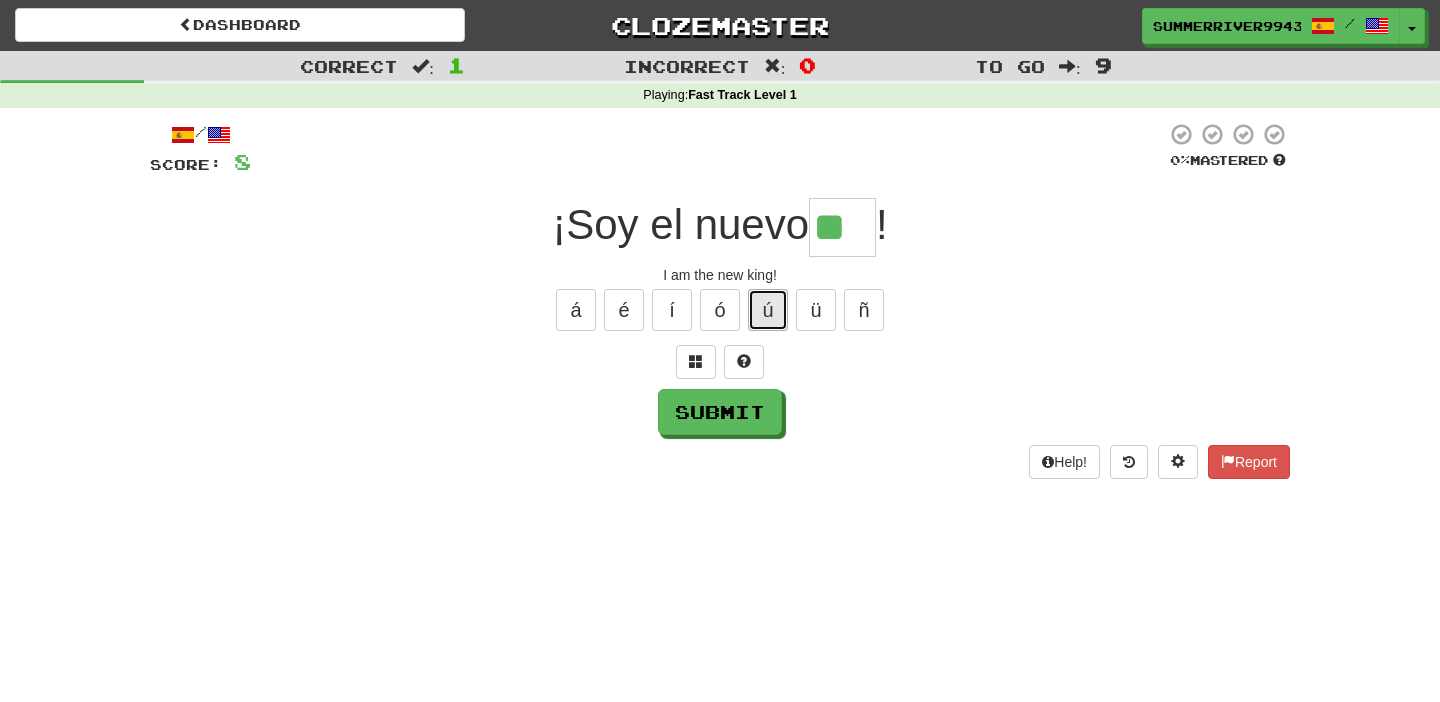 click on "ú" at bounding box center [768, 310] 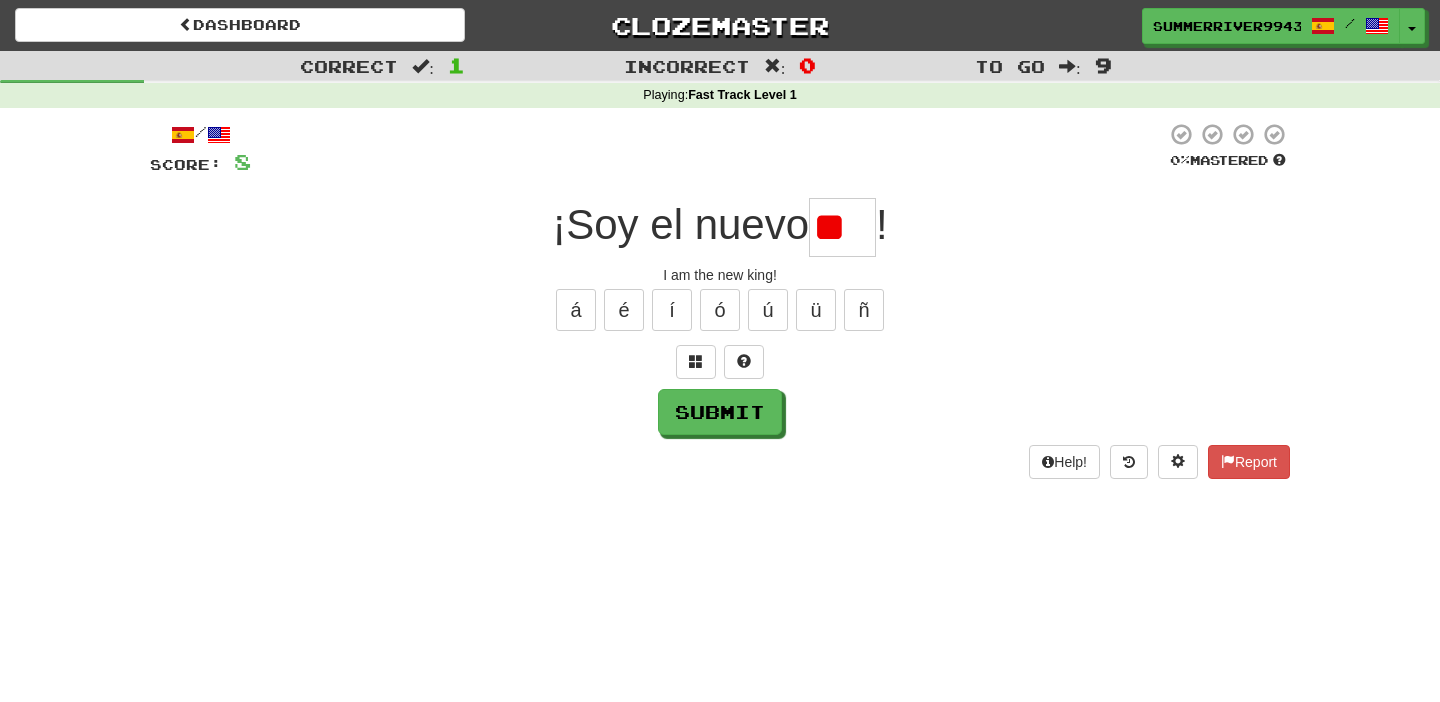 scroll, scrollTop: 0, scrollLeft: 0, axis: both 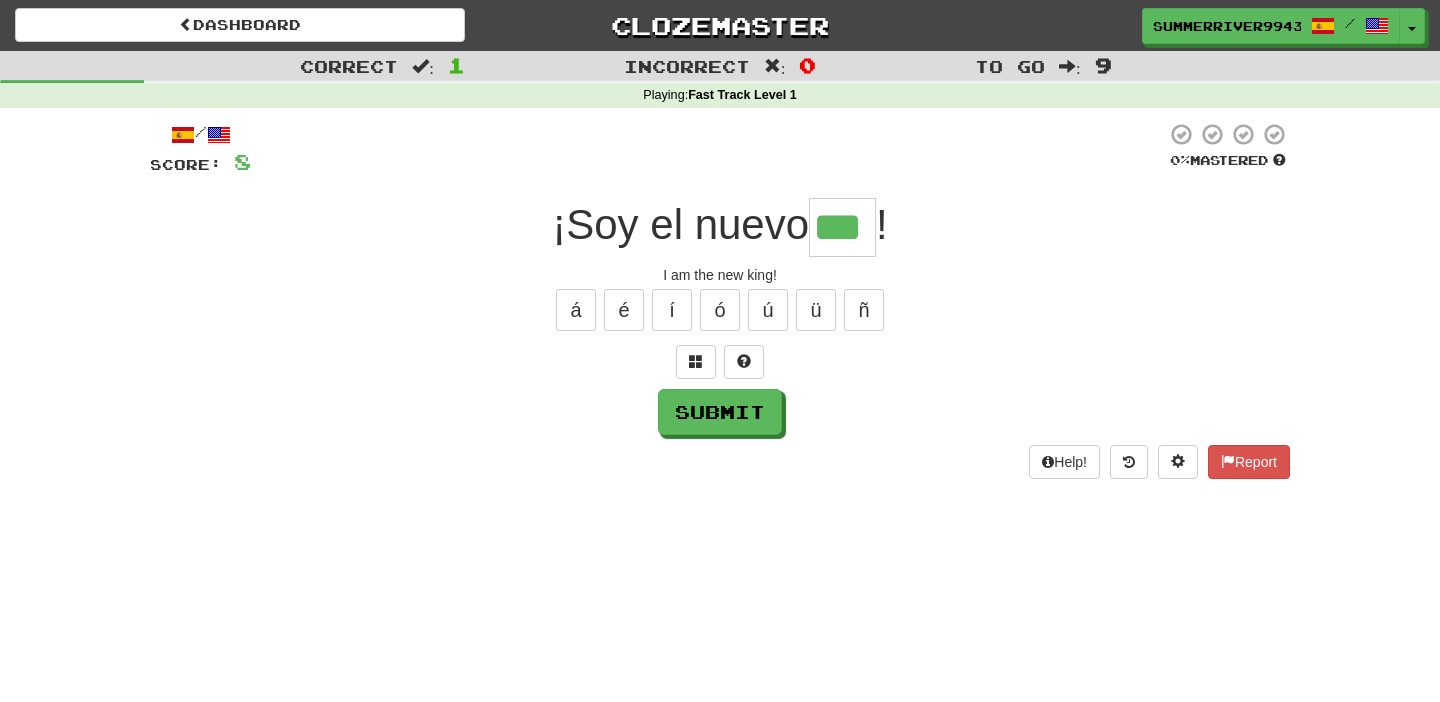 type on "***" 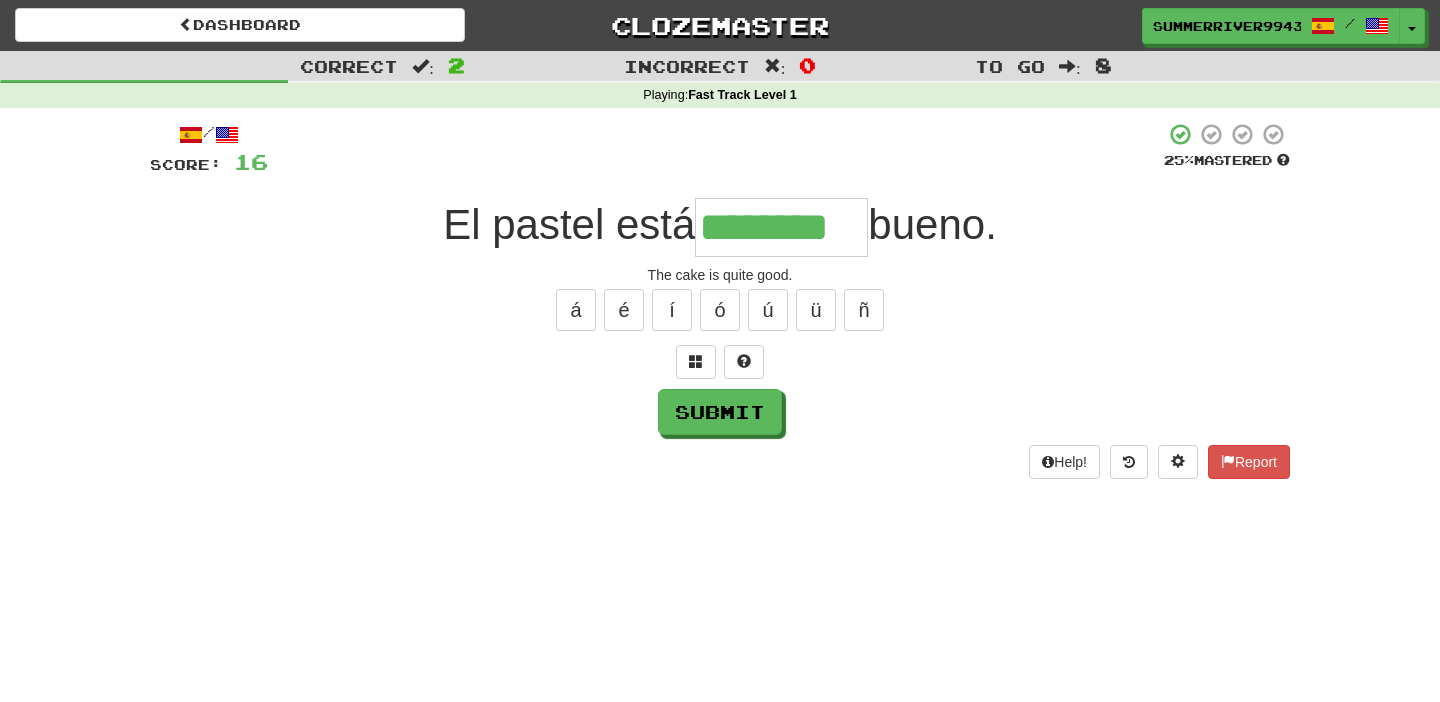 type on "********" 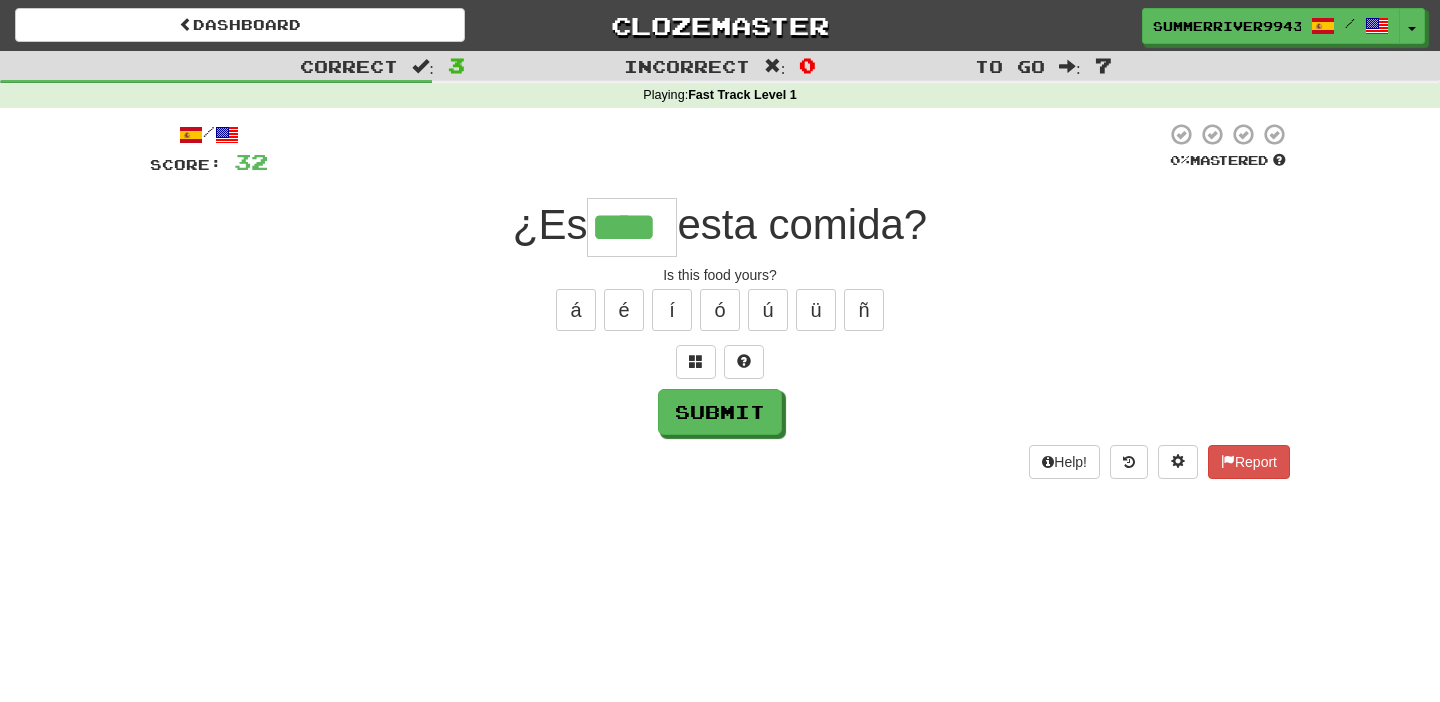 type on "****" 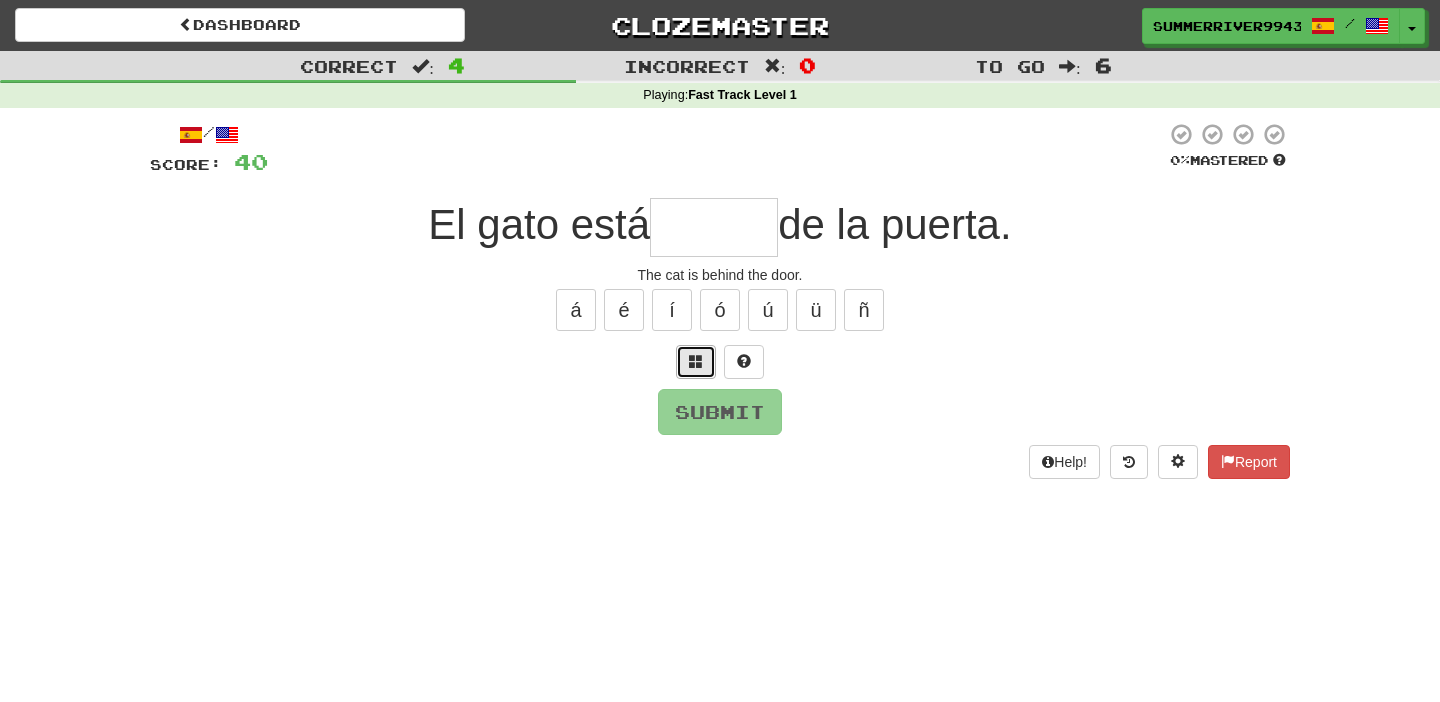 click at bounding box center [696, 362] 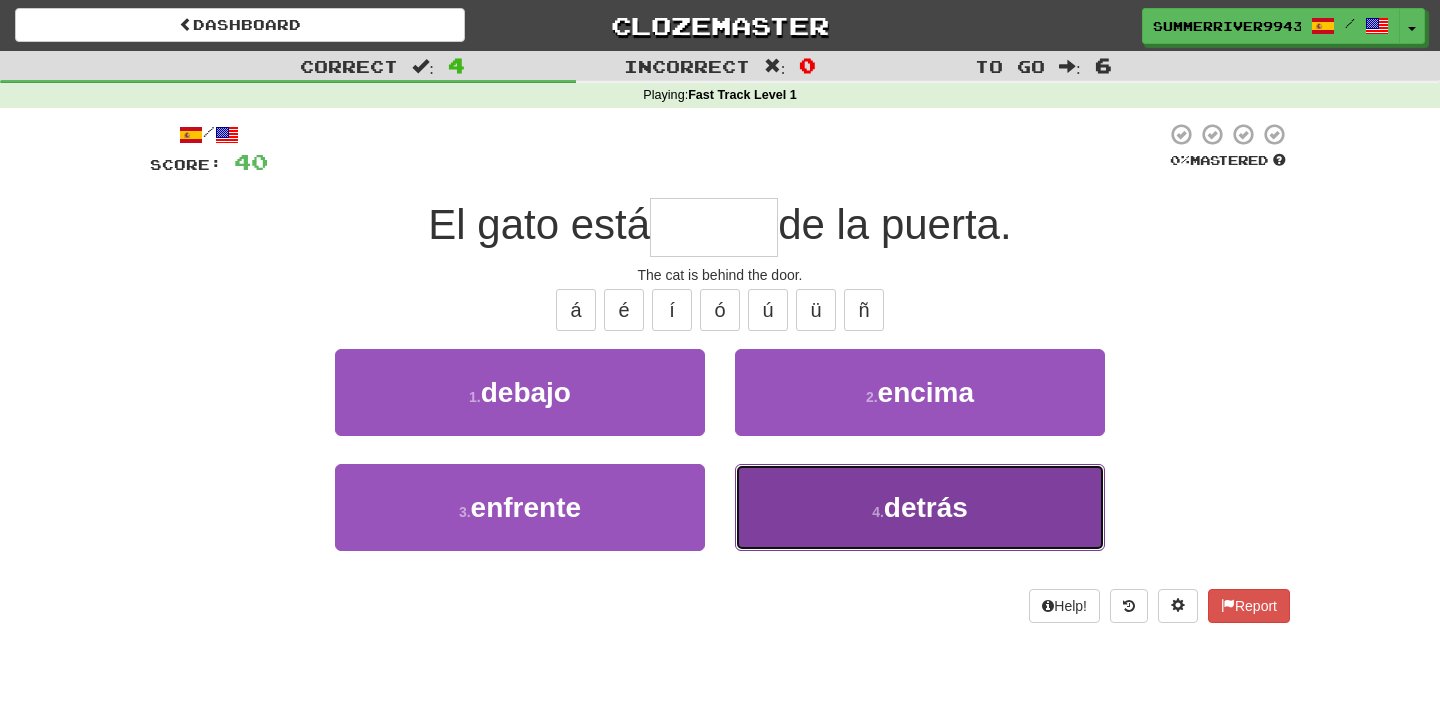 click on "4 .  detrás" at bounding box center (920, 507) 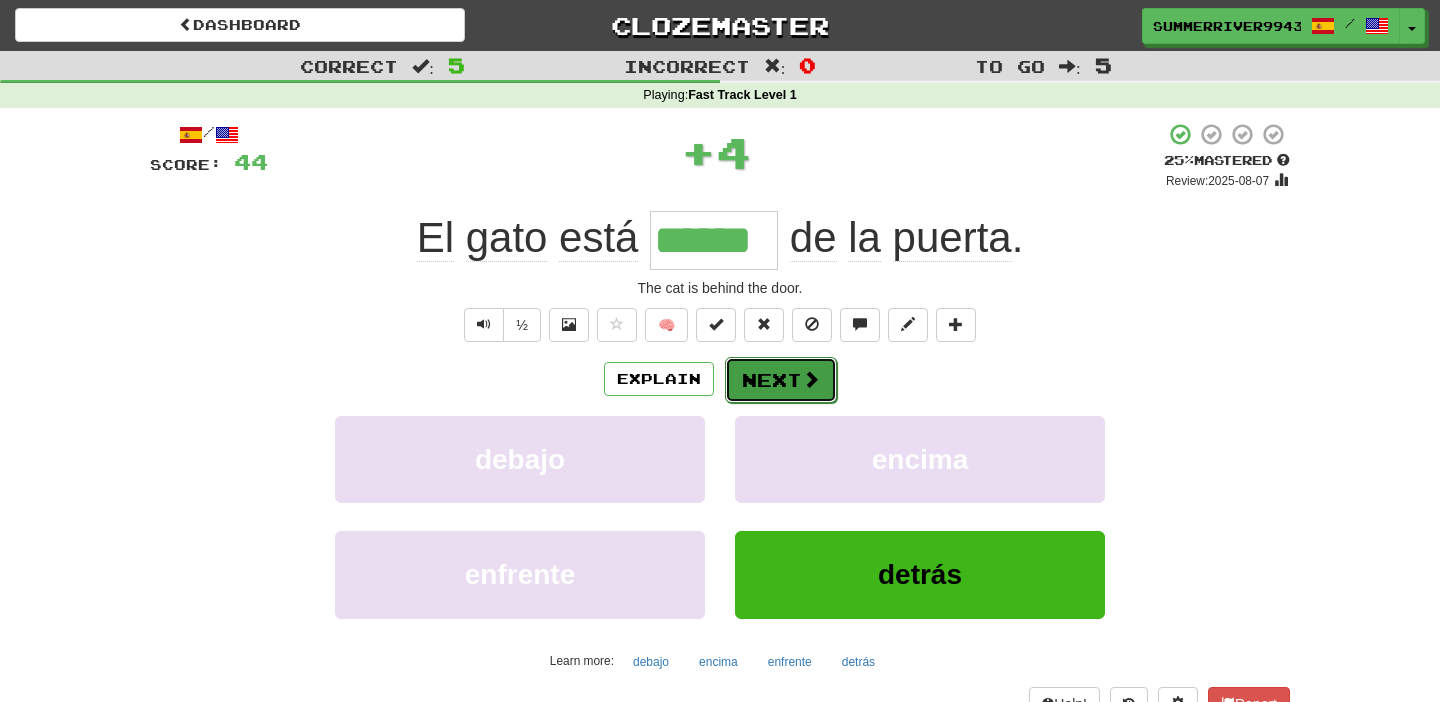 click on "Next" at bounding box center (781, 380) 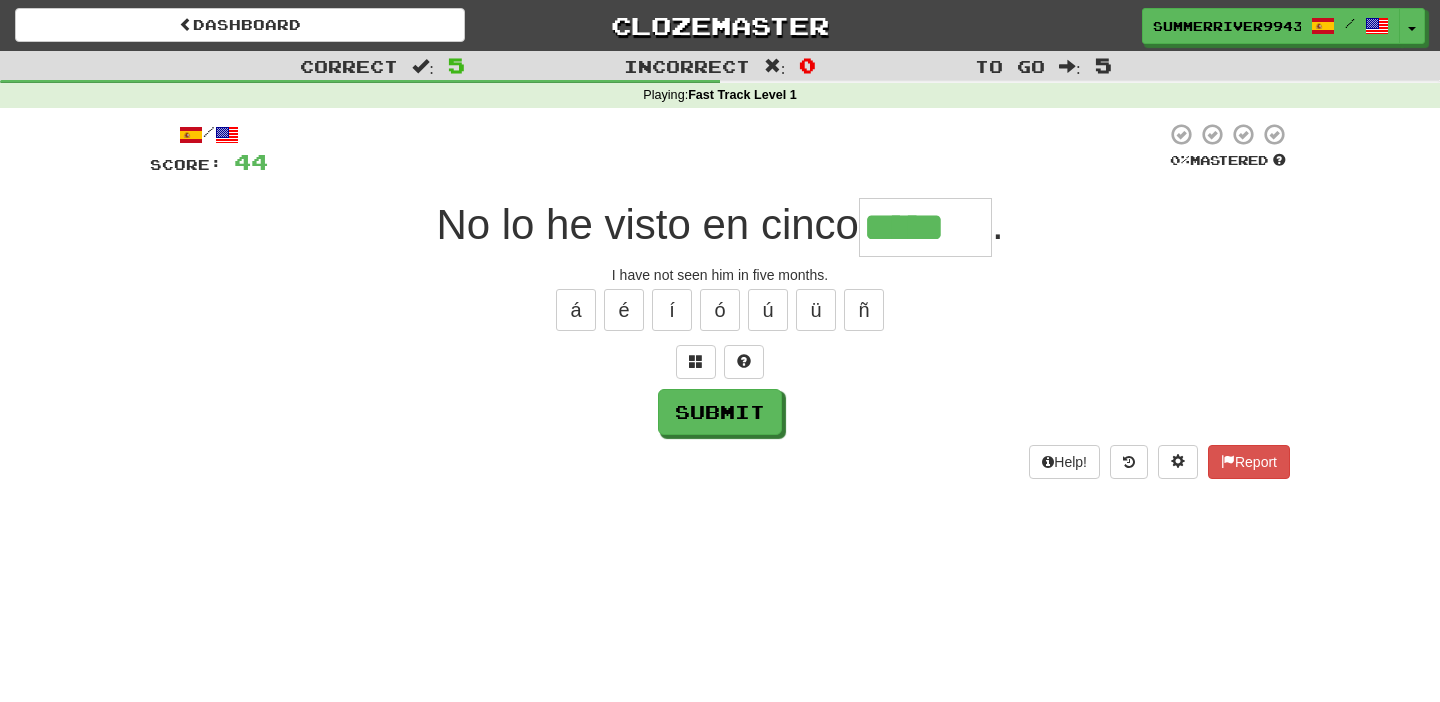 type on "*****" 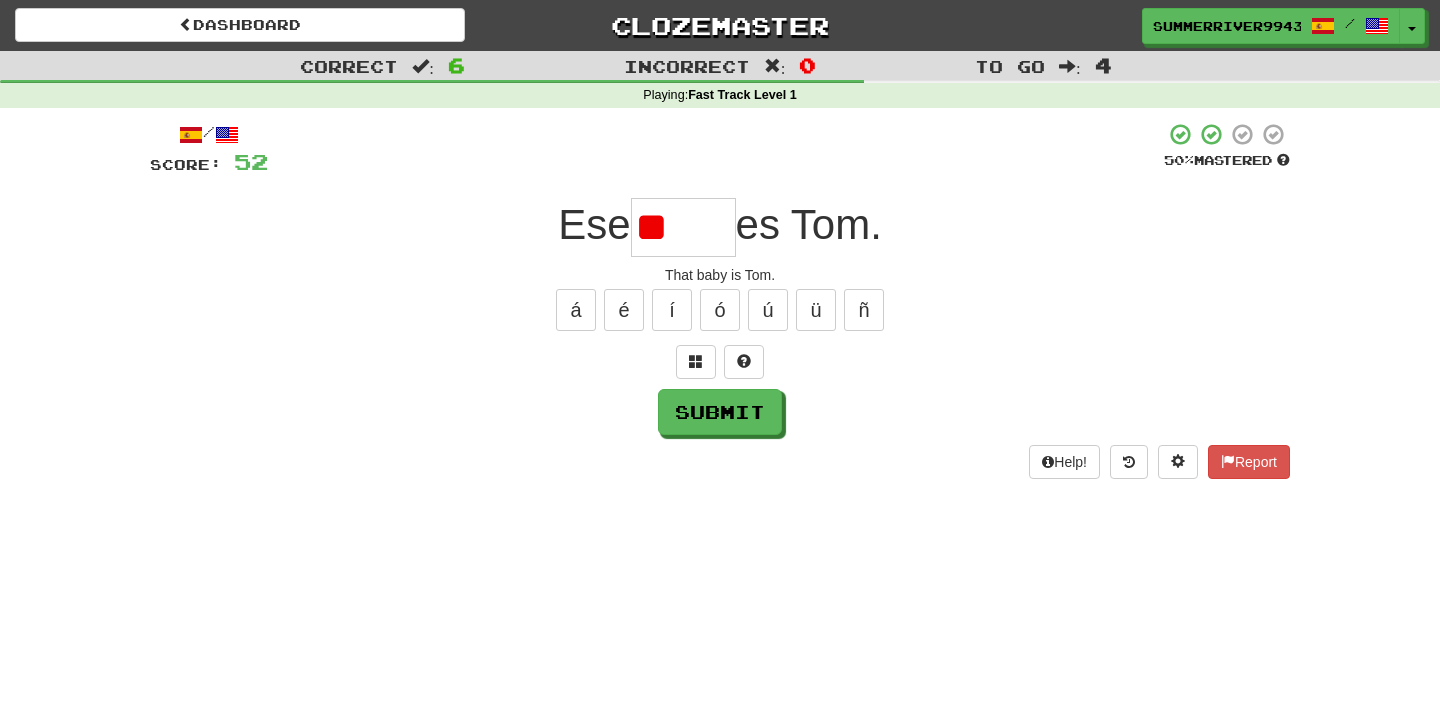 type on "*" 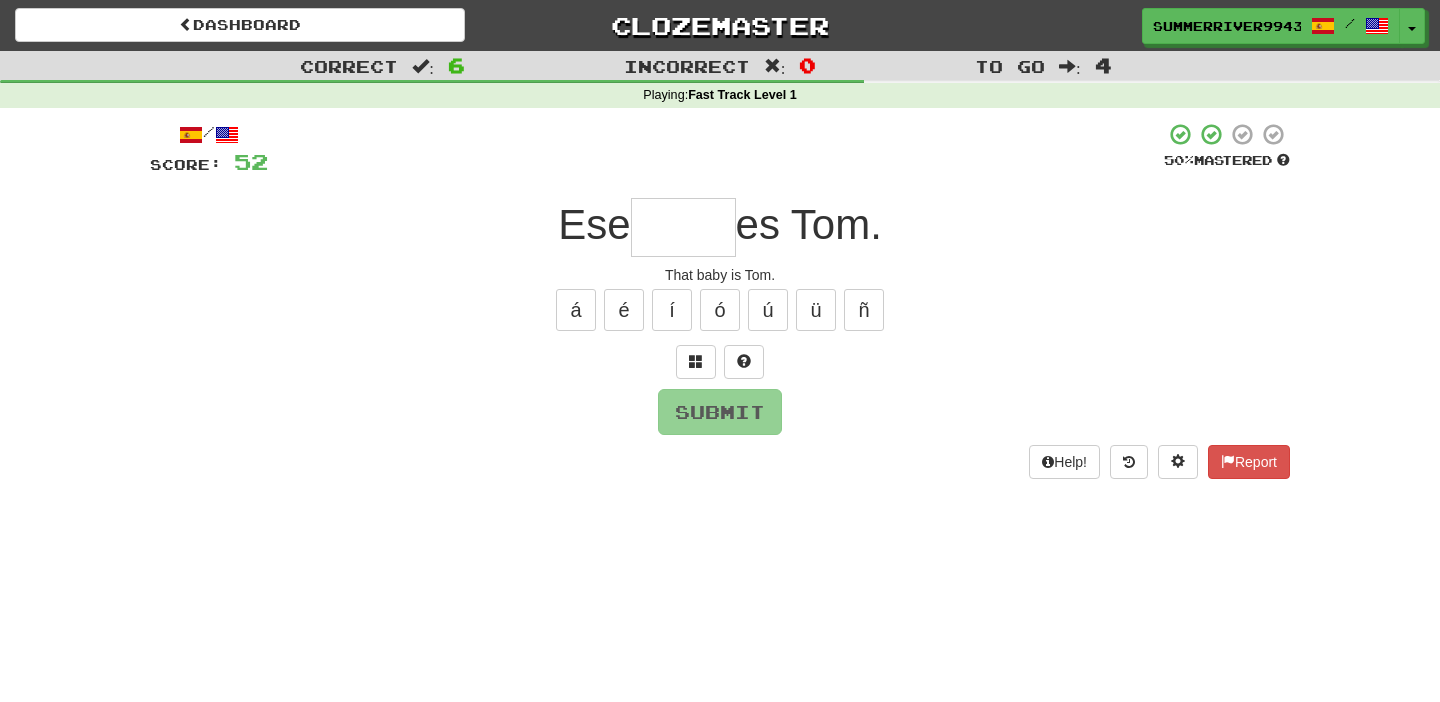 type on "*" 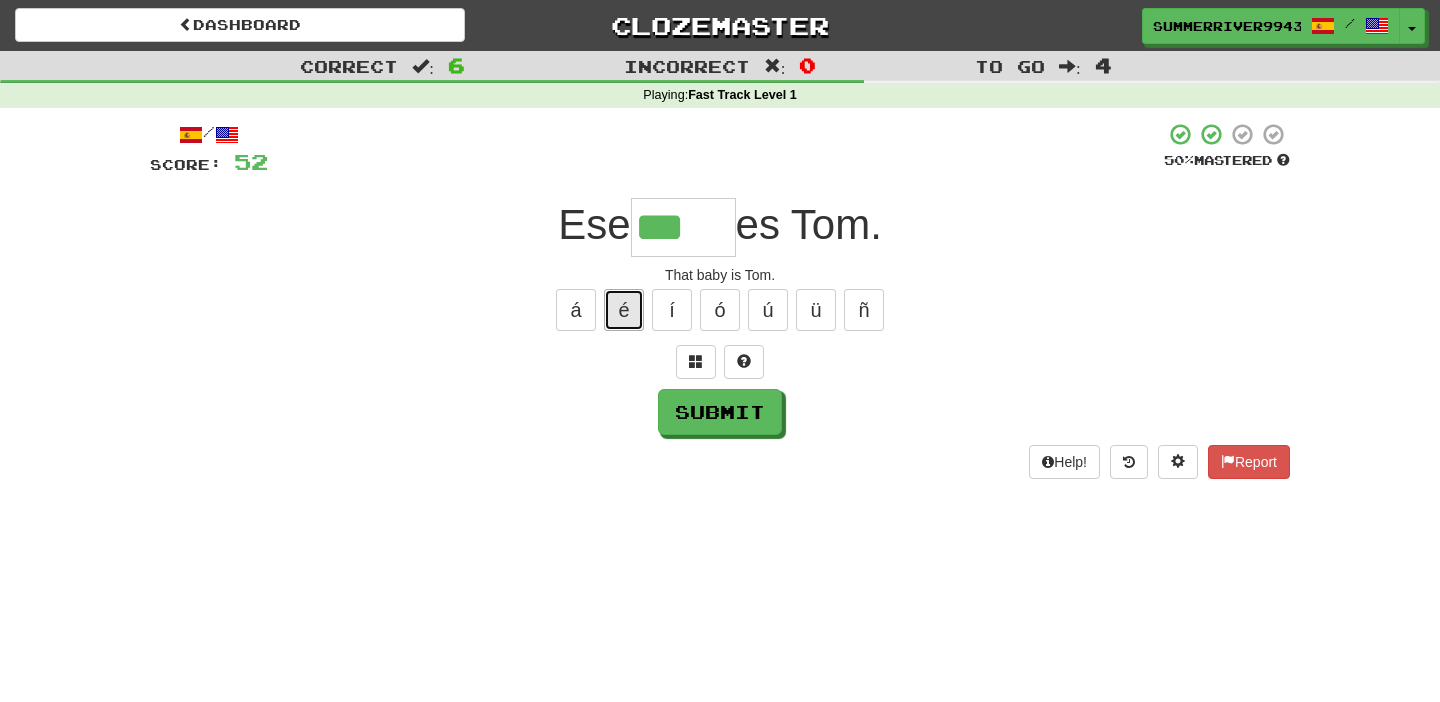click on "é" at bounding box center (624, 310) 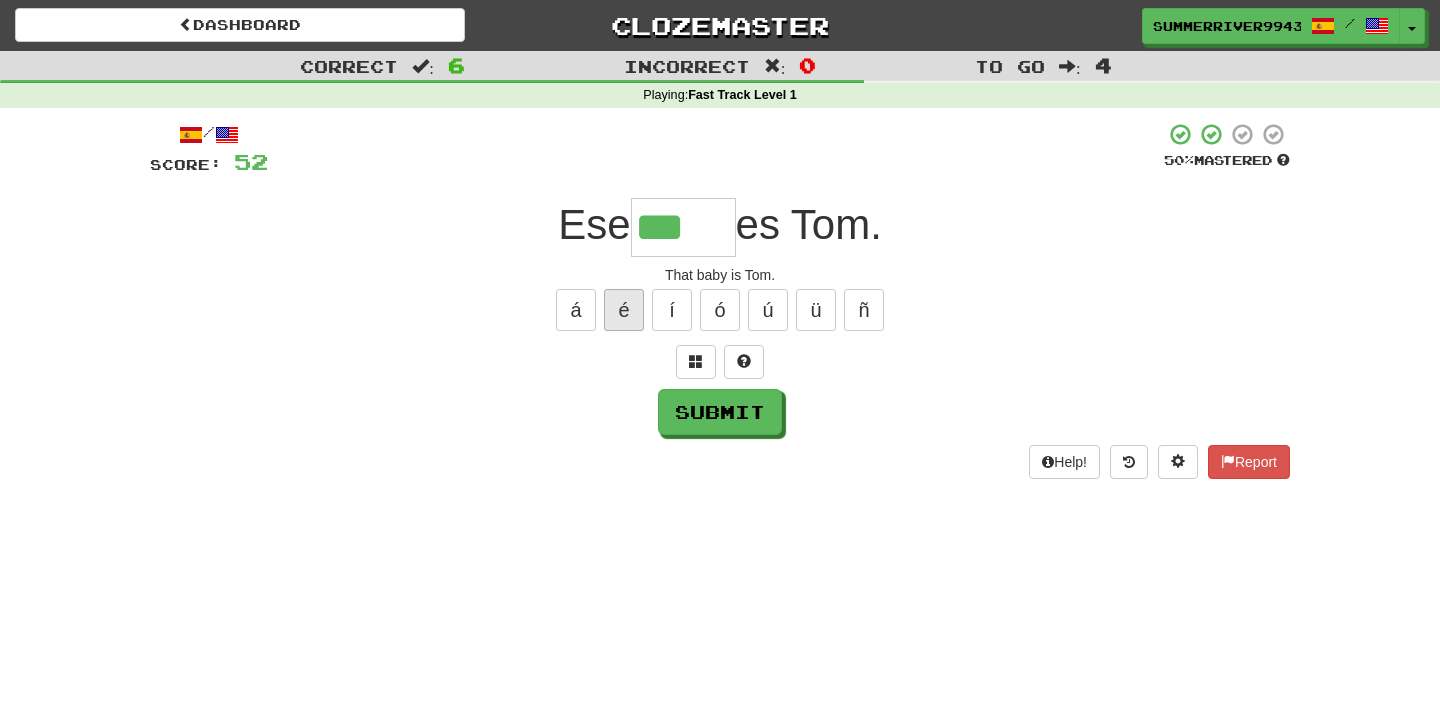 type on "****" 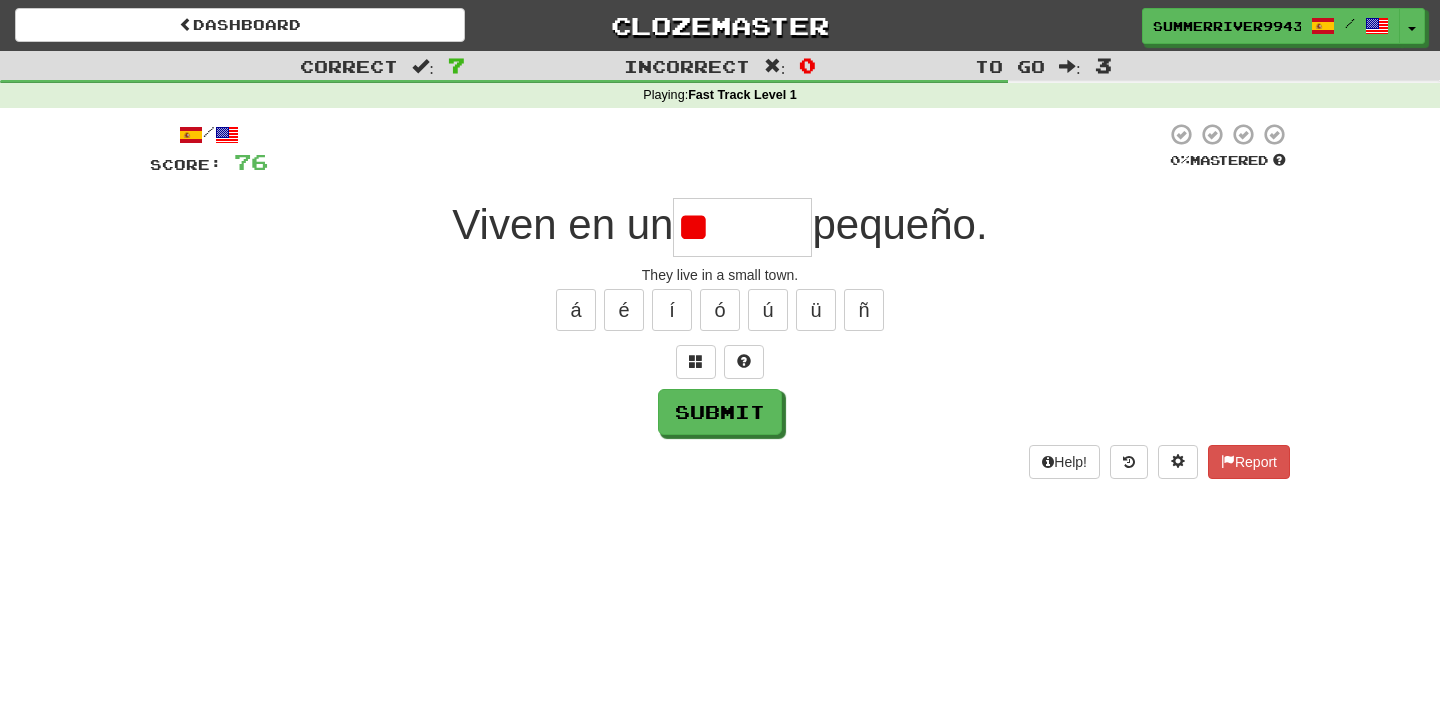 type on "*" 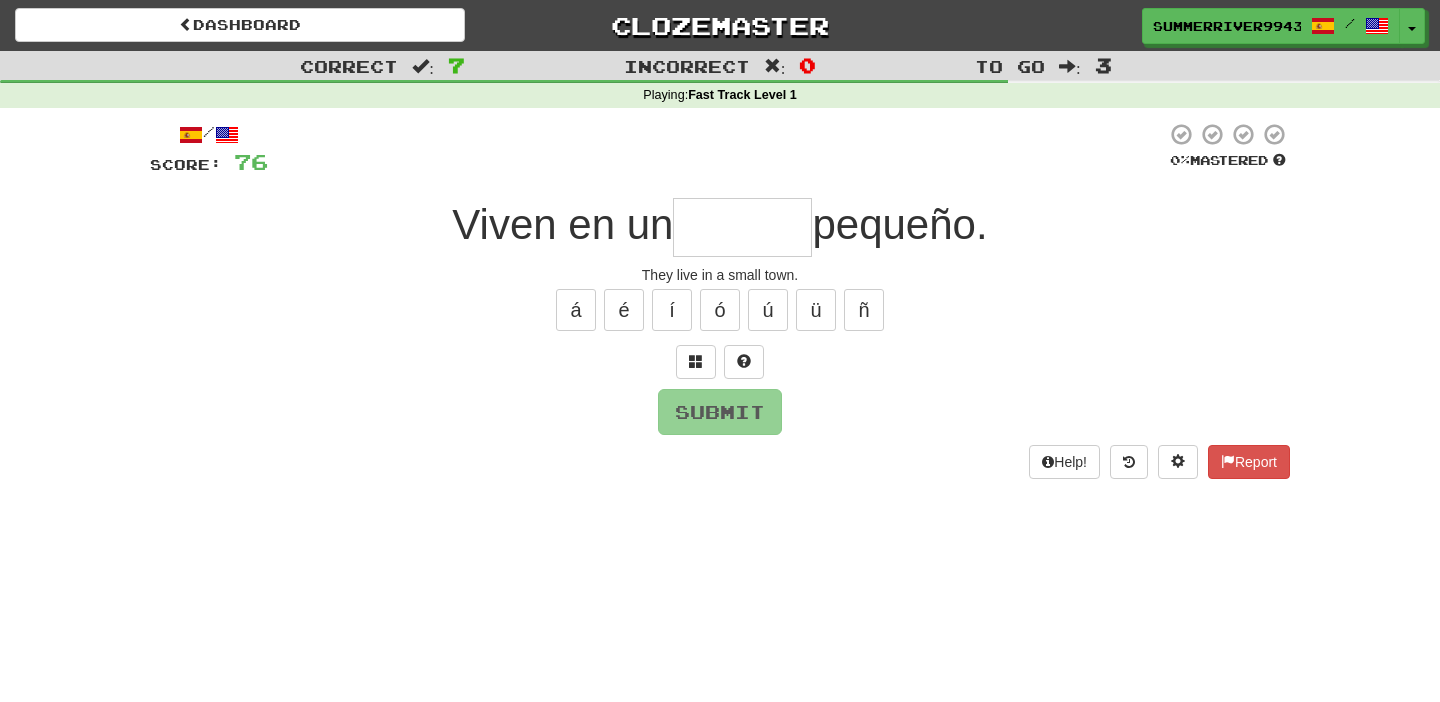 type on "*" 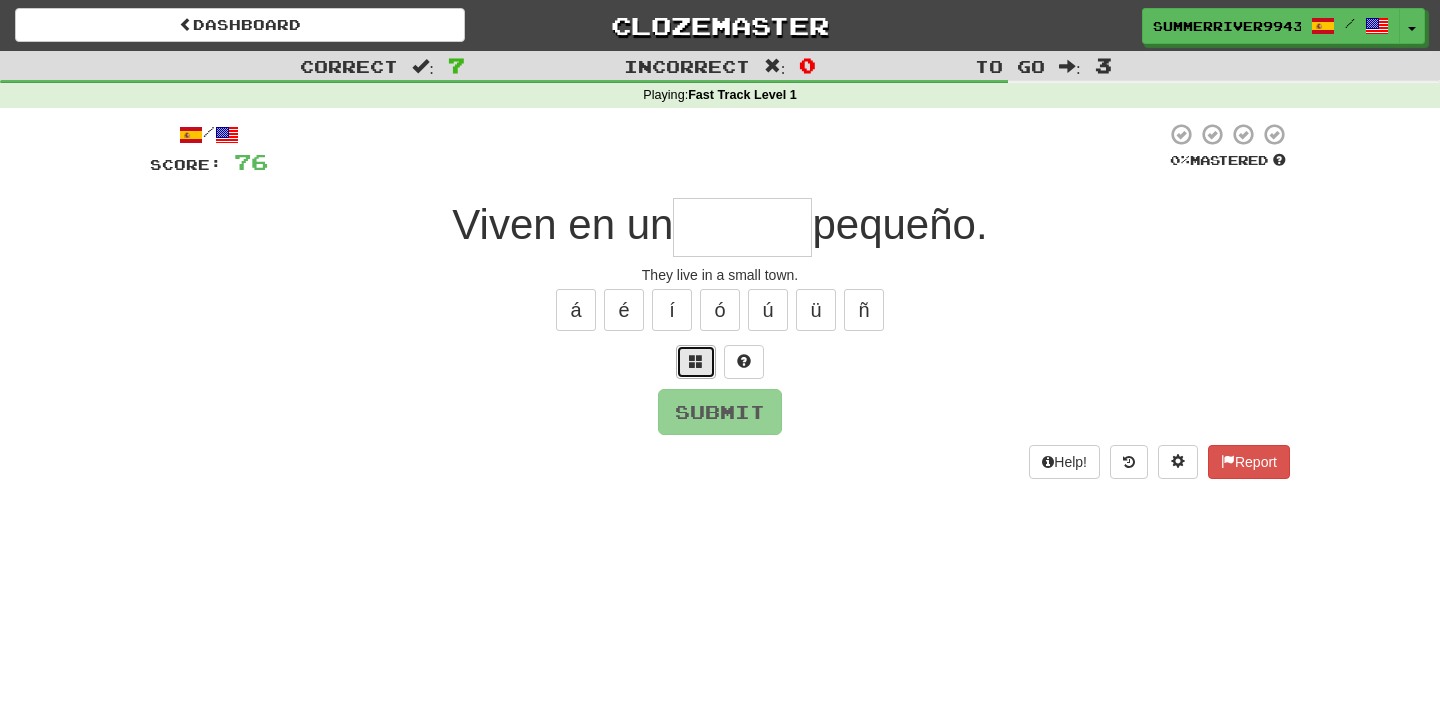 click at bounding box center (696, 362) 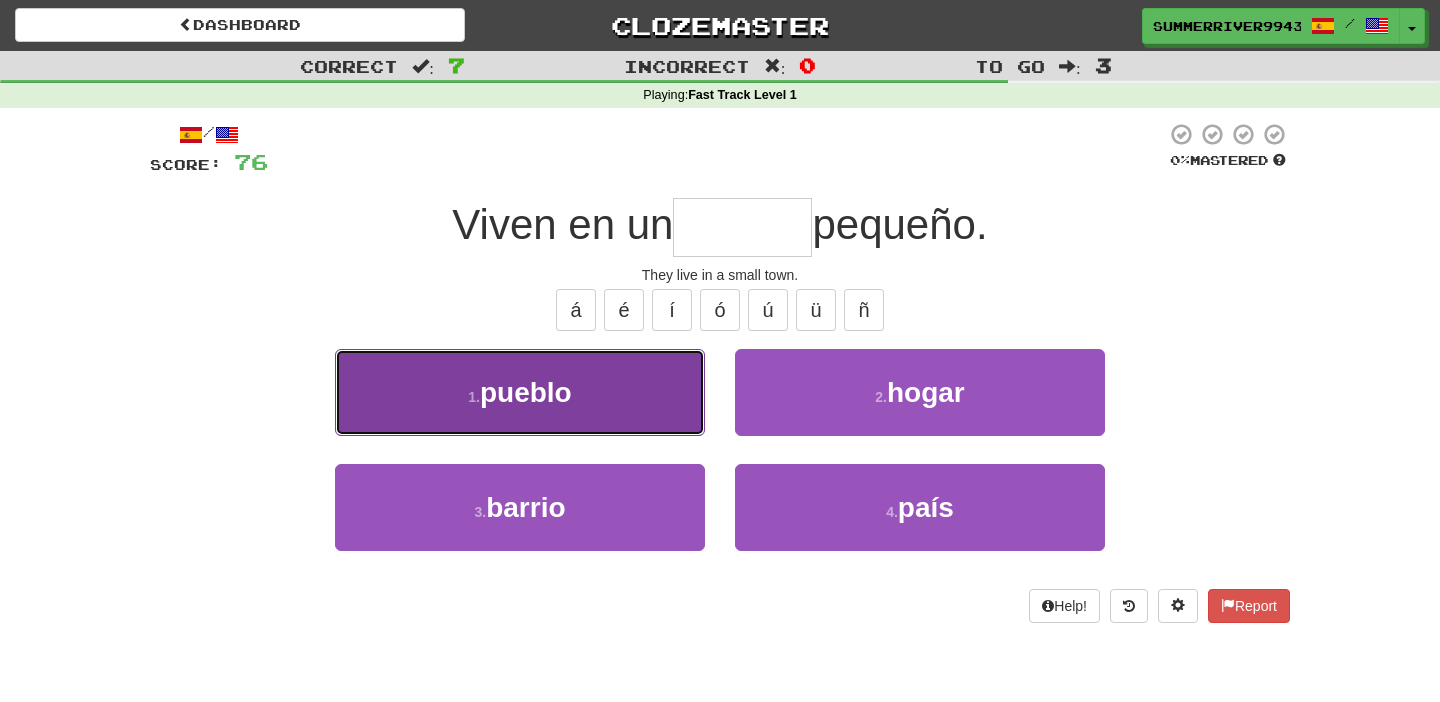 click on "1 .  pueblo" at bounding box center [520, 392] 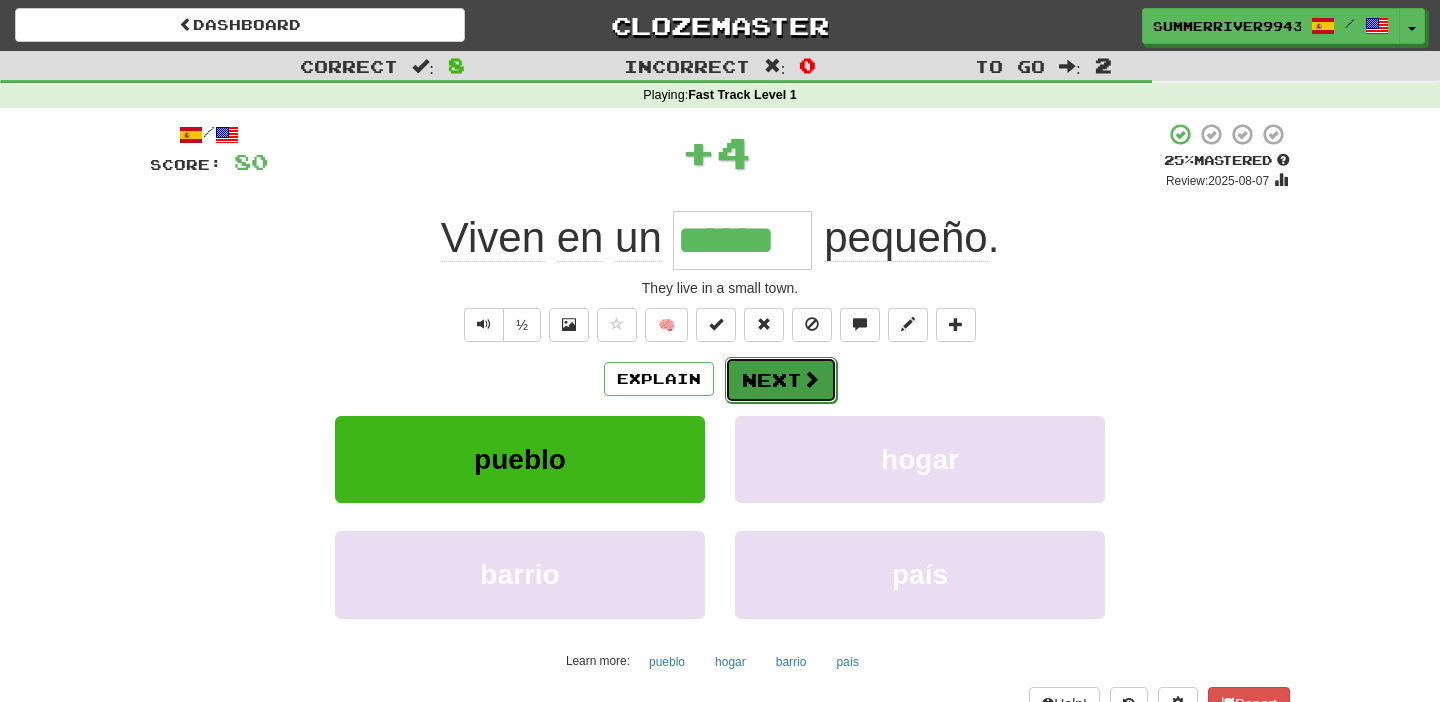 click on "Next" at bounding box center [781, 380] 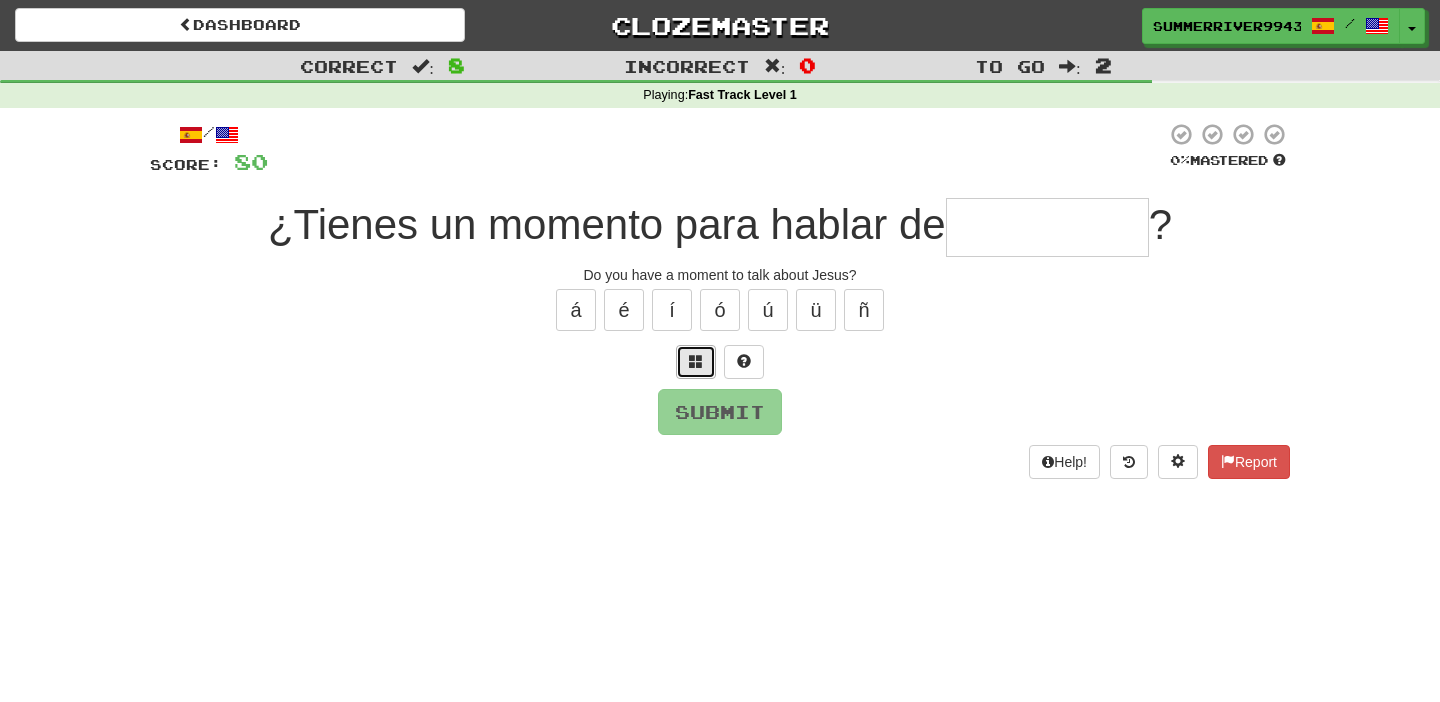 click at bounding box center [696, 362] 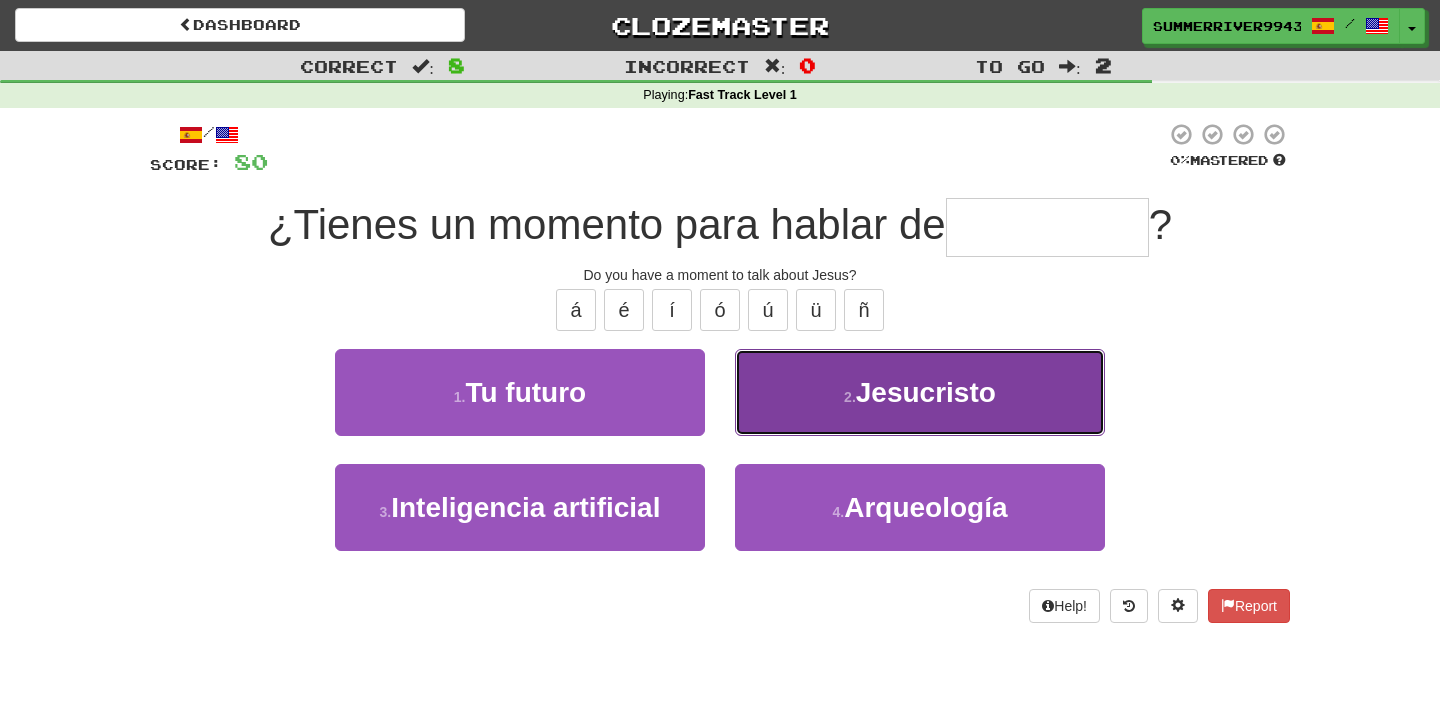 click on "2 .  Jesucristo" at bounding box center (920, 392) 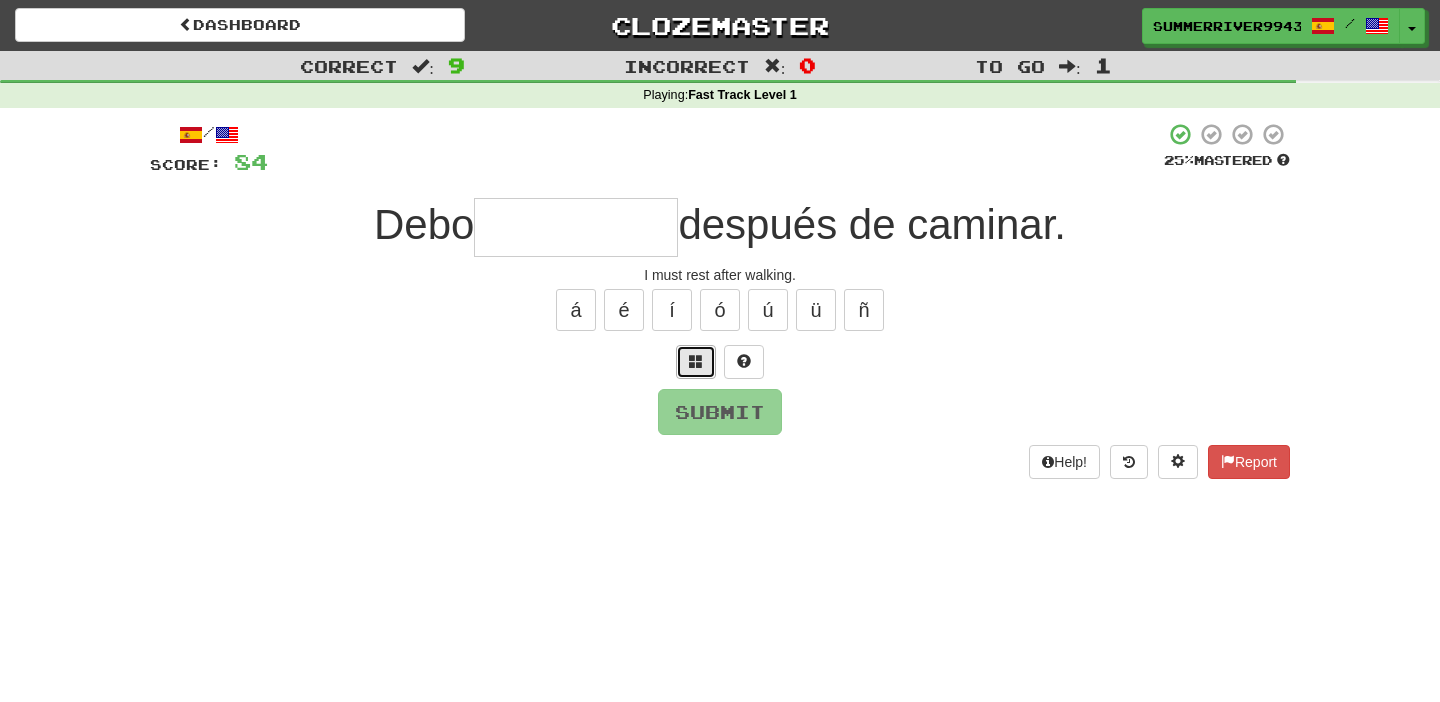 click at bounding box center [696, 362] 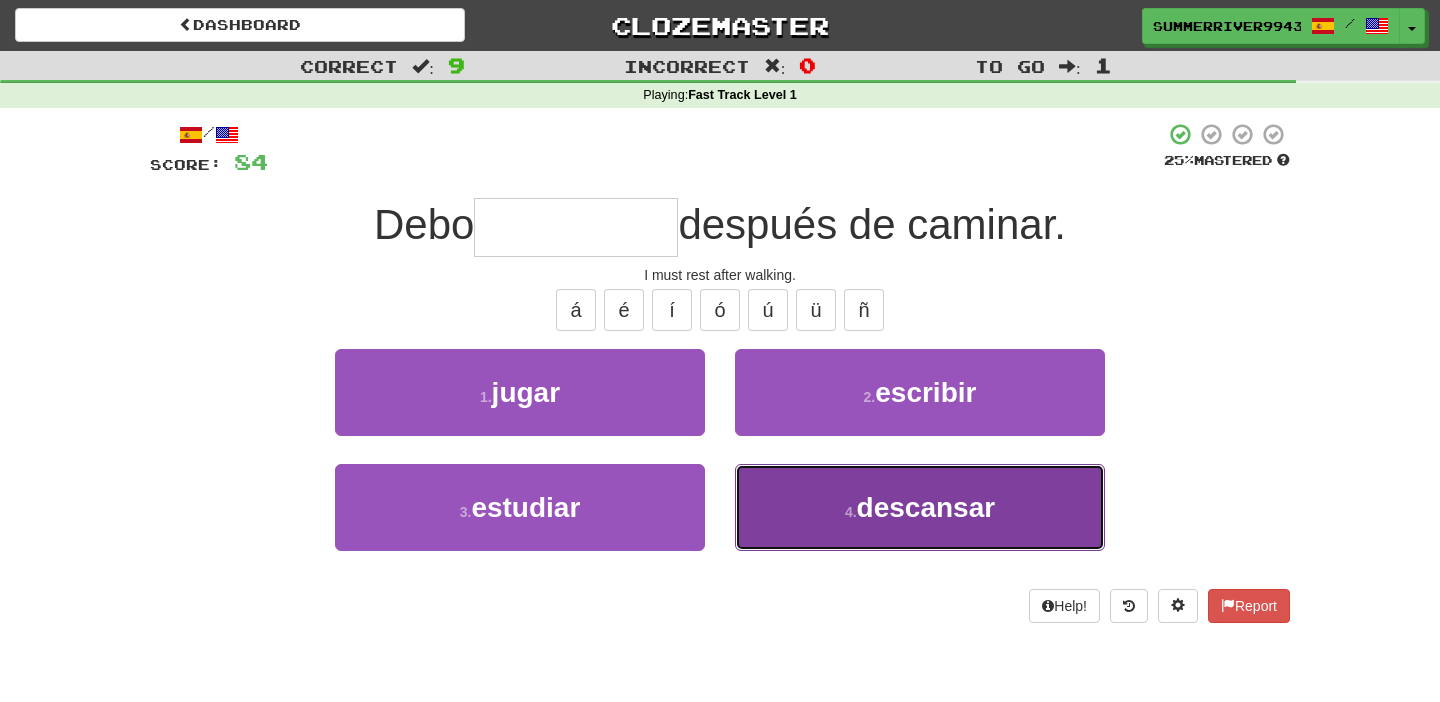 click on "4 .  descansar" at bounding box center (920, 507) 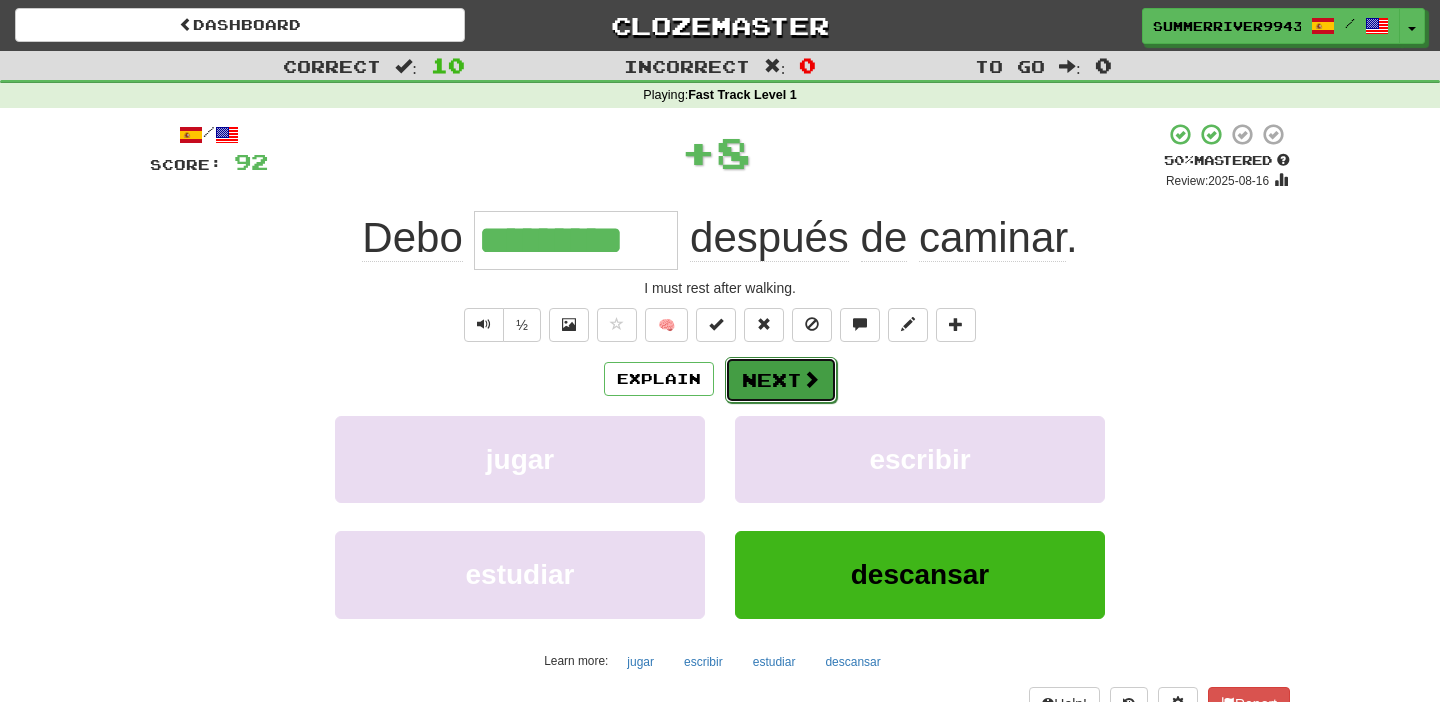 click on "Next" at bounding box center [781, 380] 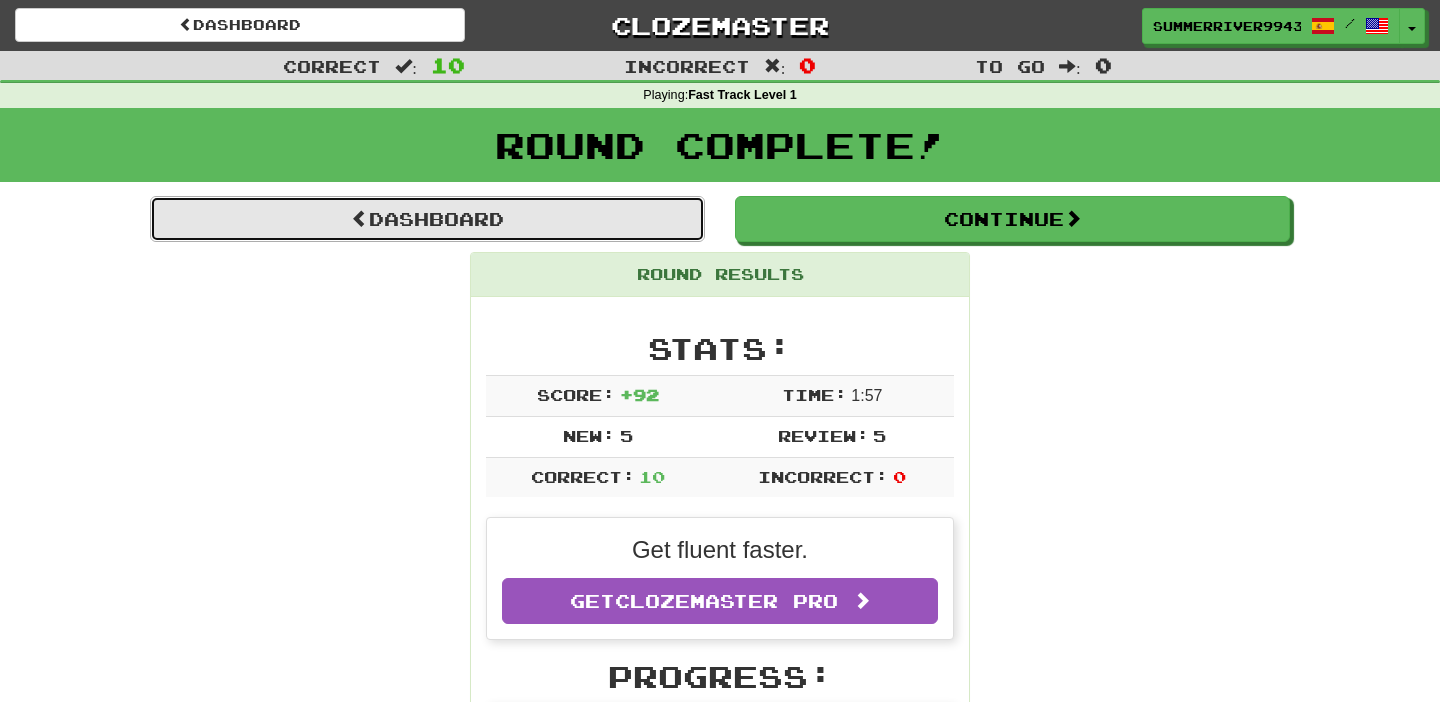 click on "Dashboard" at bounding box center [427, 219] 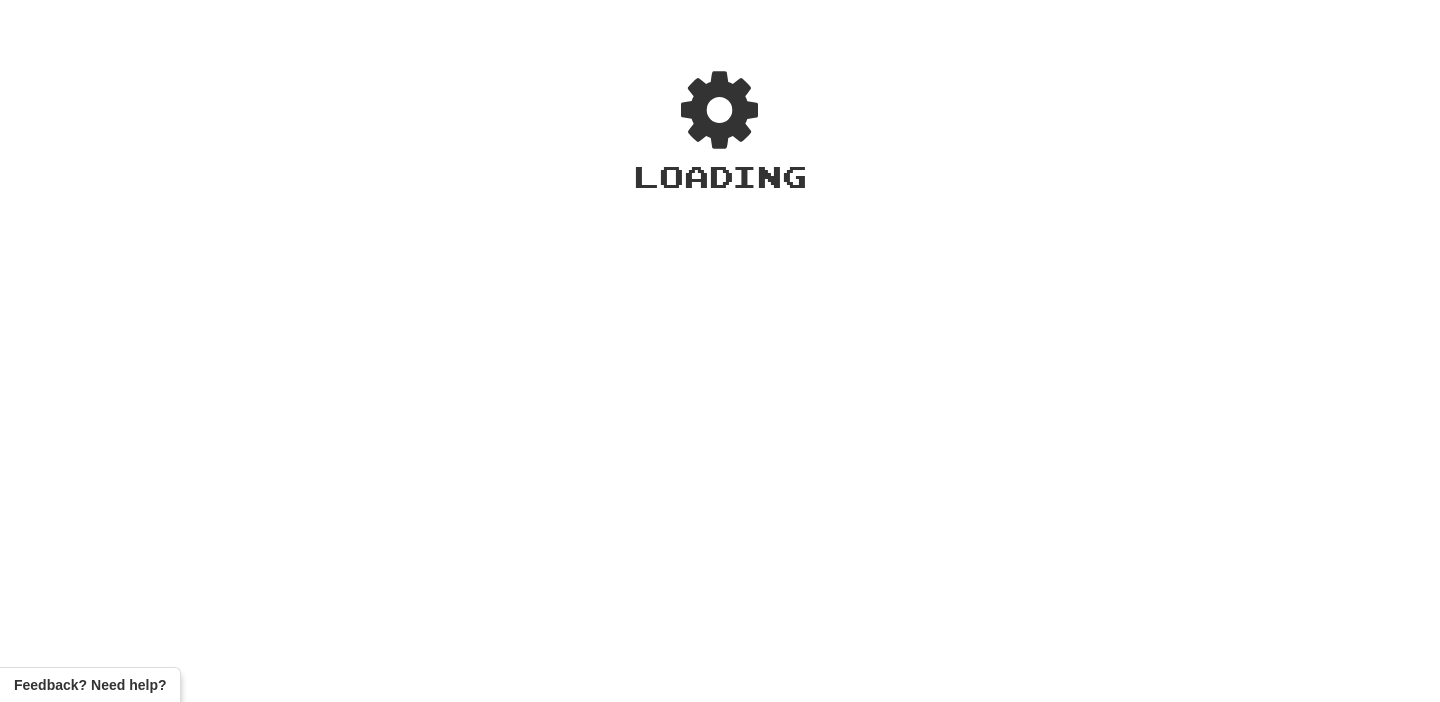 scroll, scrollTop: 0, scrollLeft: 0, axis: both 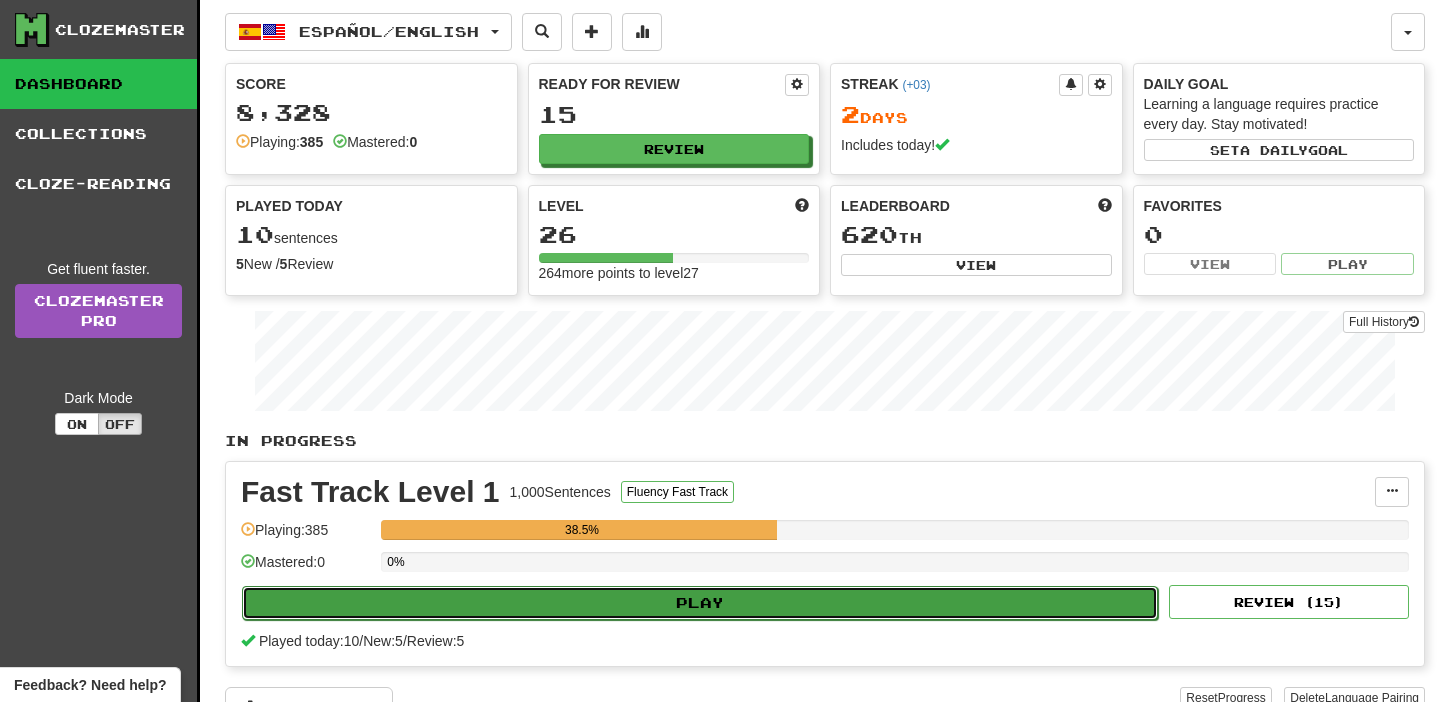 click on "Play" at bounding box center (700, 603) 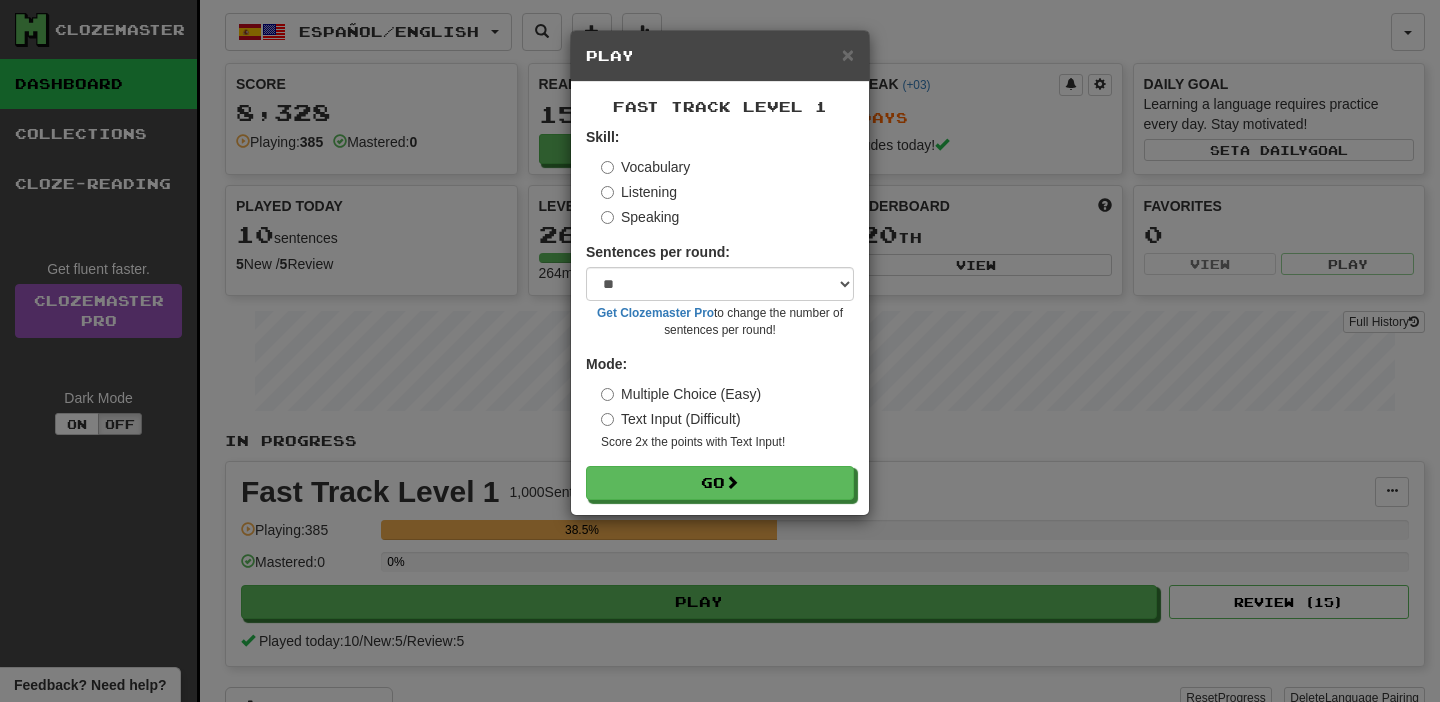 click on "Listening" at bounding box center (639, 192) 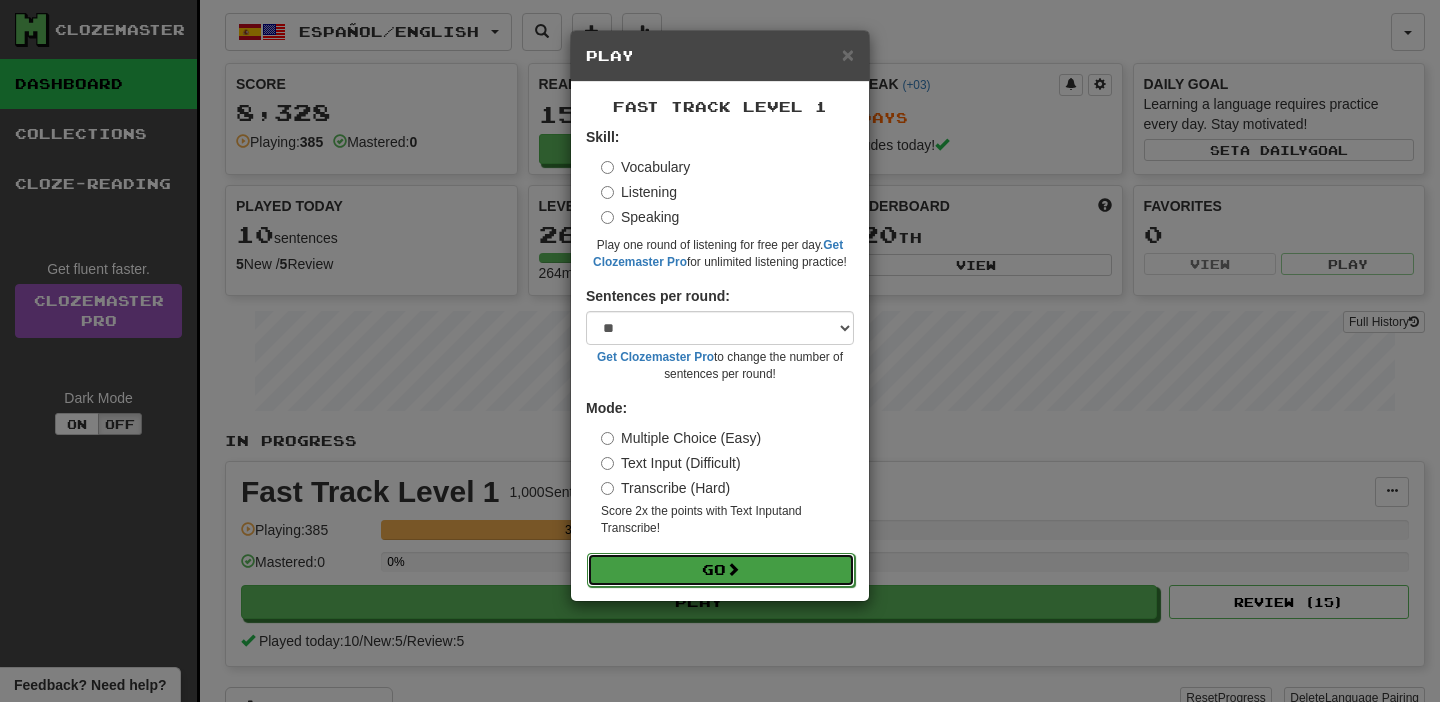 click on "Go" at bounding box center [721, 570] 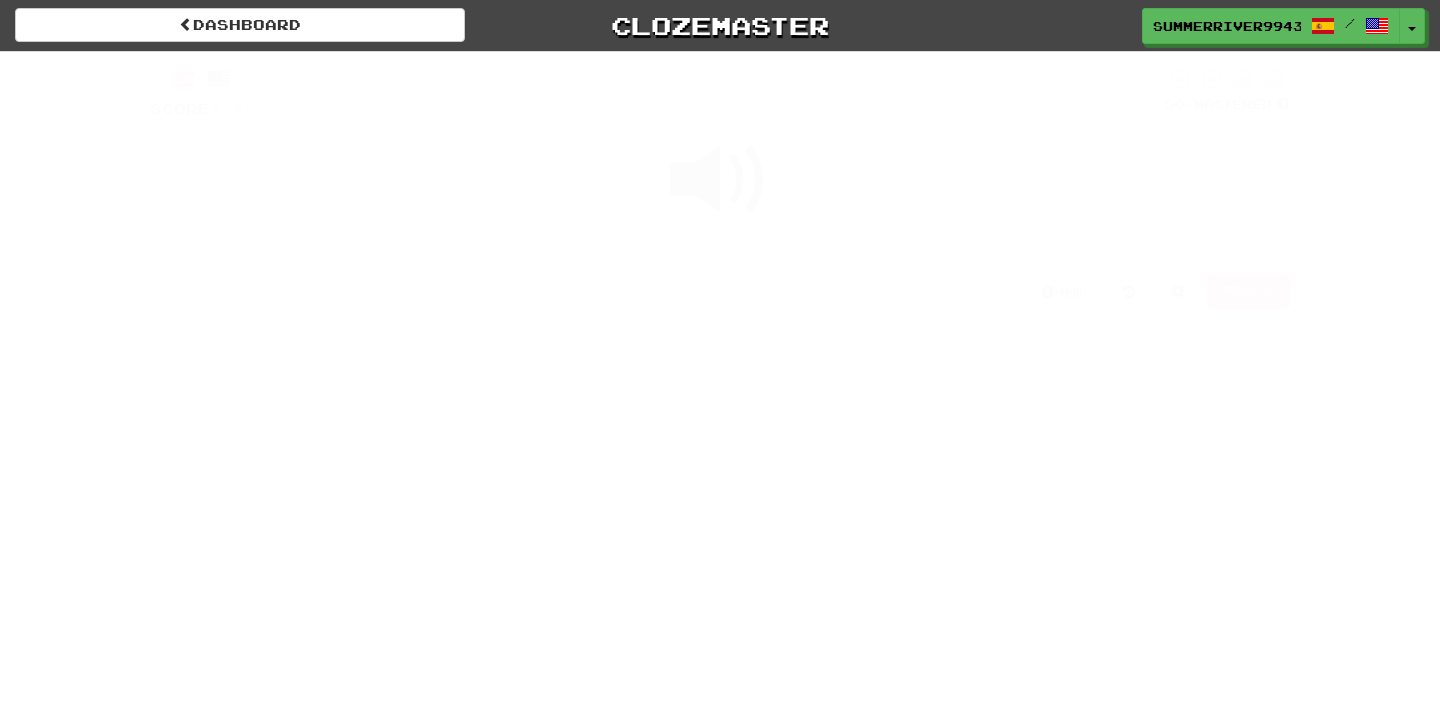 scroll, scrollTop: 0, scrollLeft: 0, axis: both 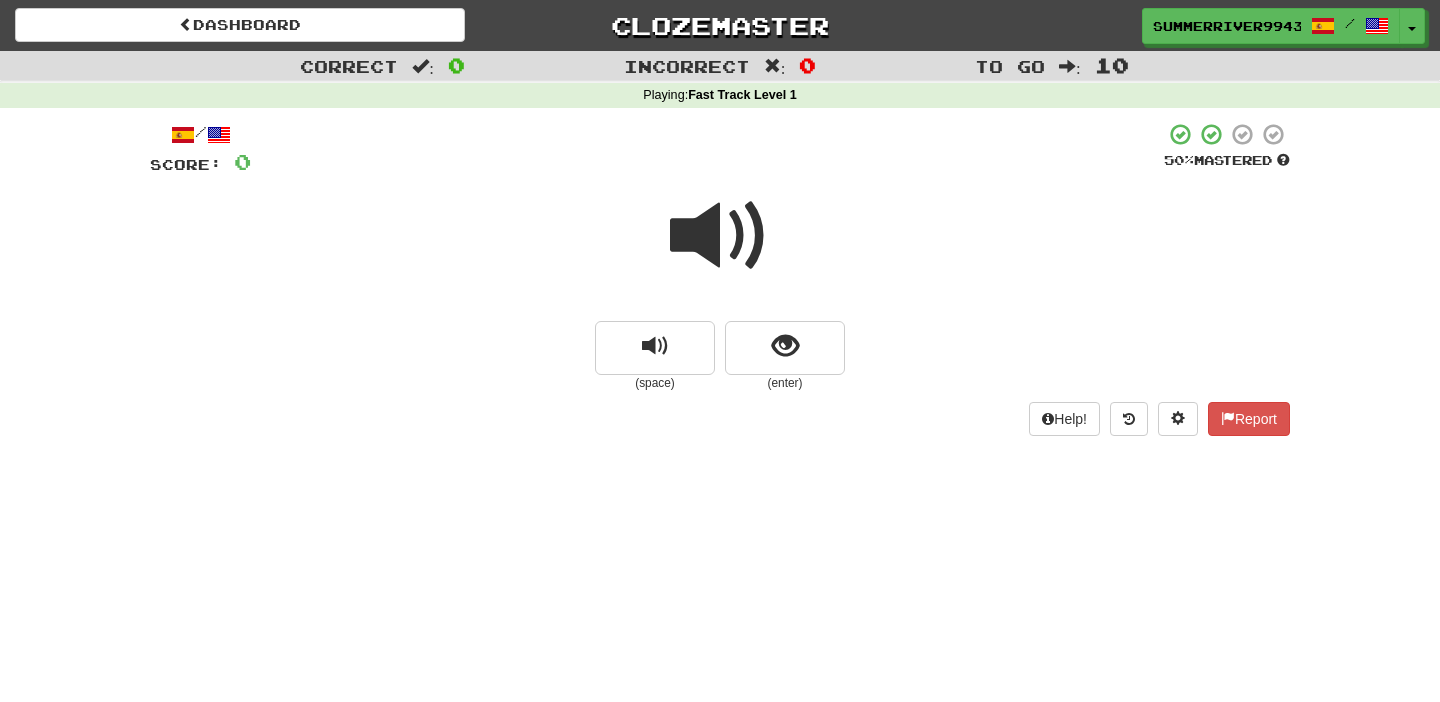 click at bounding box center [720, 236] 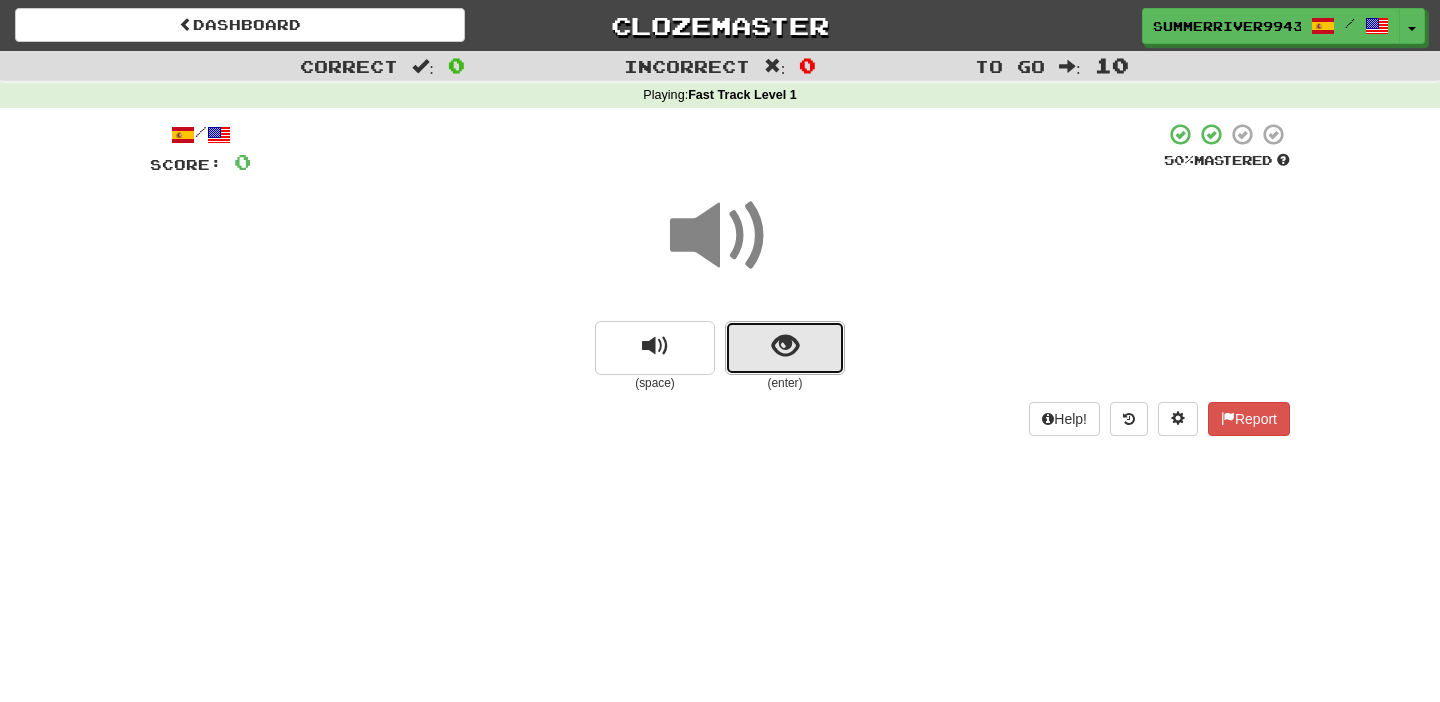 click at bounding box center (785, 346) 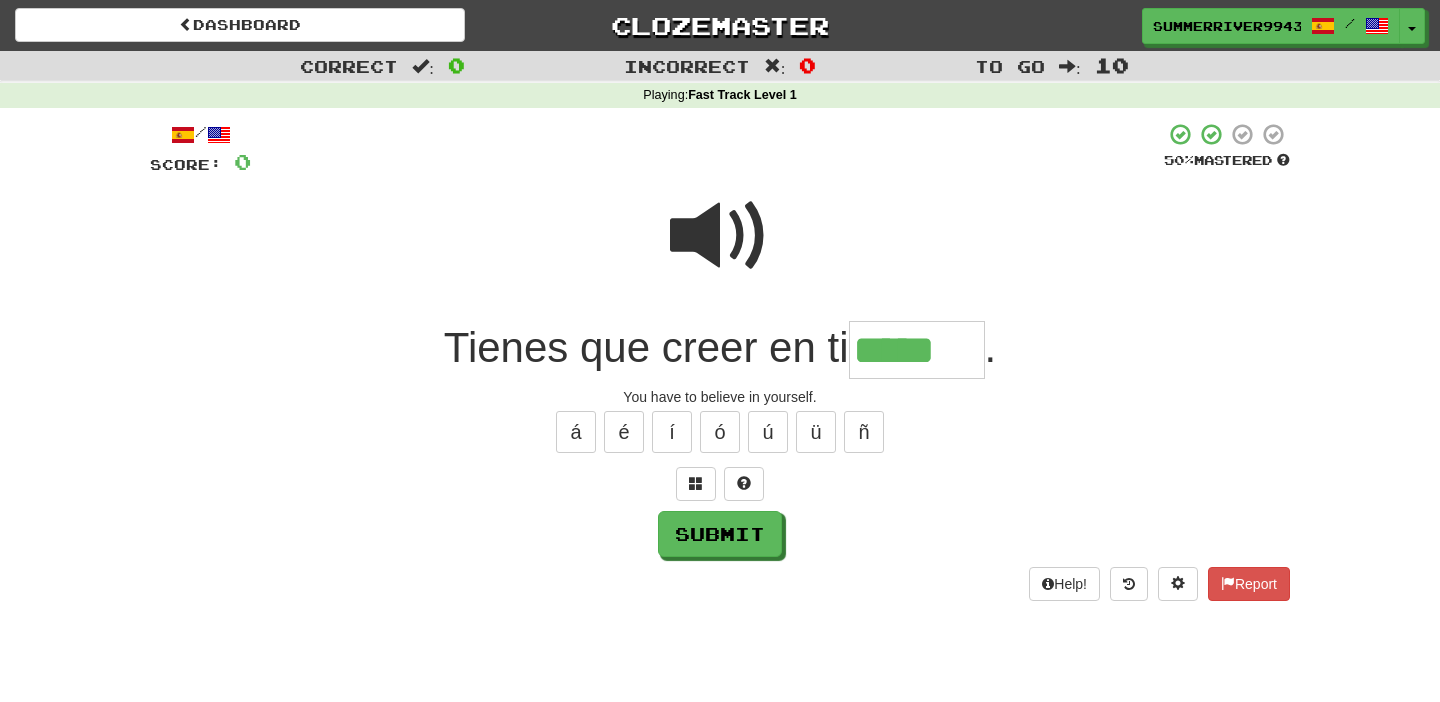 type on "*****" 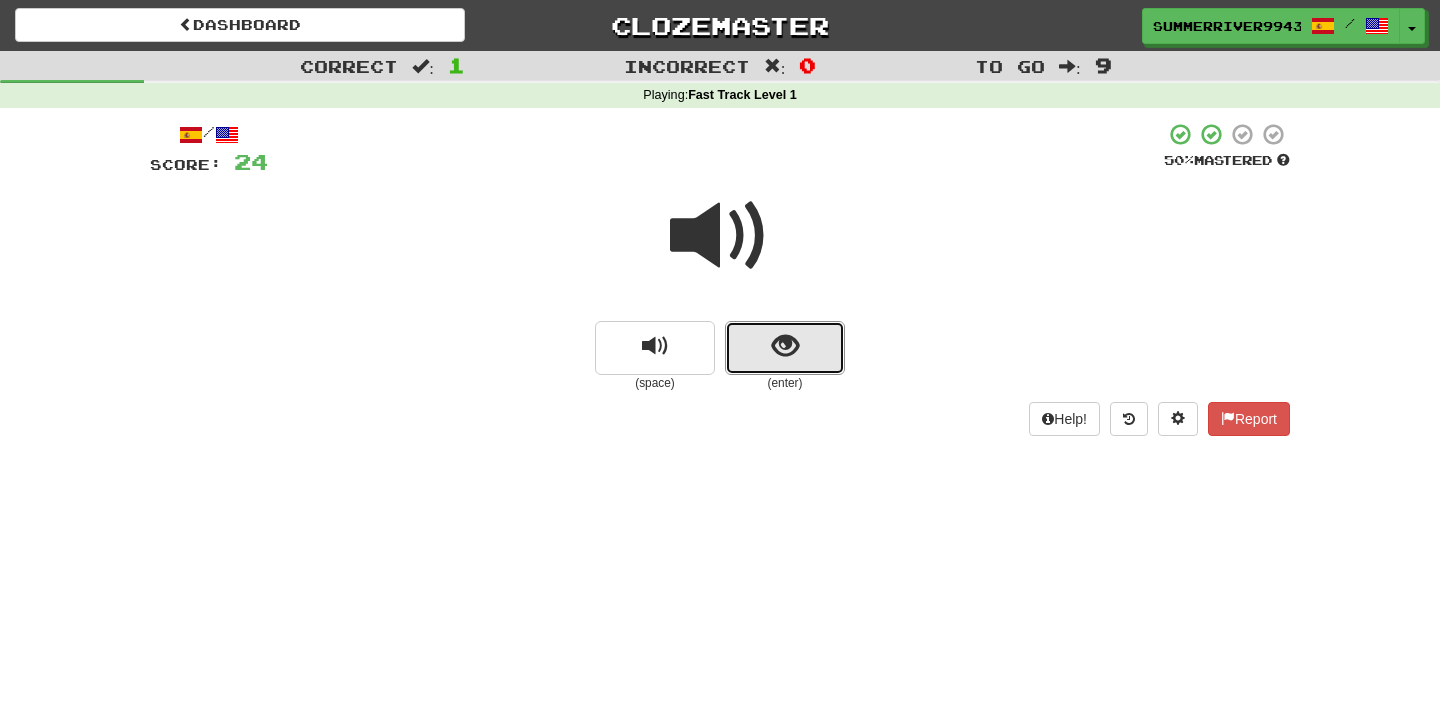 click at bounding box center (785, 348) 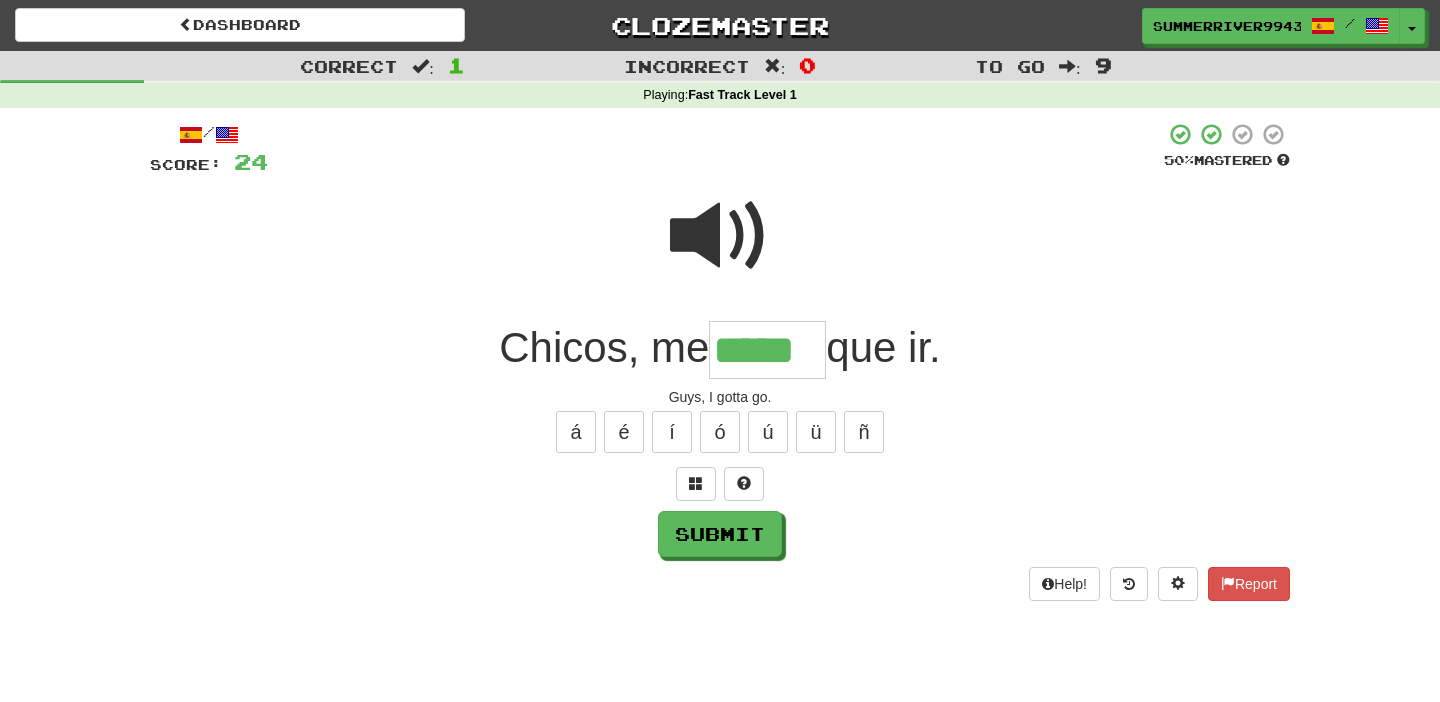 type on "*****" 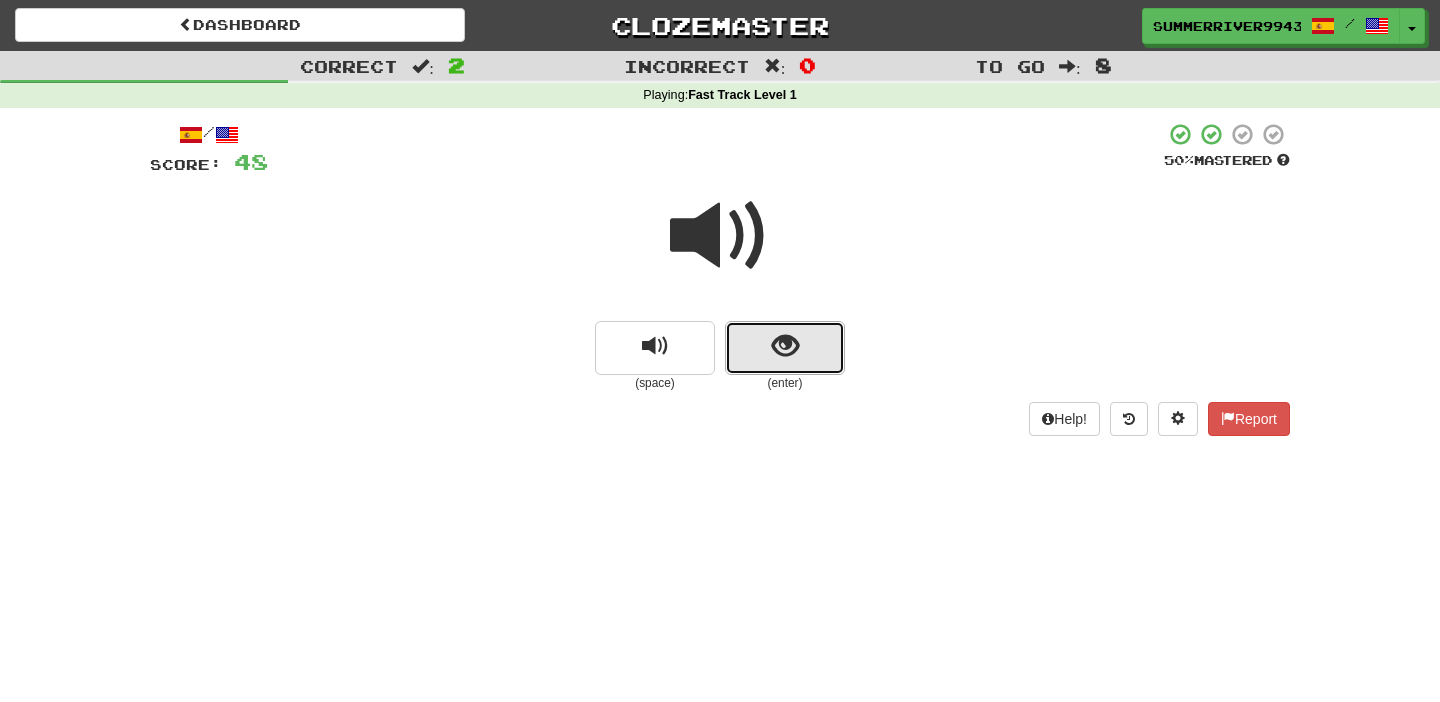 click at bounding box center (785, 348) 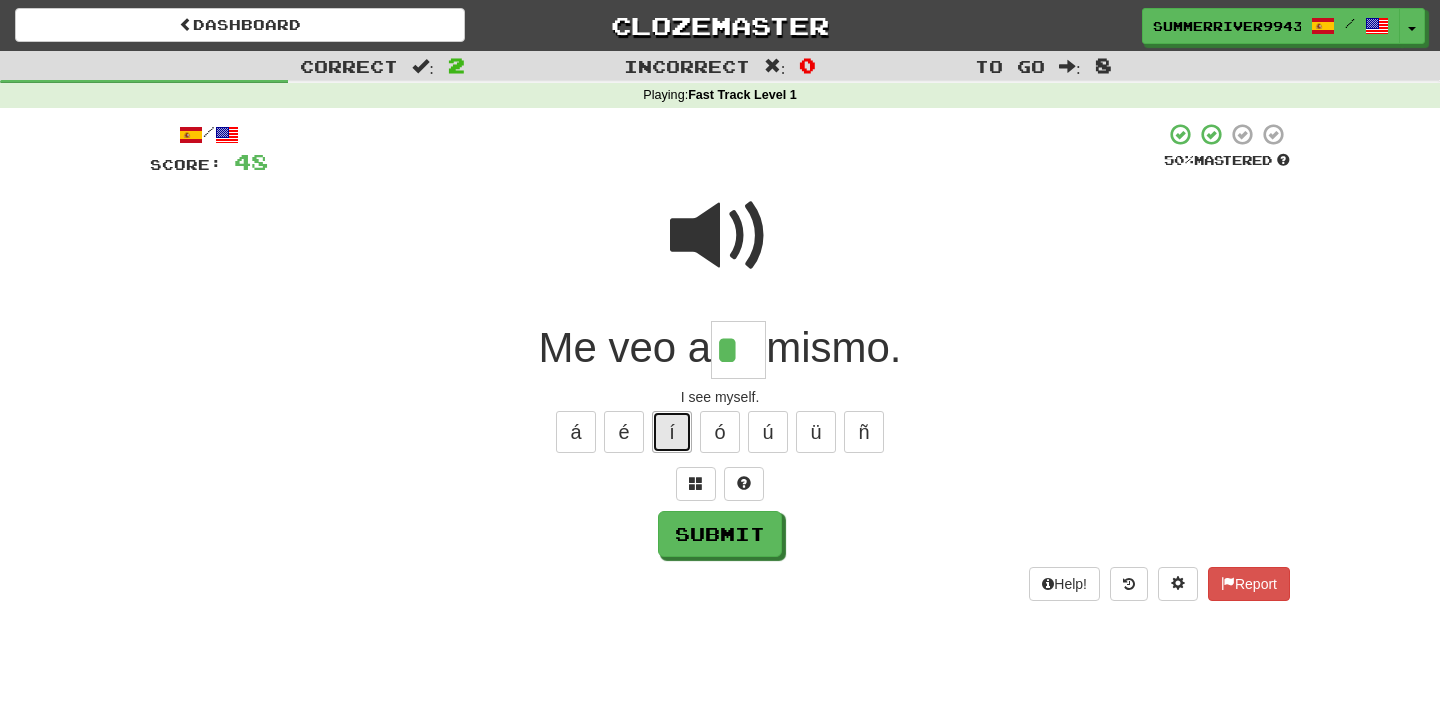click on "í" at bounding box center [672, 432] 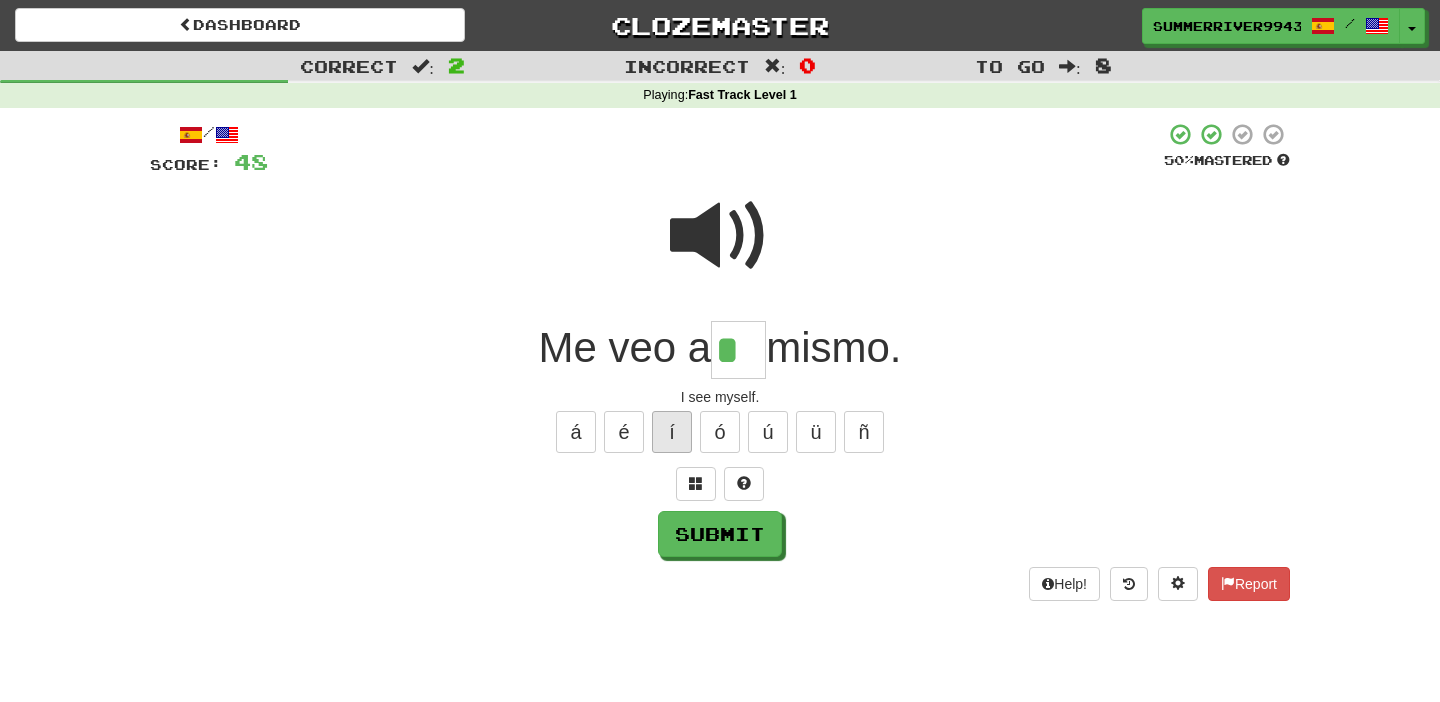 type on "**" 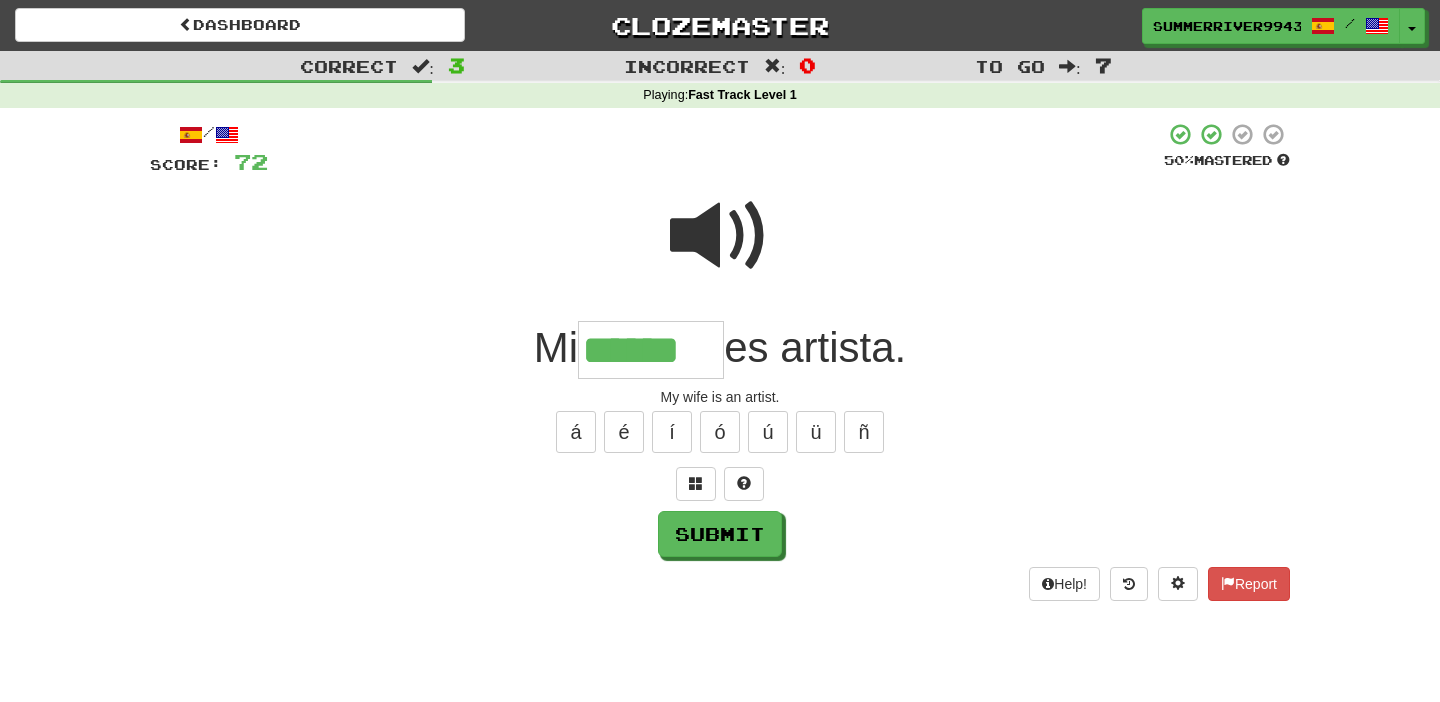 type on "******" 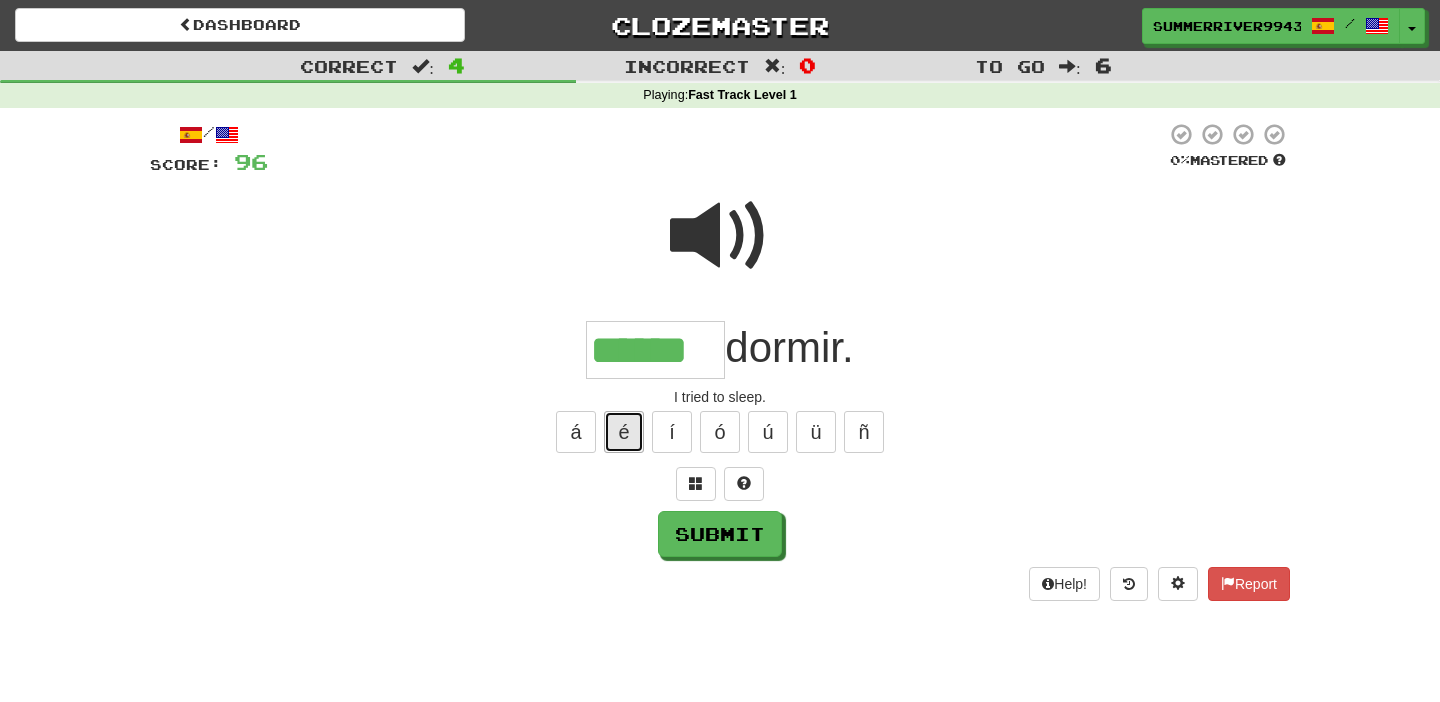 click on "é" at bounding box center (624, 432) 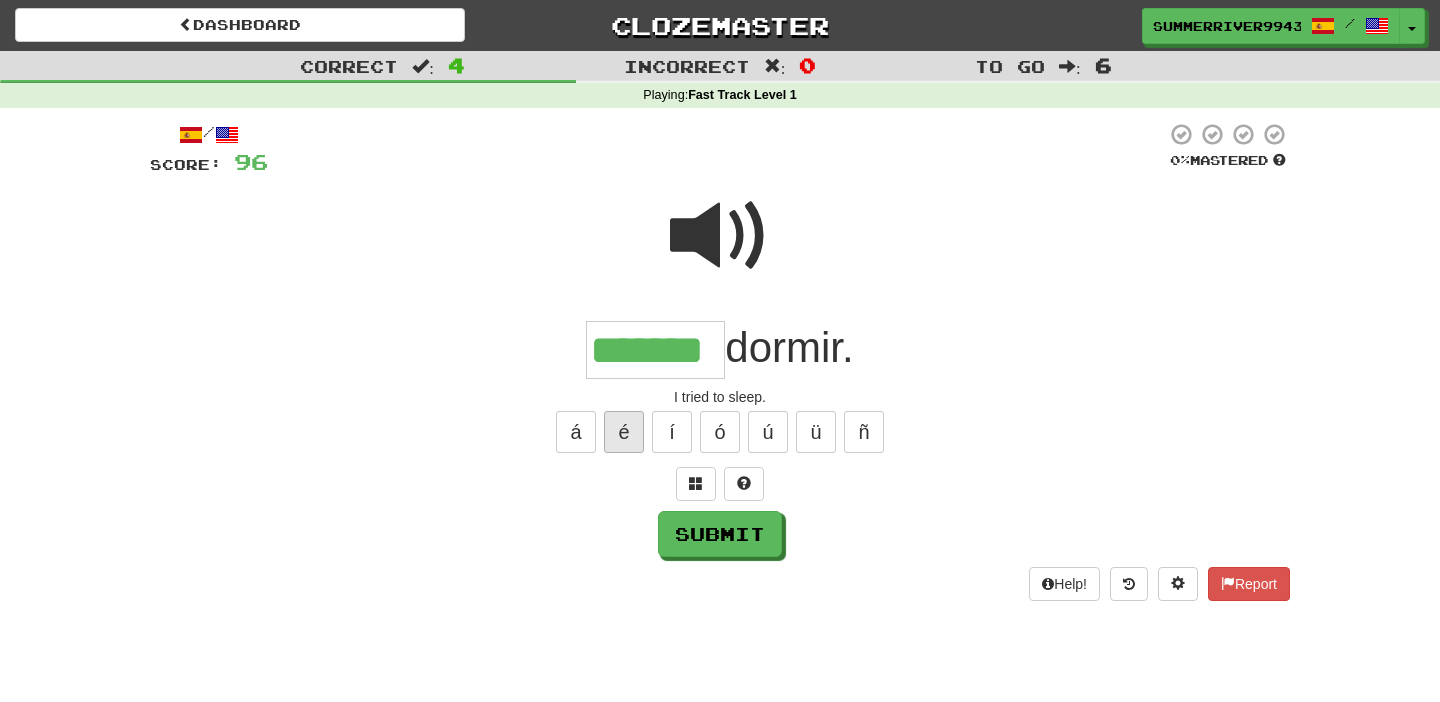 type on "*******" 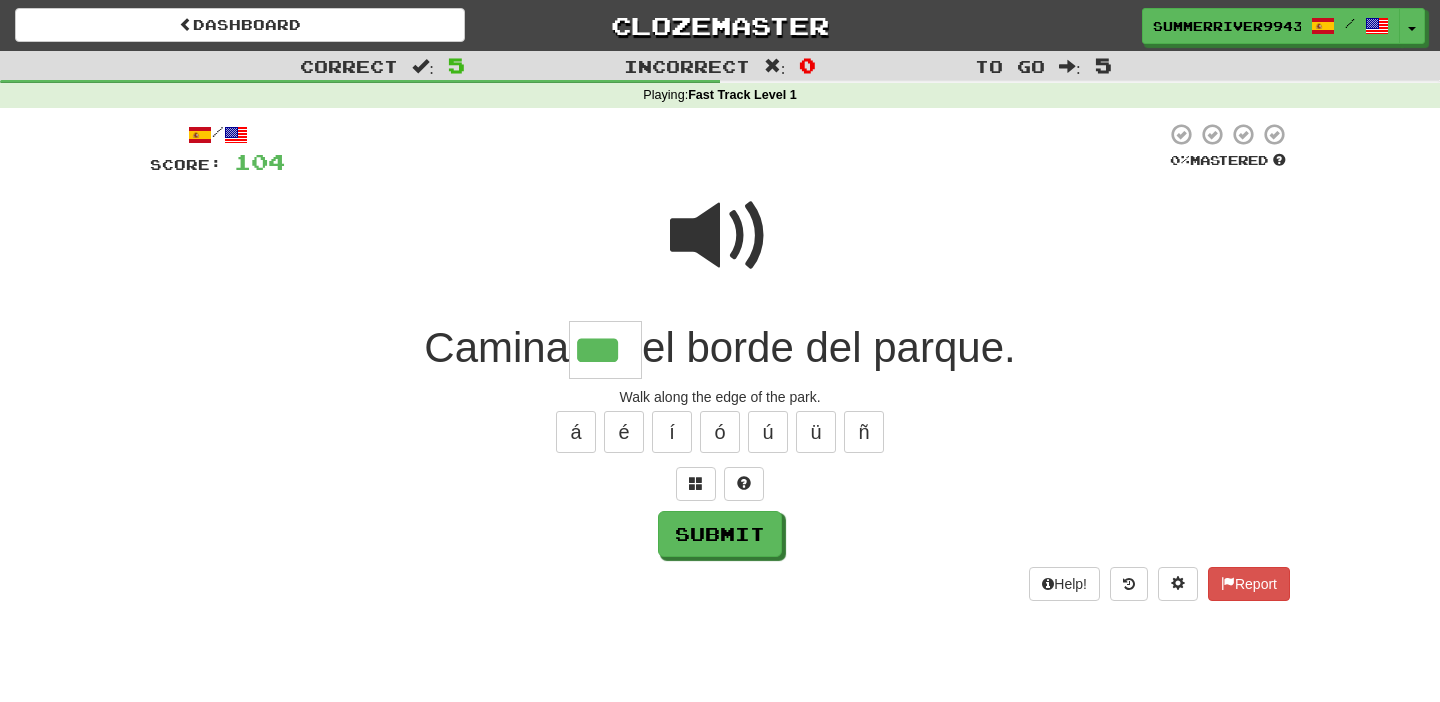 type on "***" 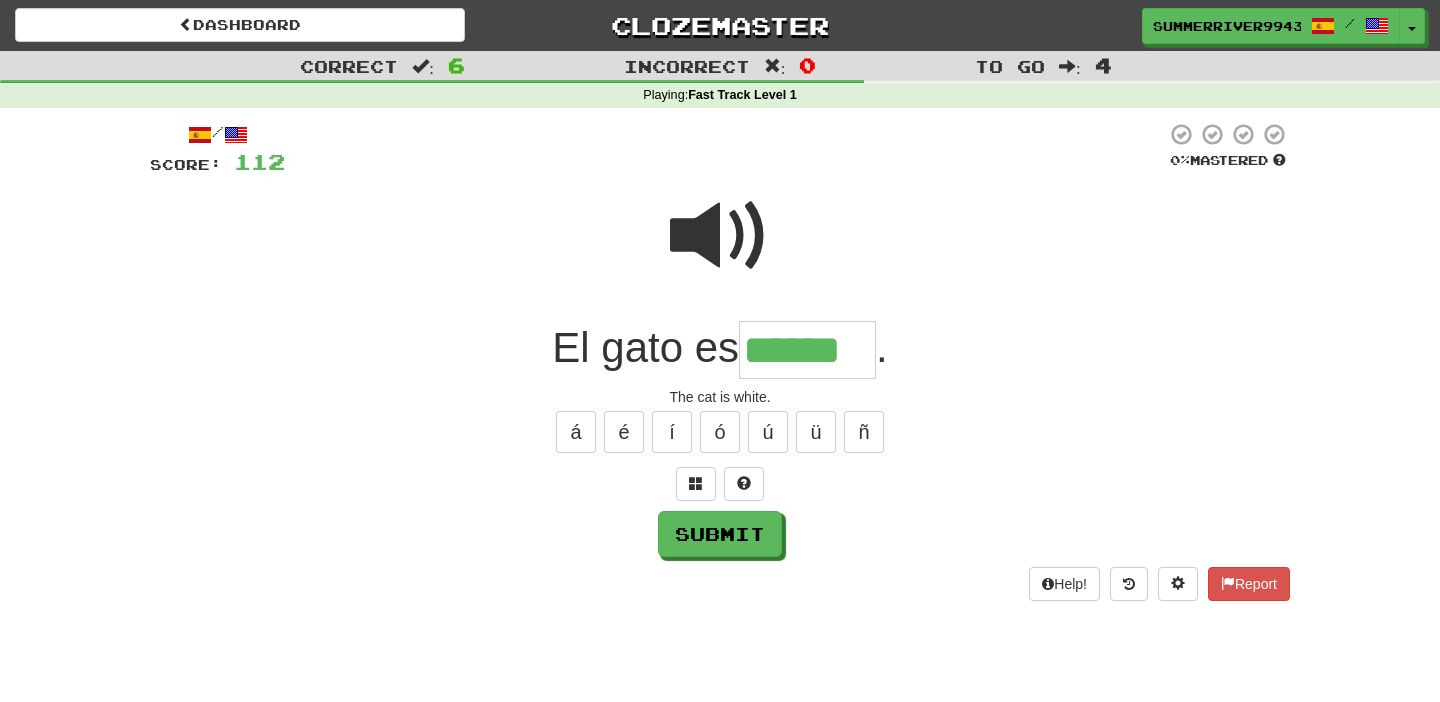 type on "******" 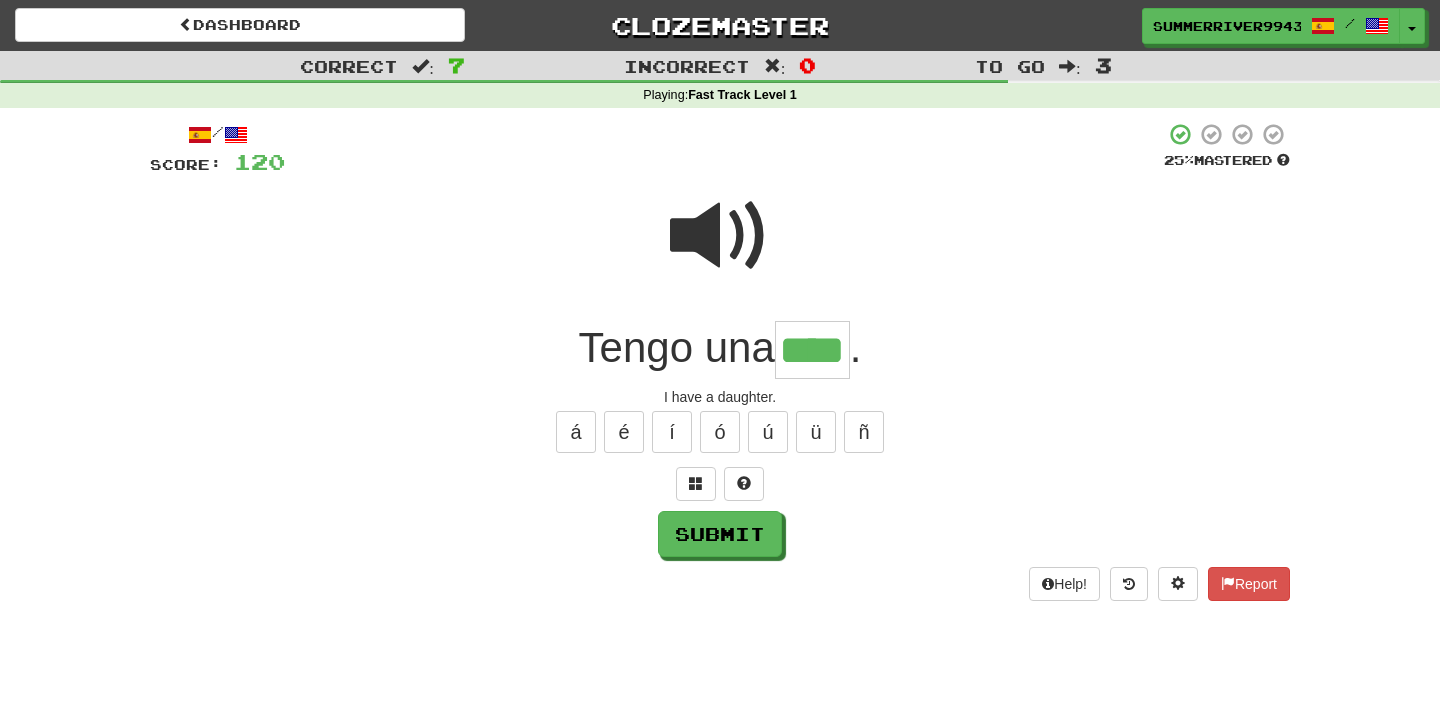 type on "****" 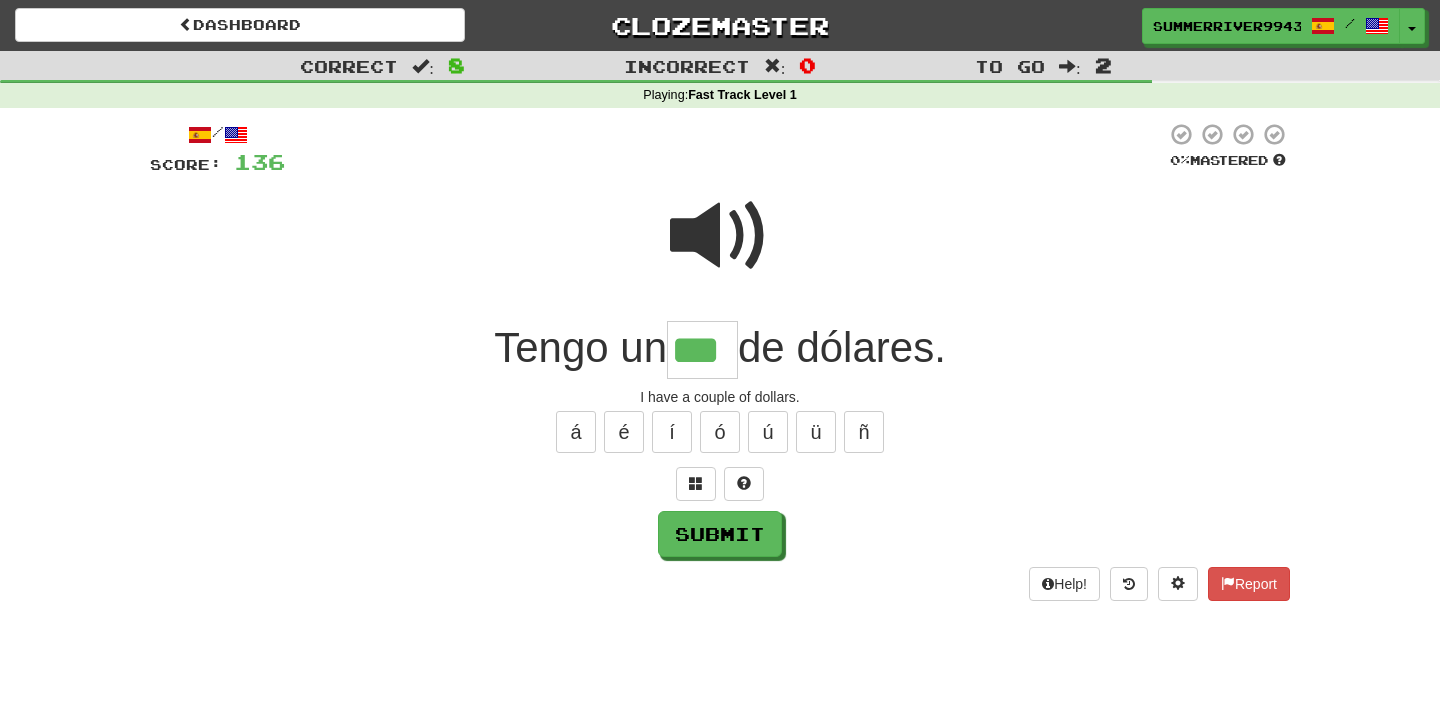 type on "***" 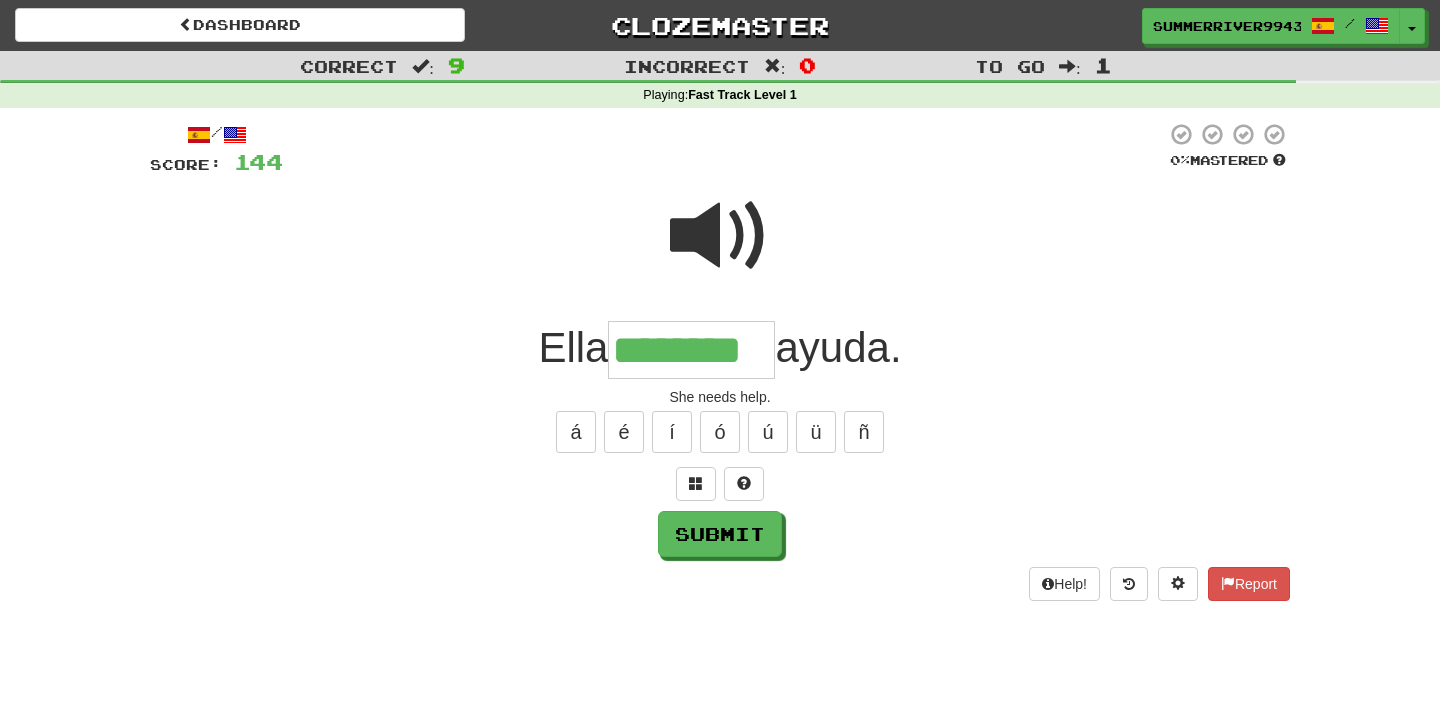 type on "********" 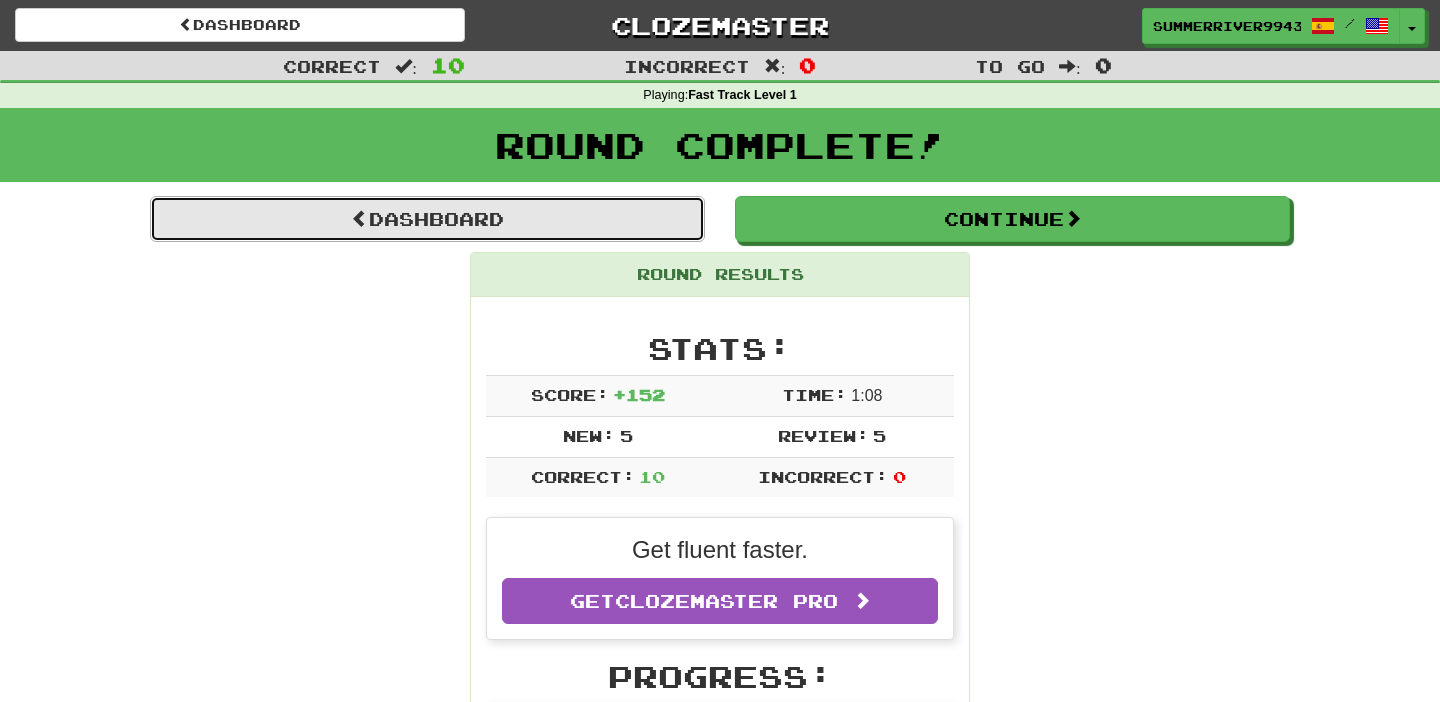 click on "Dashboard" at bounding box center (427, 219) 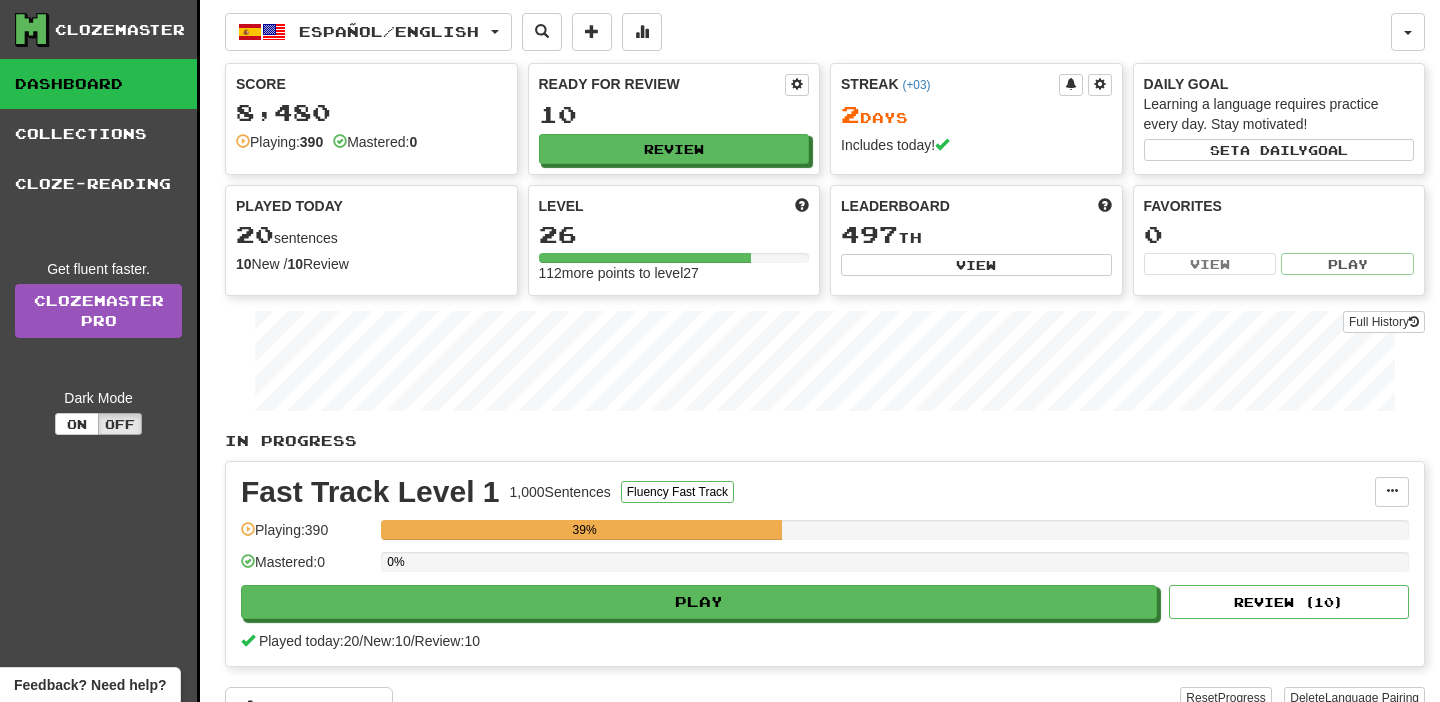scroll, scrollTop: 0, scrollLeft: 0, axis: both 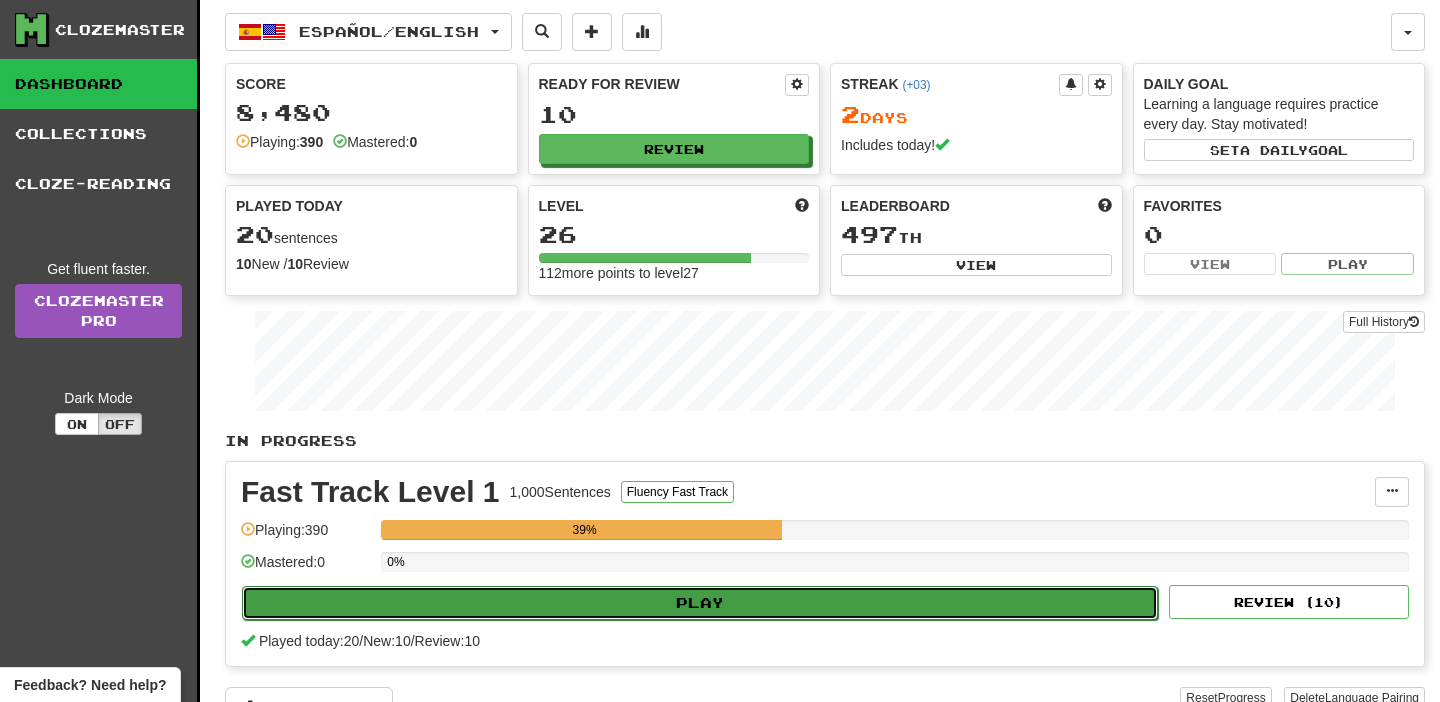 click on "Play" at bounding box center (700, 603) 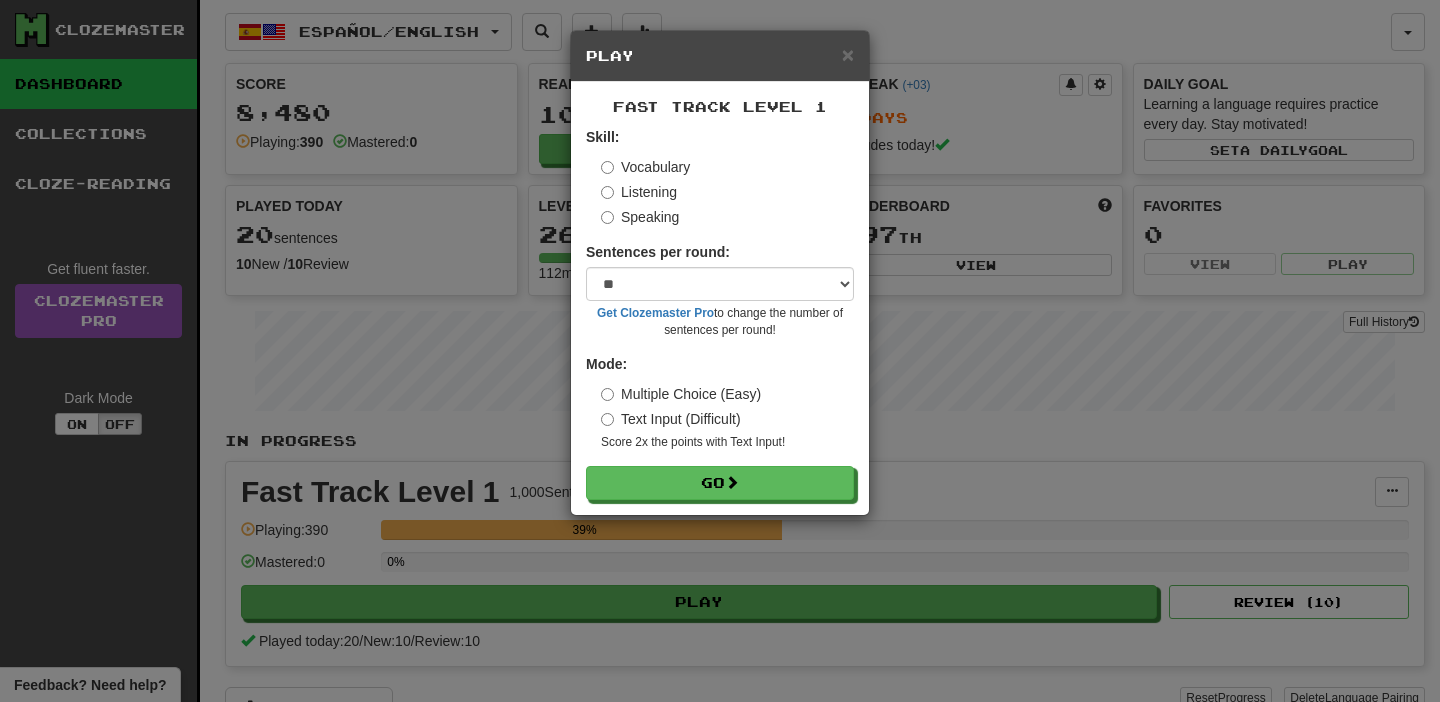 click on "Speaking" at bounding box center [640, 217] 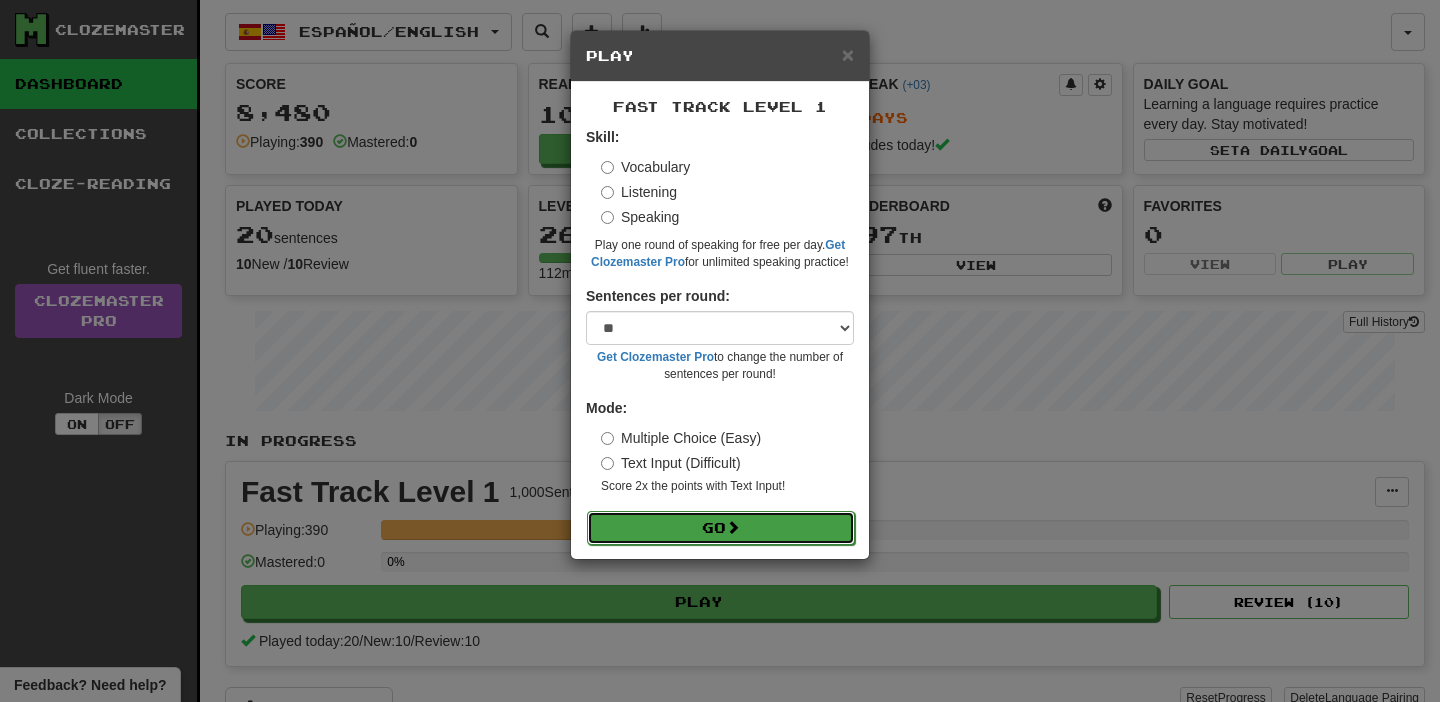 click at bounding box center (733, 527) 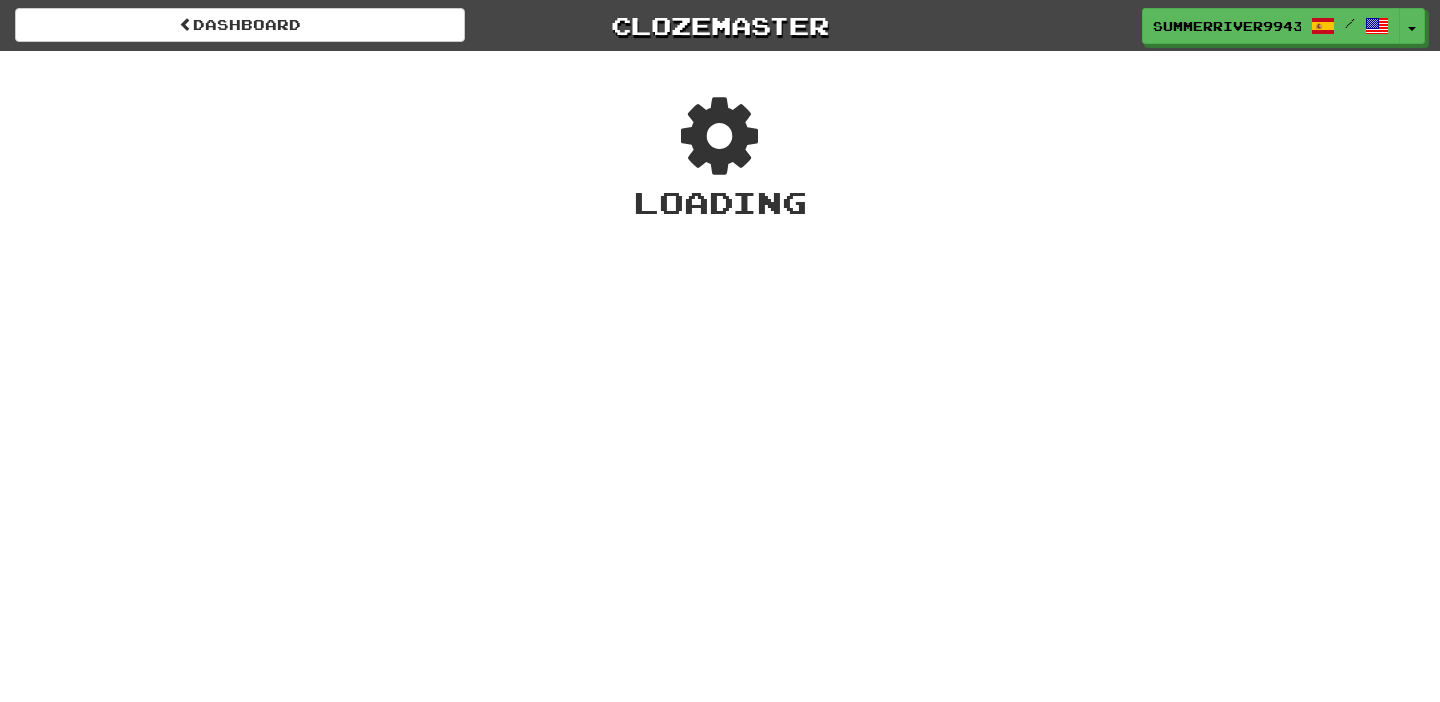 scroll, scrollTop: 0, scrollLeft: 0, axis: both 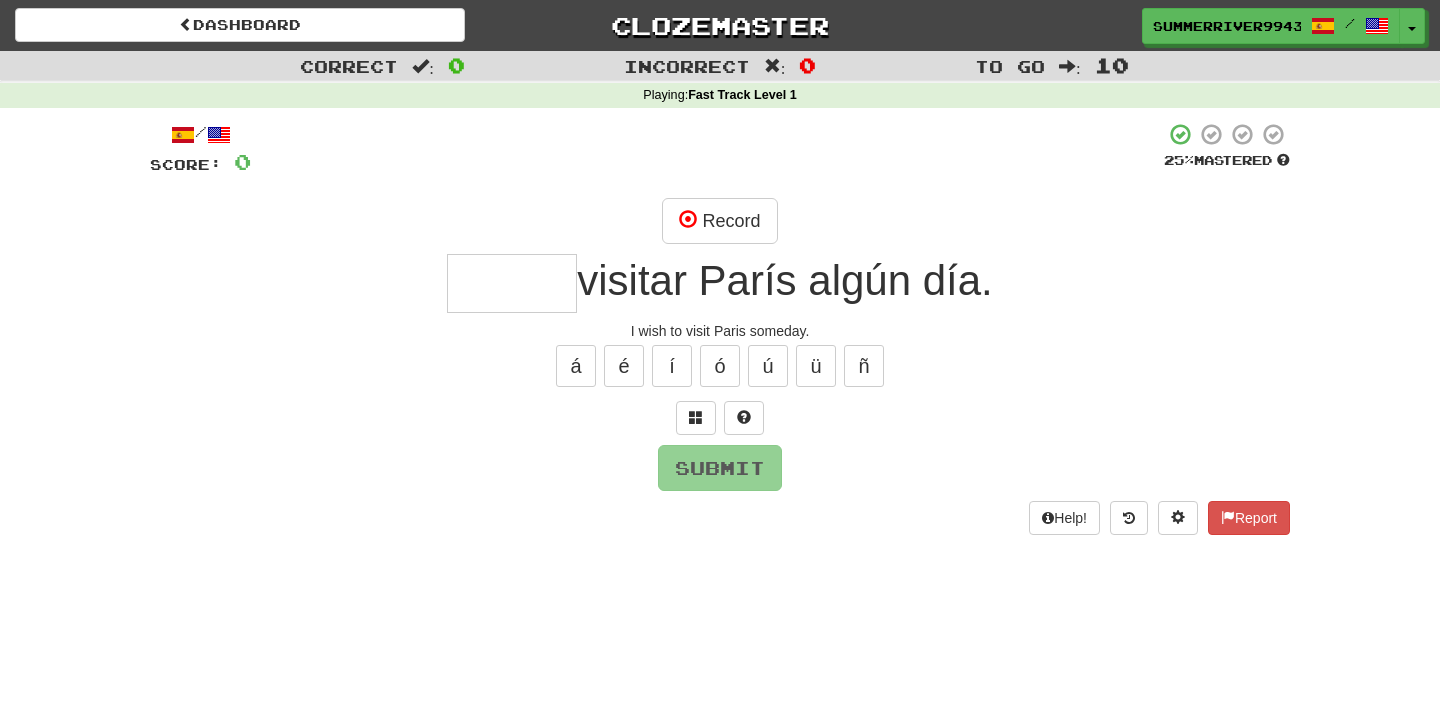 type on "*" 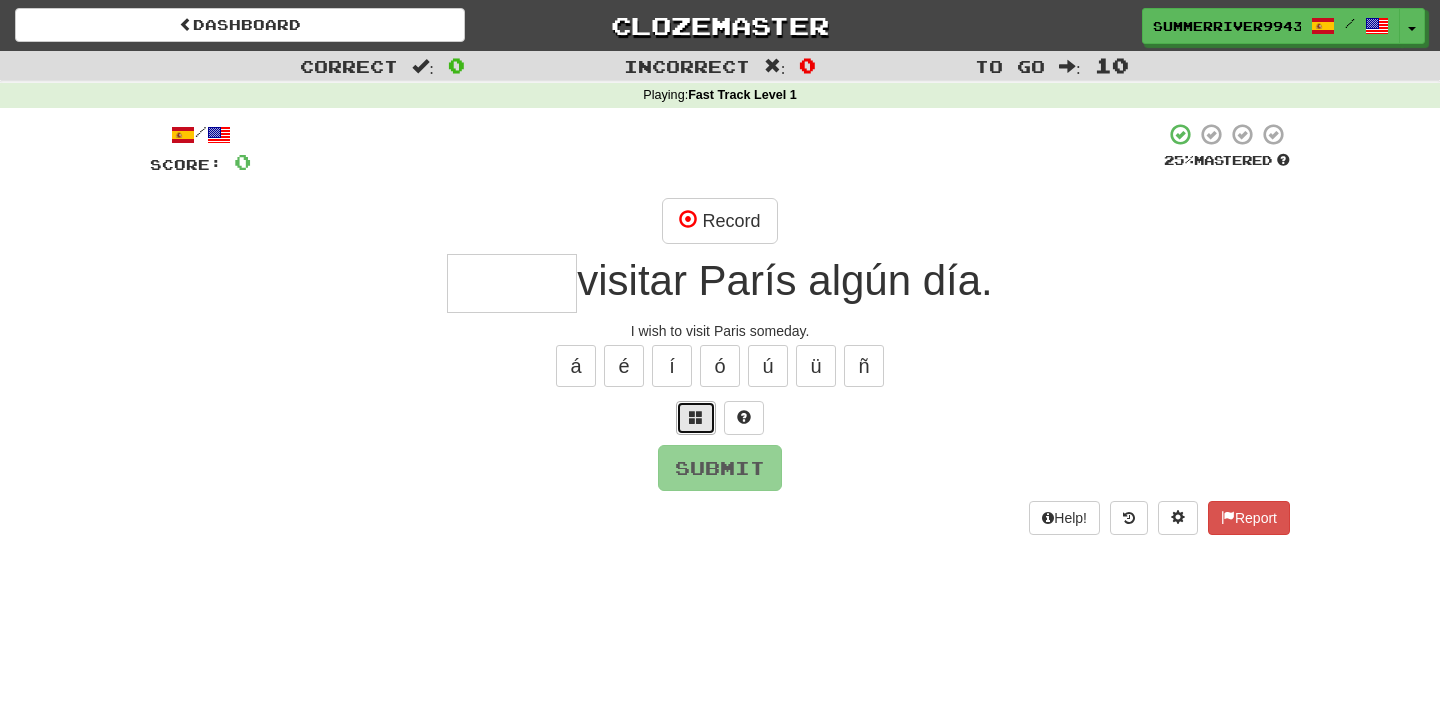 click at bounding box center (696, 418) 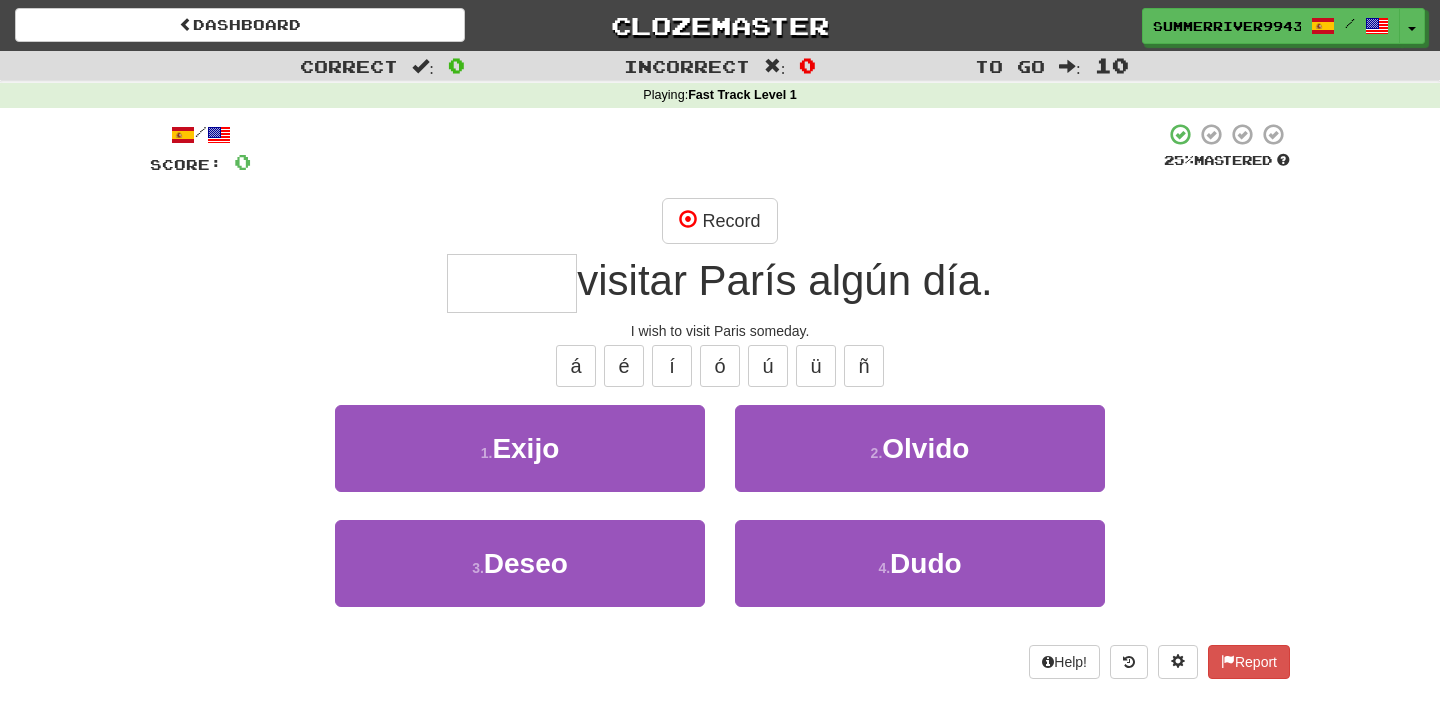 click on "1 .  Exijo" at bounding box center [520, 462] 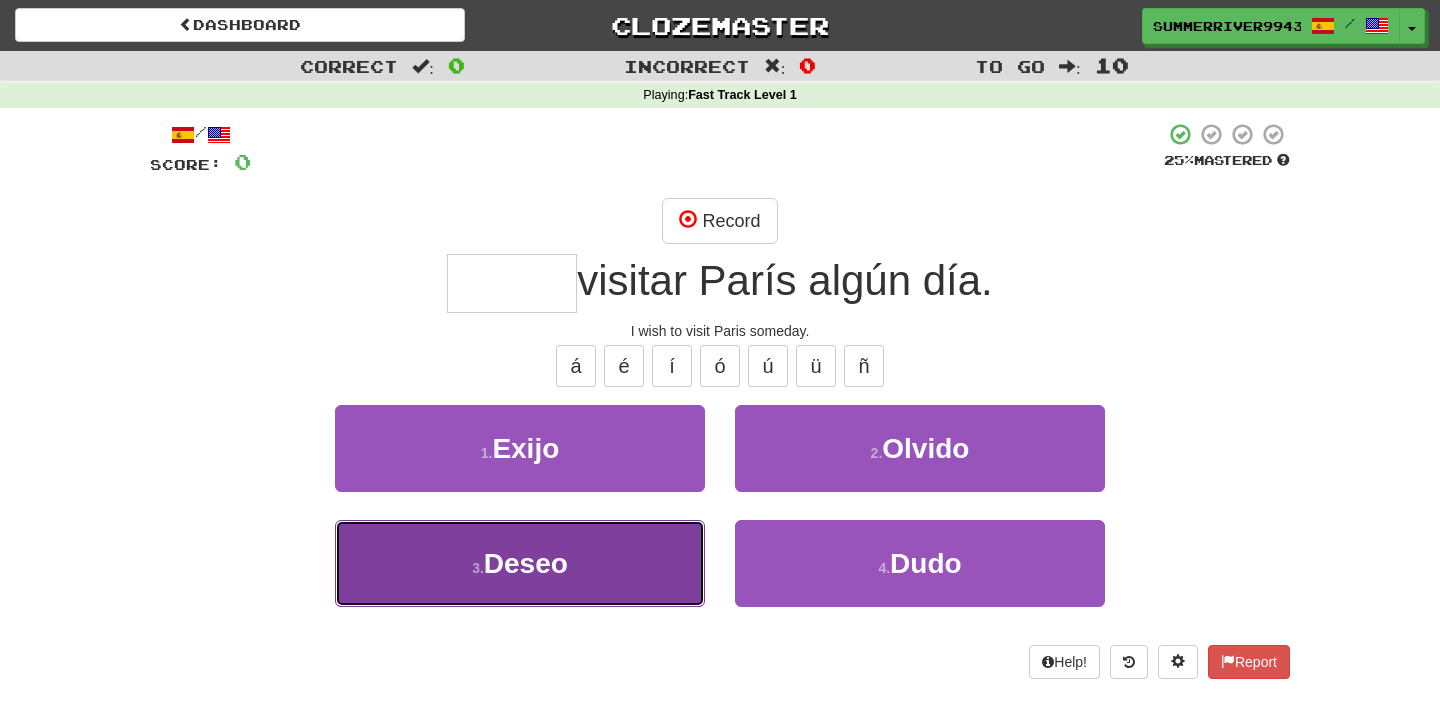 click on "3 .  Deseo" at bounding box center (520, 563) 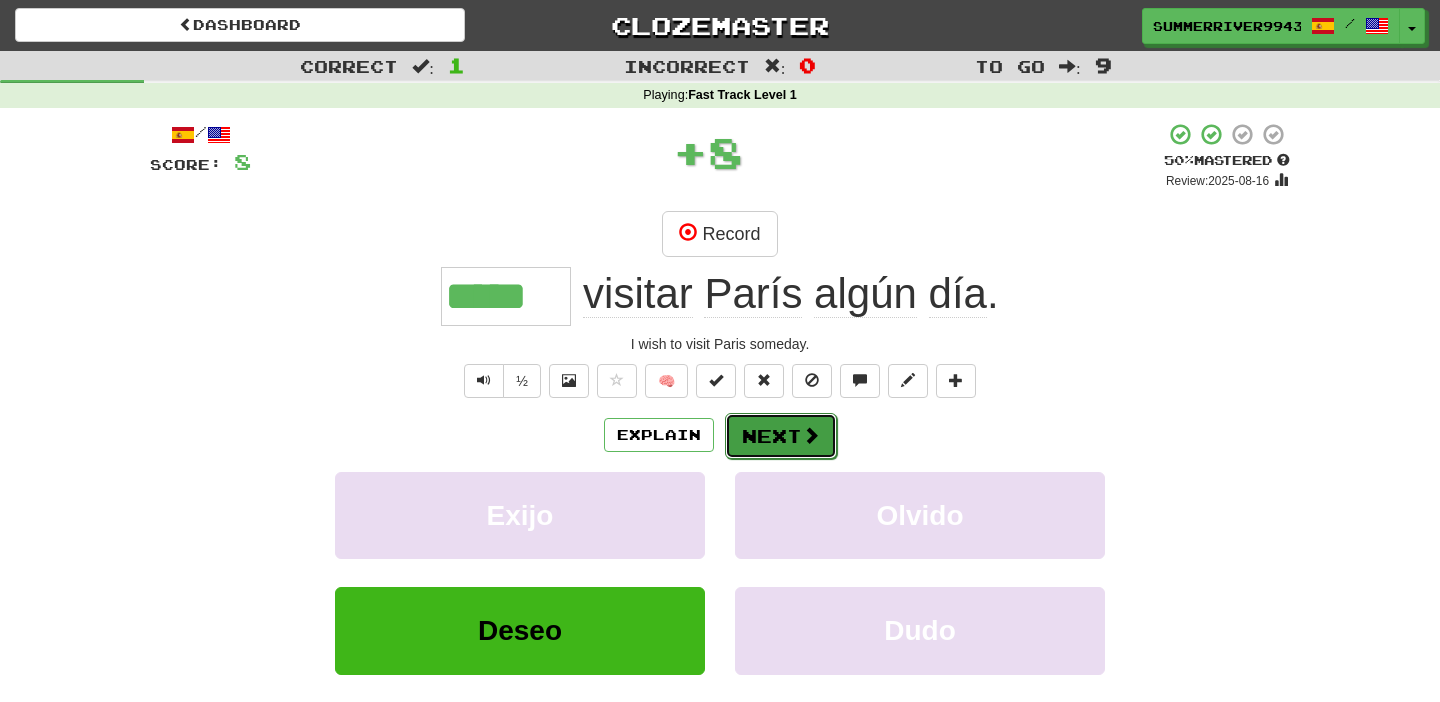 click on "Next" at bounding box center [781, 436] 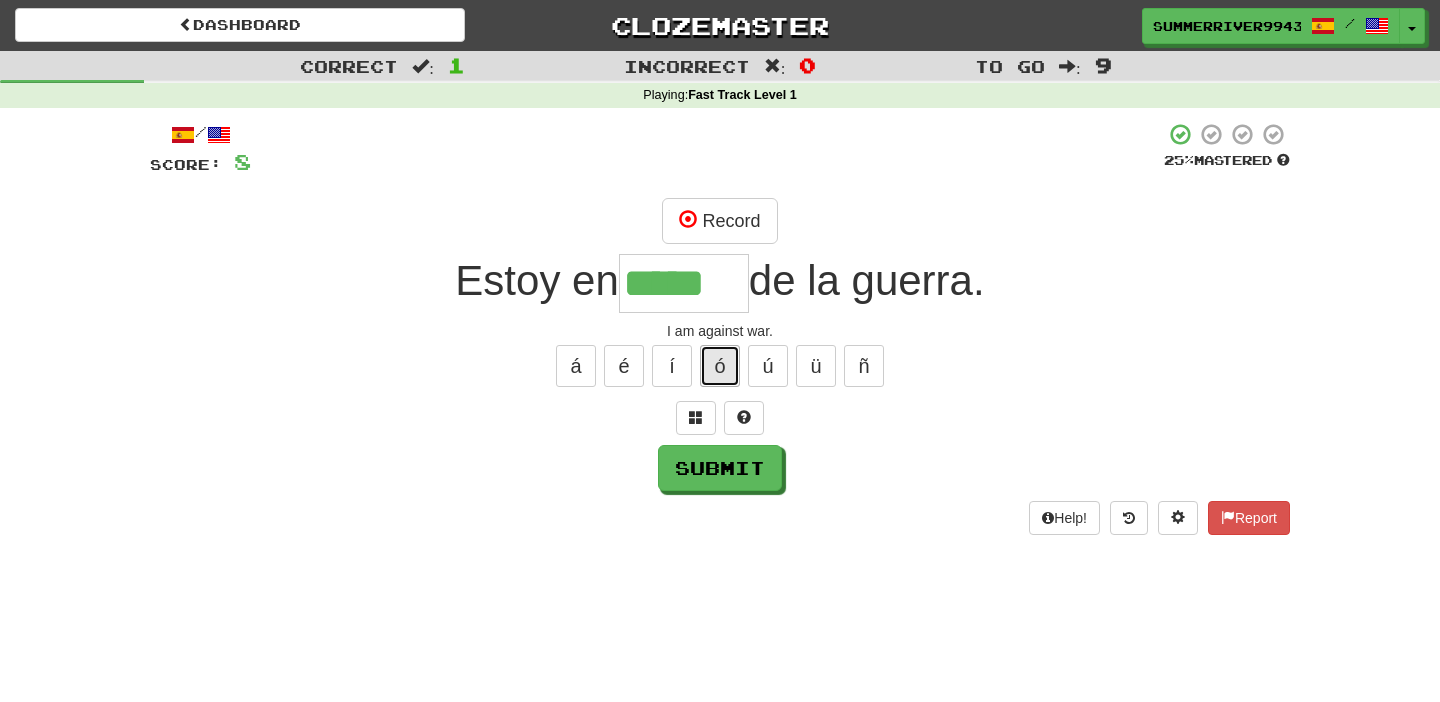 click on "ó" at bounding box center [720, 366] 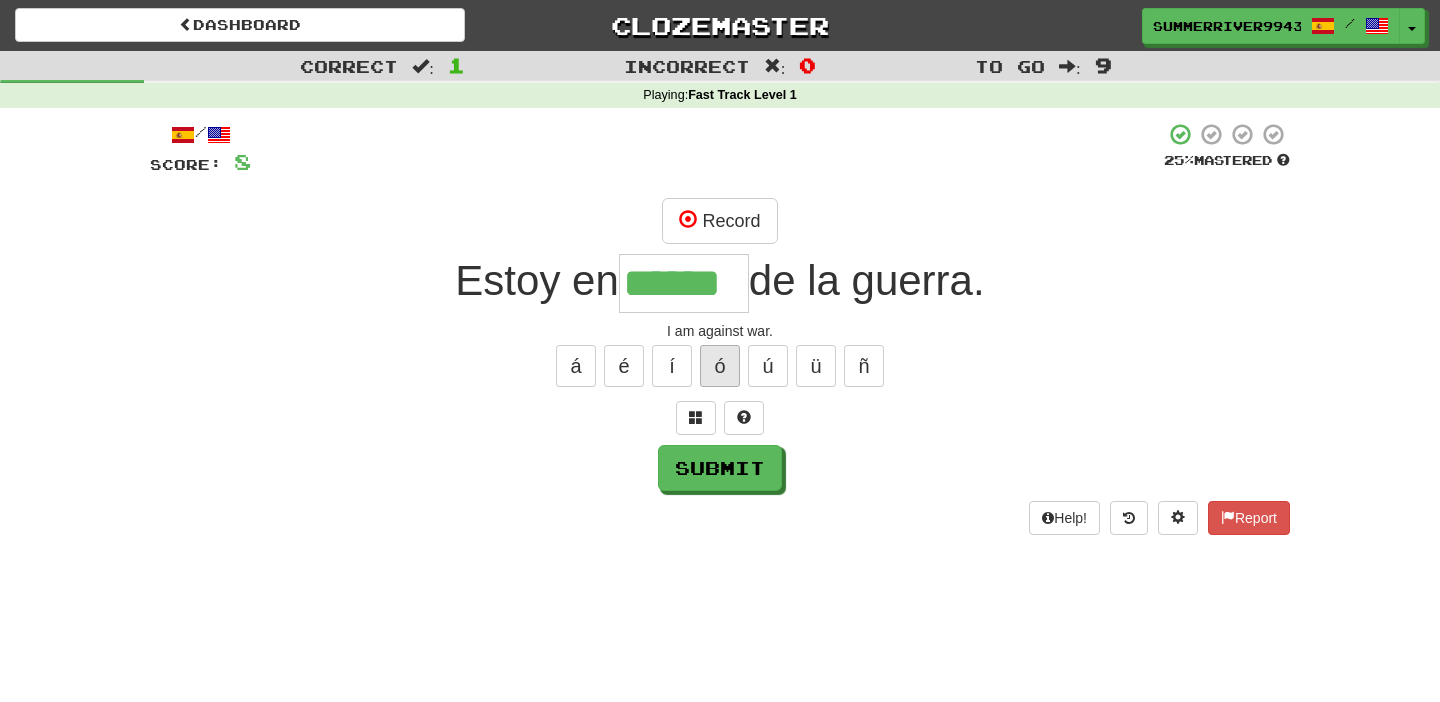 type on "******" 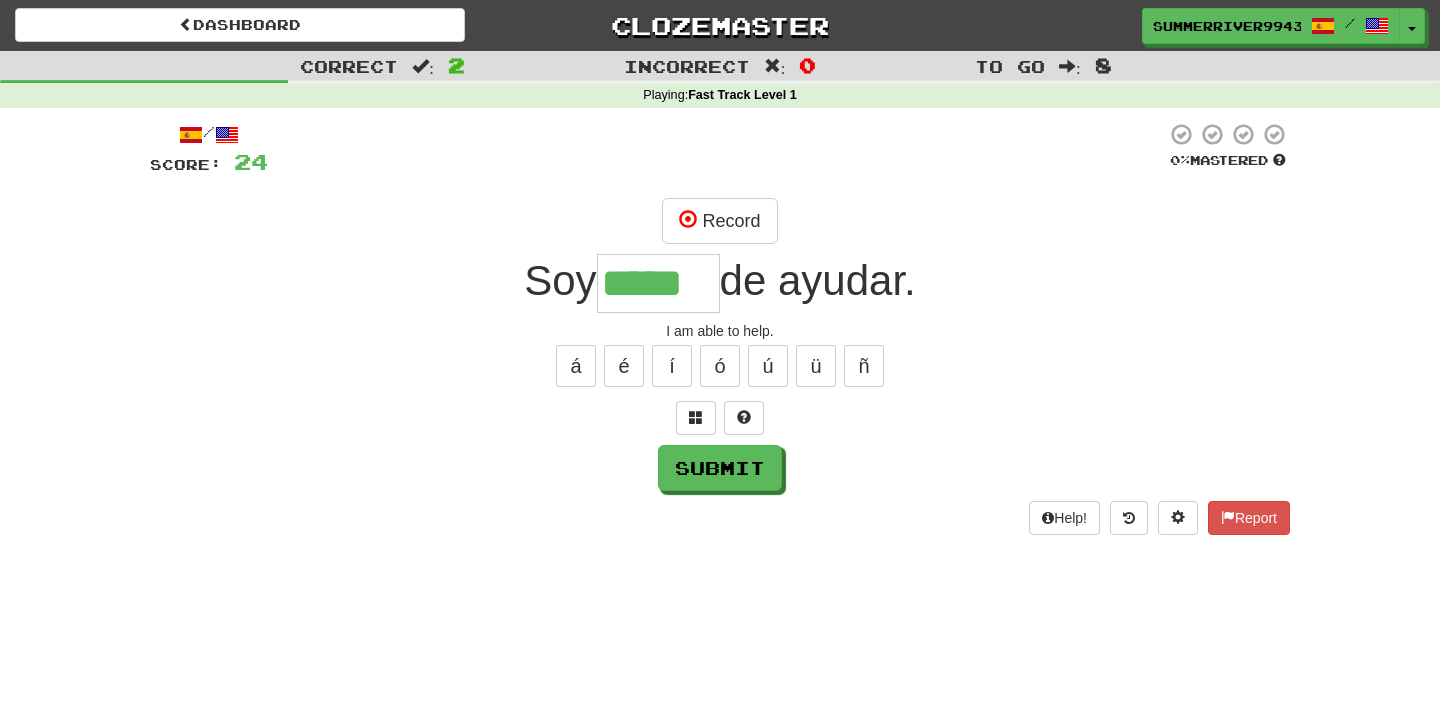 type on "*****" 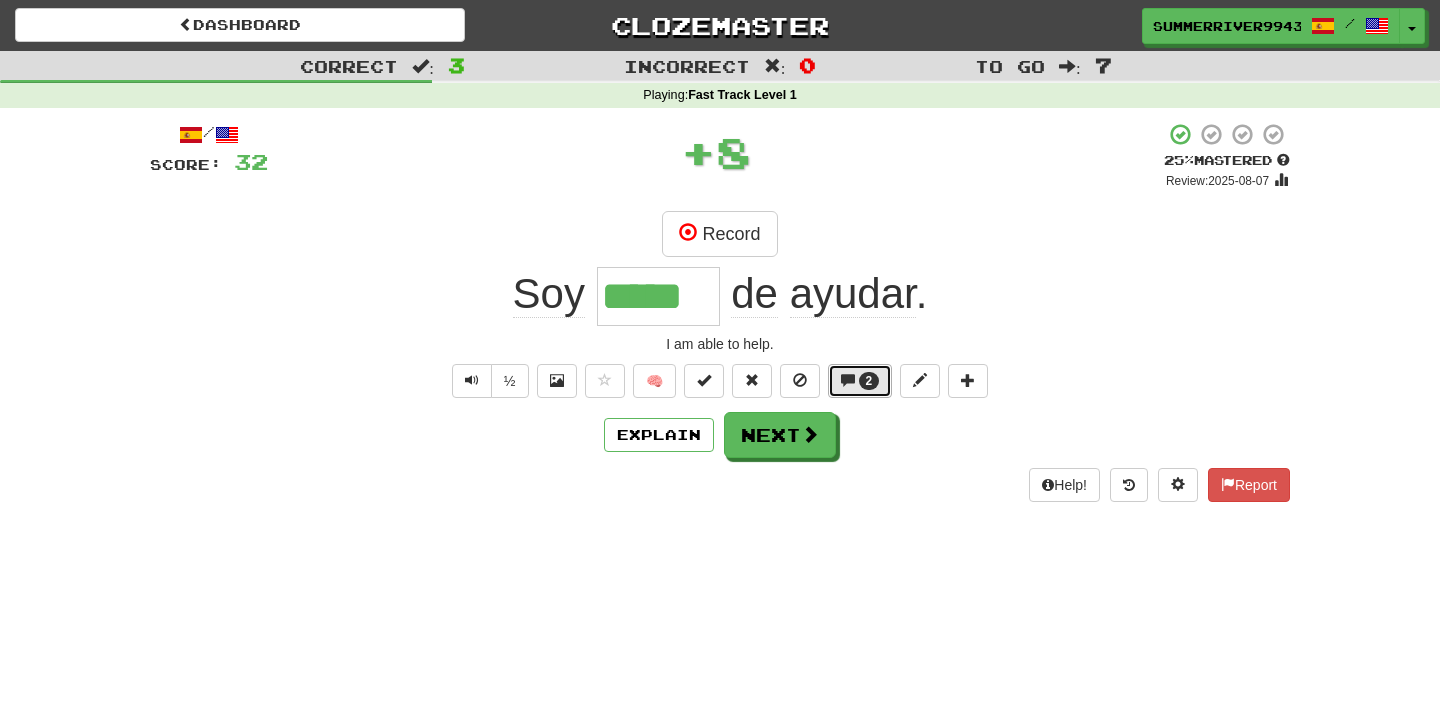 click on "2" at bounding box center (869, 381) 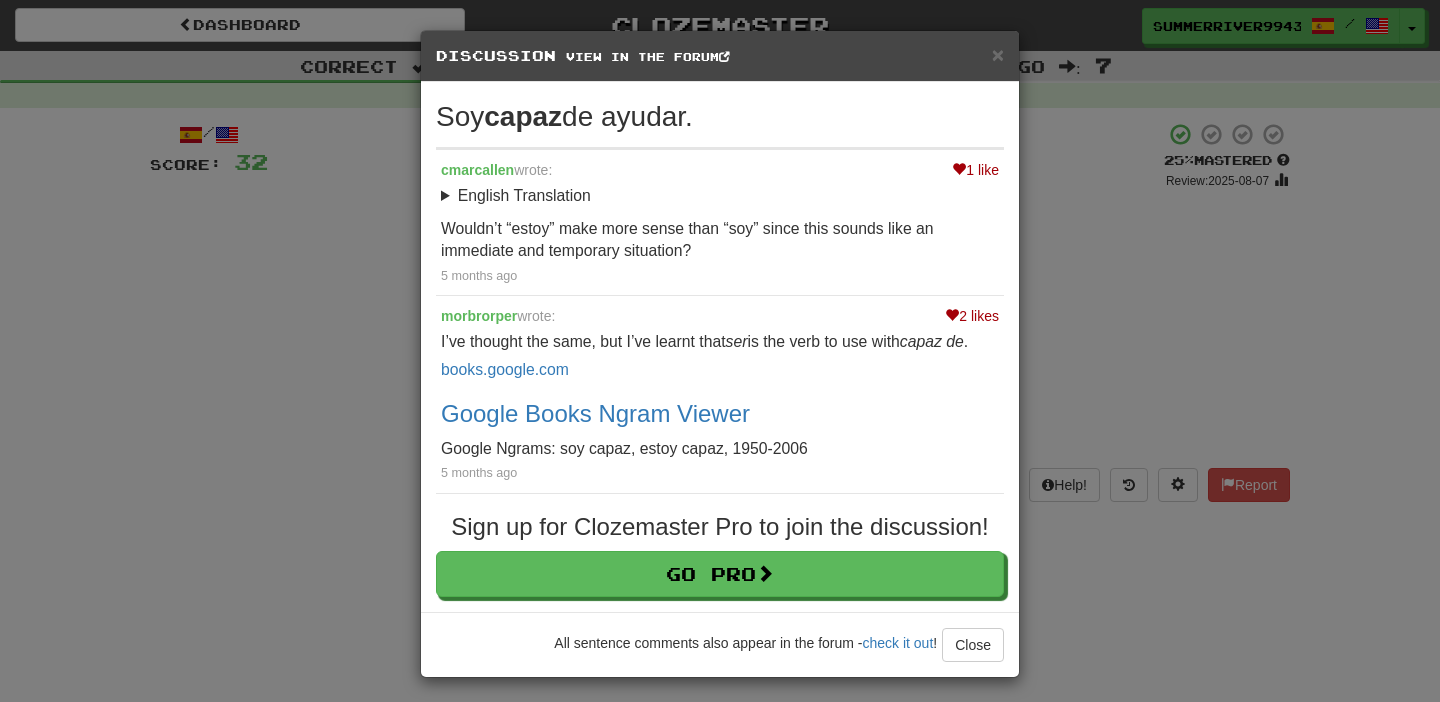 click on "× Discussion View in the forum  Soy  capaz  de ayudar.
1
like
cmarcallen
wrote:
English Translation
I am able to help.
Wouldn’t “estoy” make more sense than “soy” since this sounds like an immediate and temporary situation?
5 months ago
2
likes
morbrorper
wrote:
I’ve thought the same, but I’ve learnt that  ser  is the verb to use with  capaz de .
books.google.com
Google Books Ngram Viewer
Google Ngrams: soy capaz, estoy capaz, 1950-2006
5 months ago
Sign up for Clozemaster Pro to join the discussion! Go Pro  All sentence comments also appear in the forum -  check it out ! Close Loading ..." at bounding box center [720, 351] 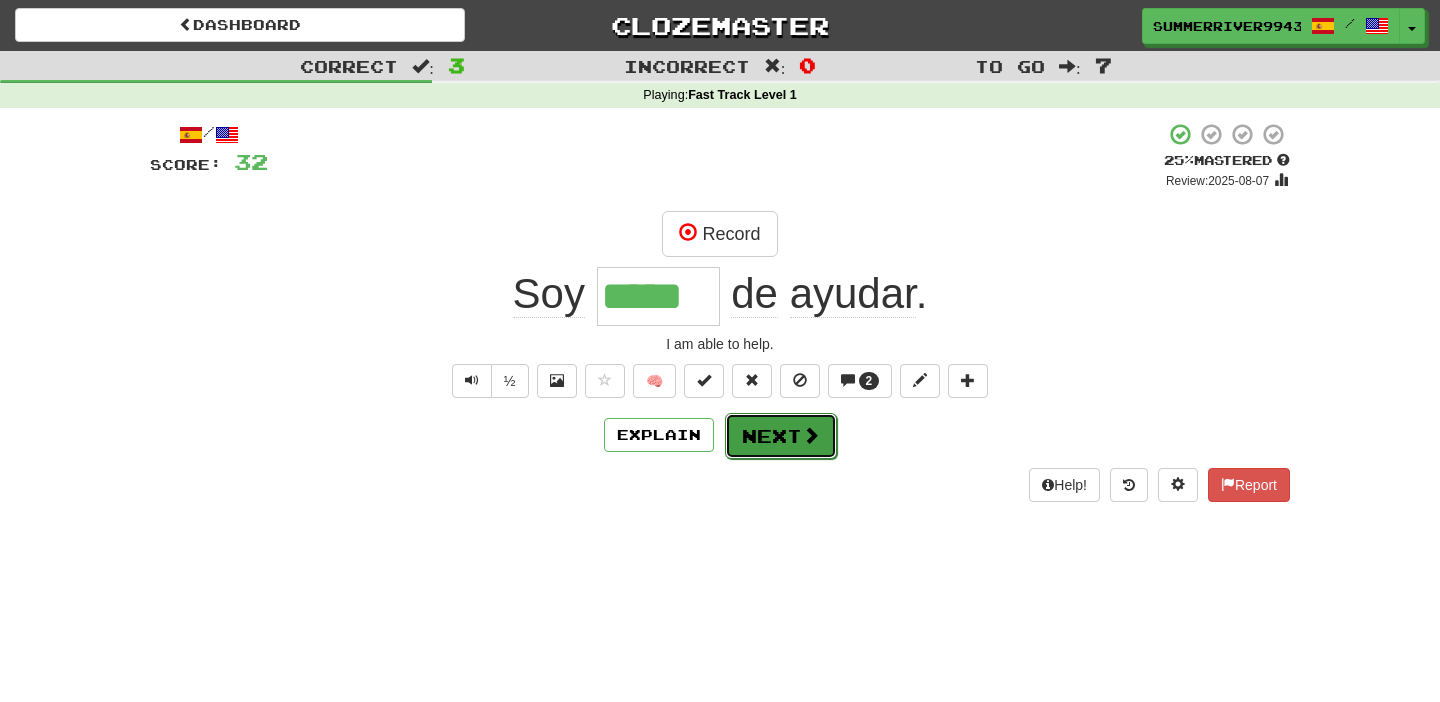 click on "Next" at bounding box center [781, 436] 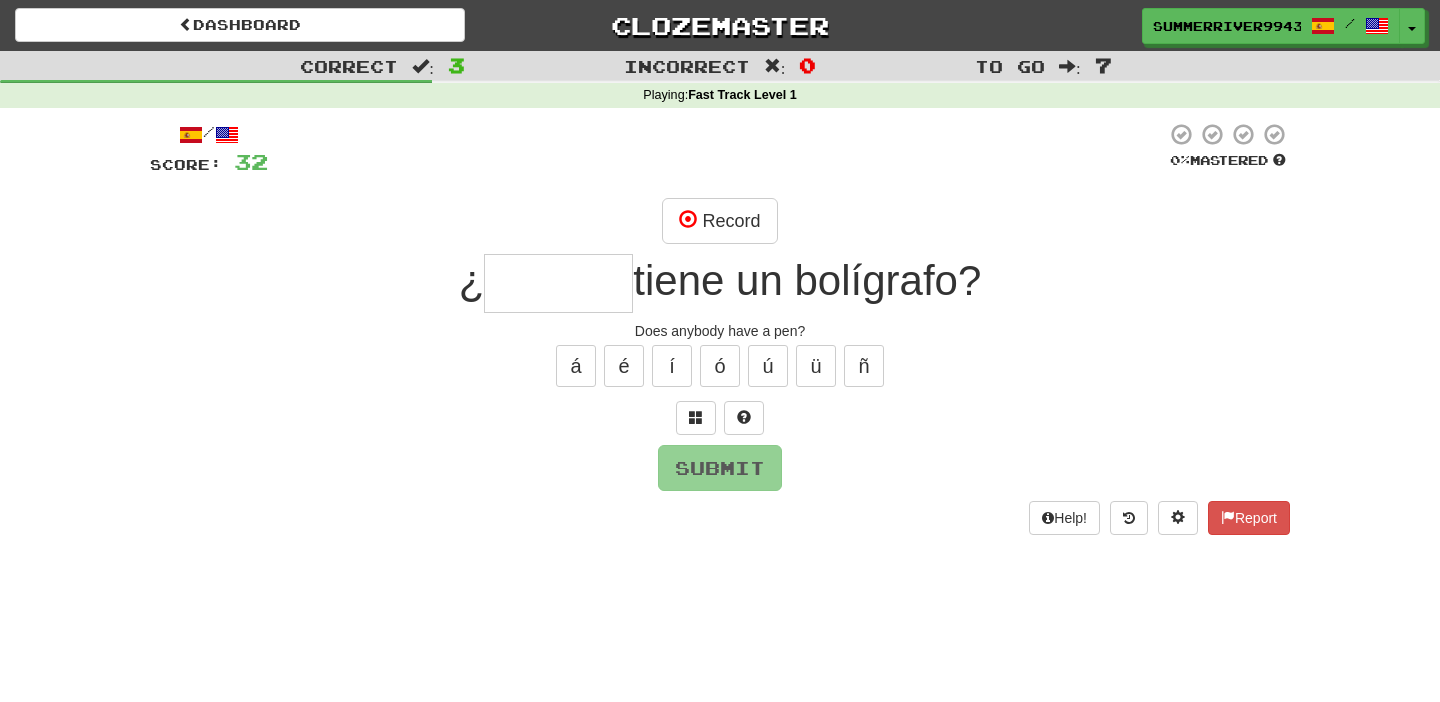 type on "*" 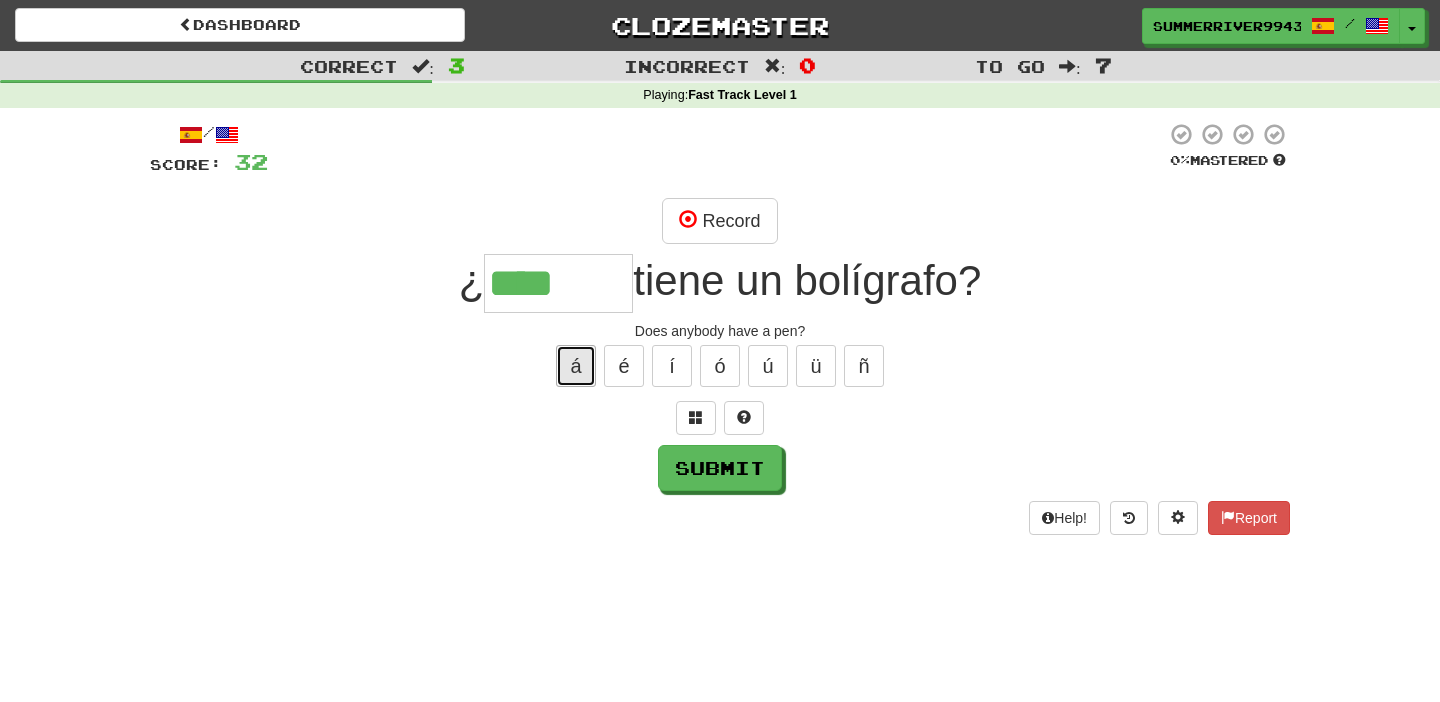 click on "á" at bounding box center (576, 366) 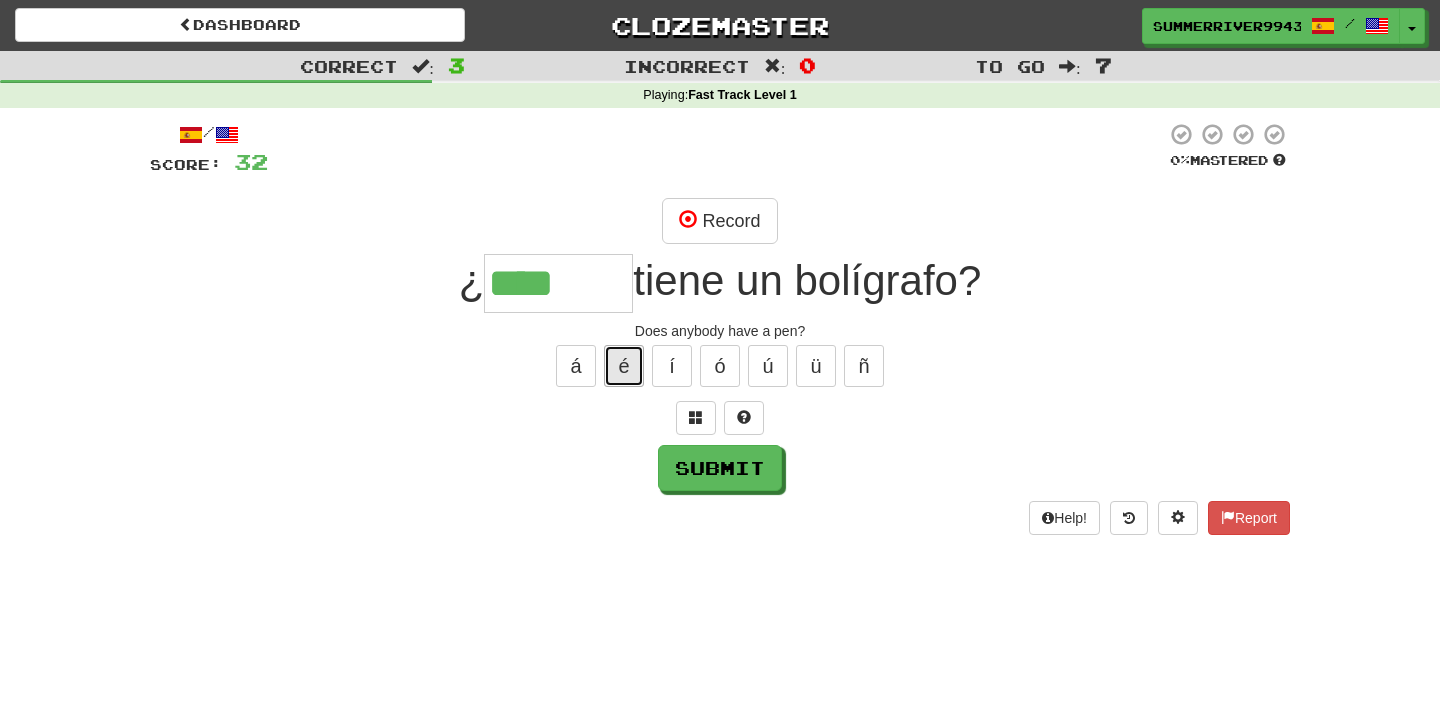 click on "é" at bounding box center [624, 366] 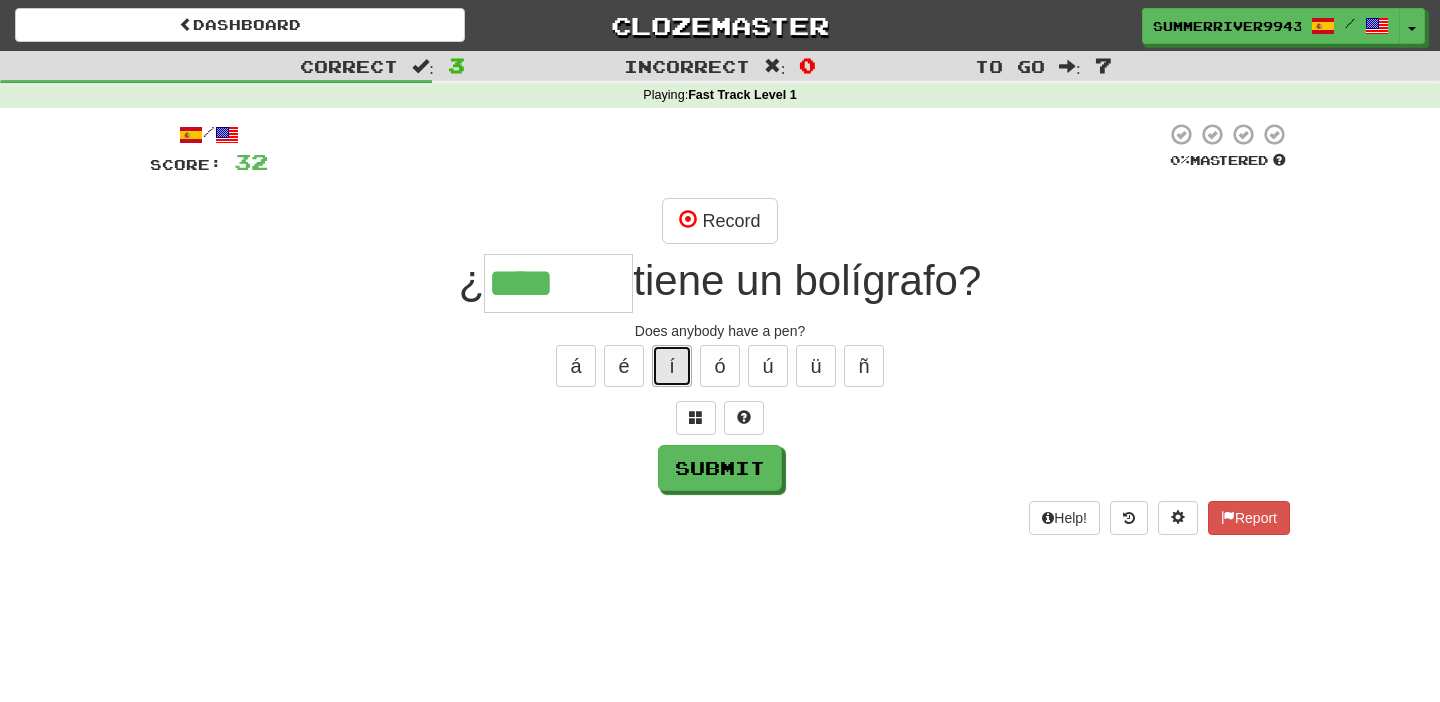 click on "í" at bounding box center [672, 366] 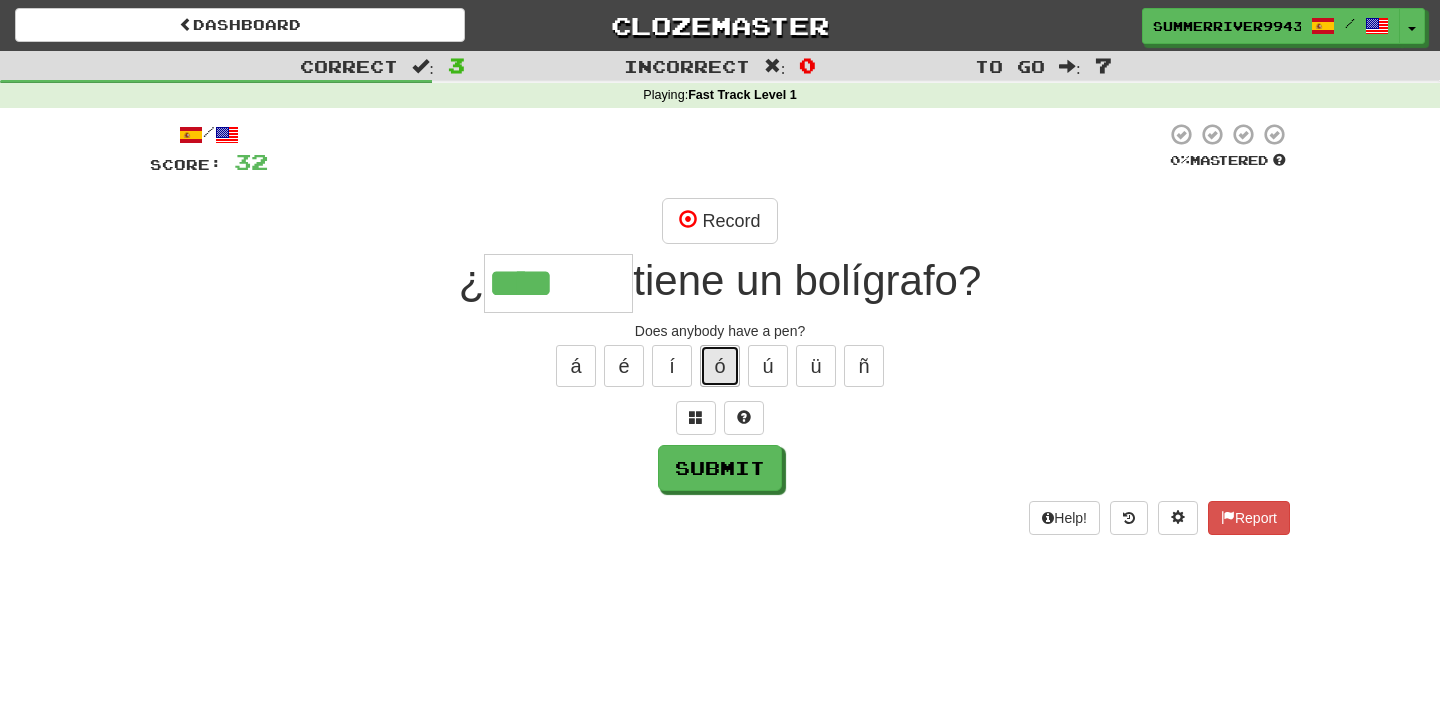 click on "ó" at bounding box center [720, 366] 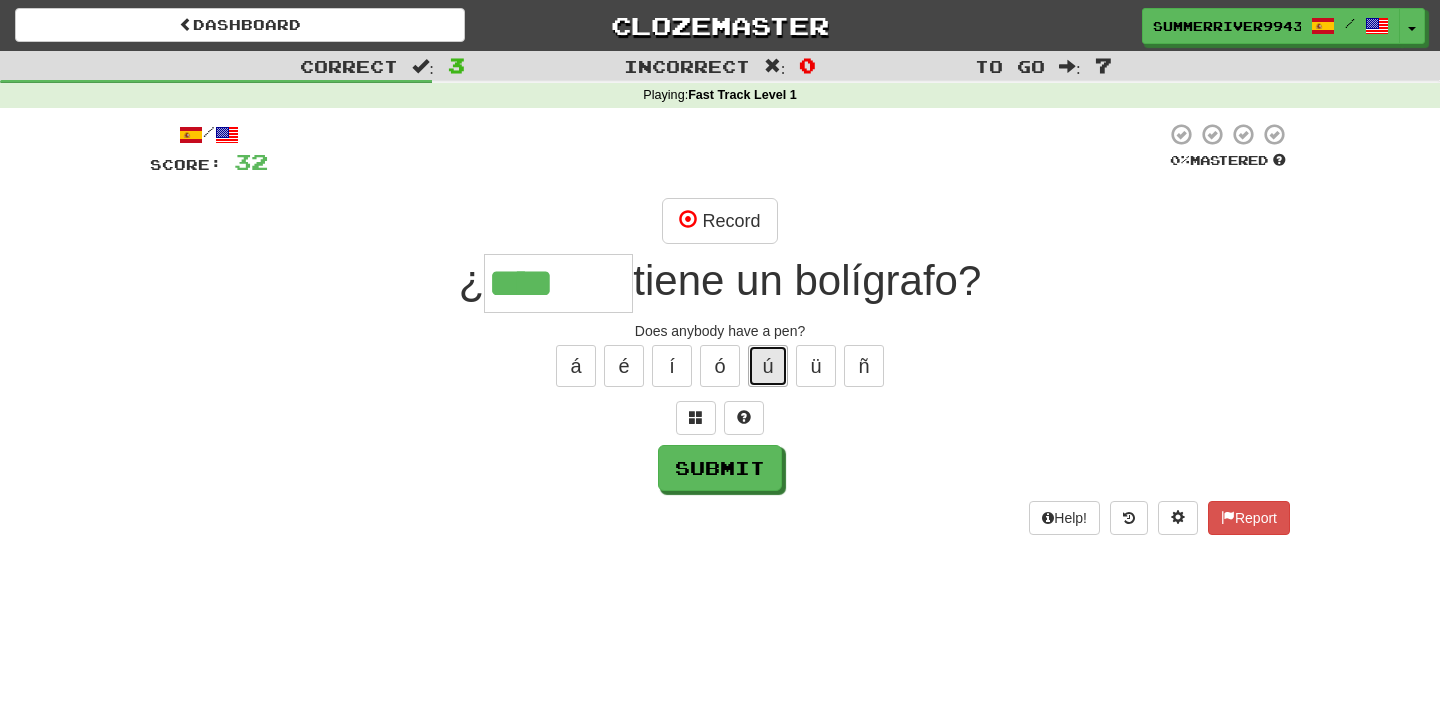 click on "ú" at bounding box center [768, 366] 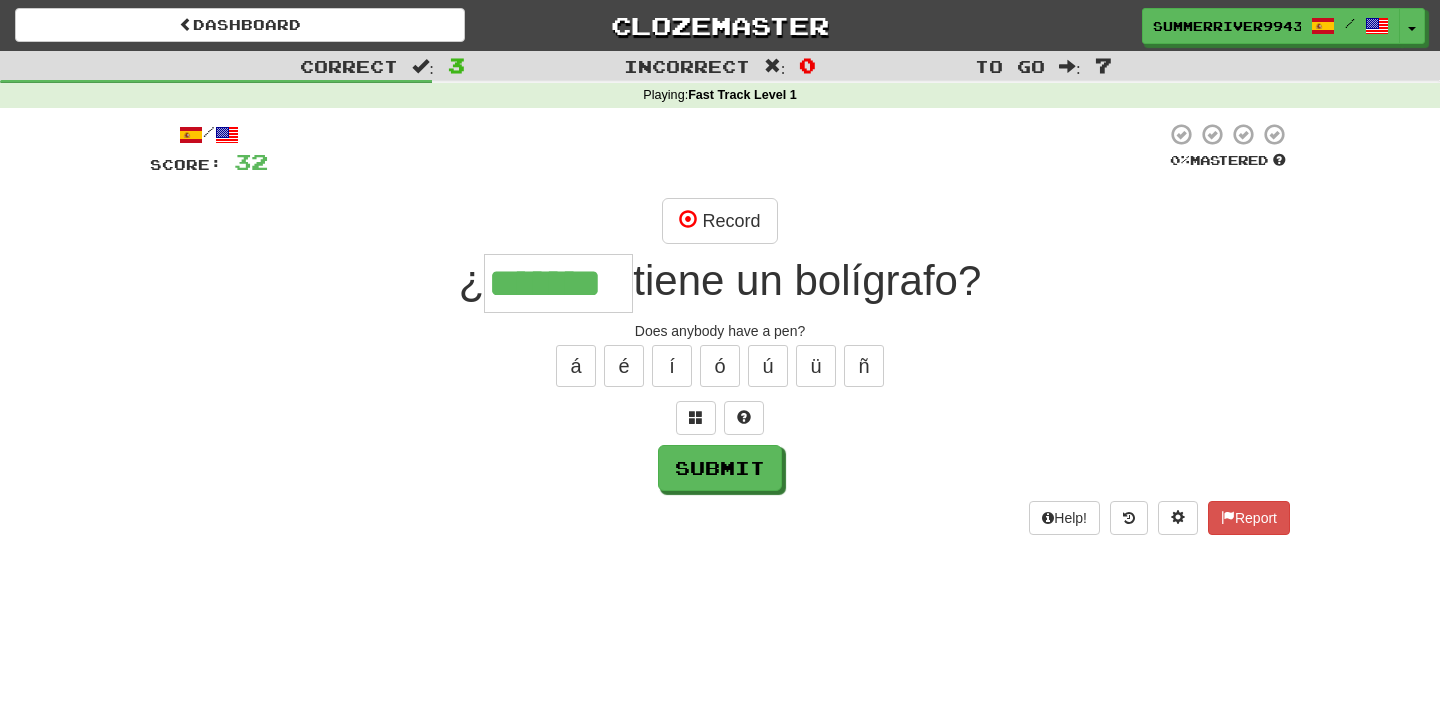 type on "*******" 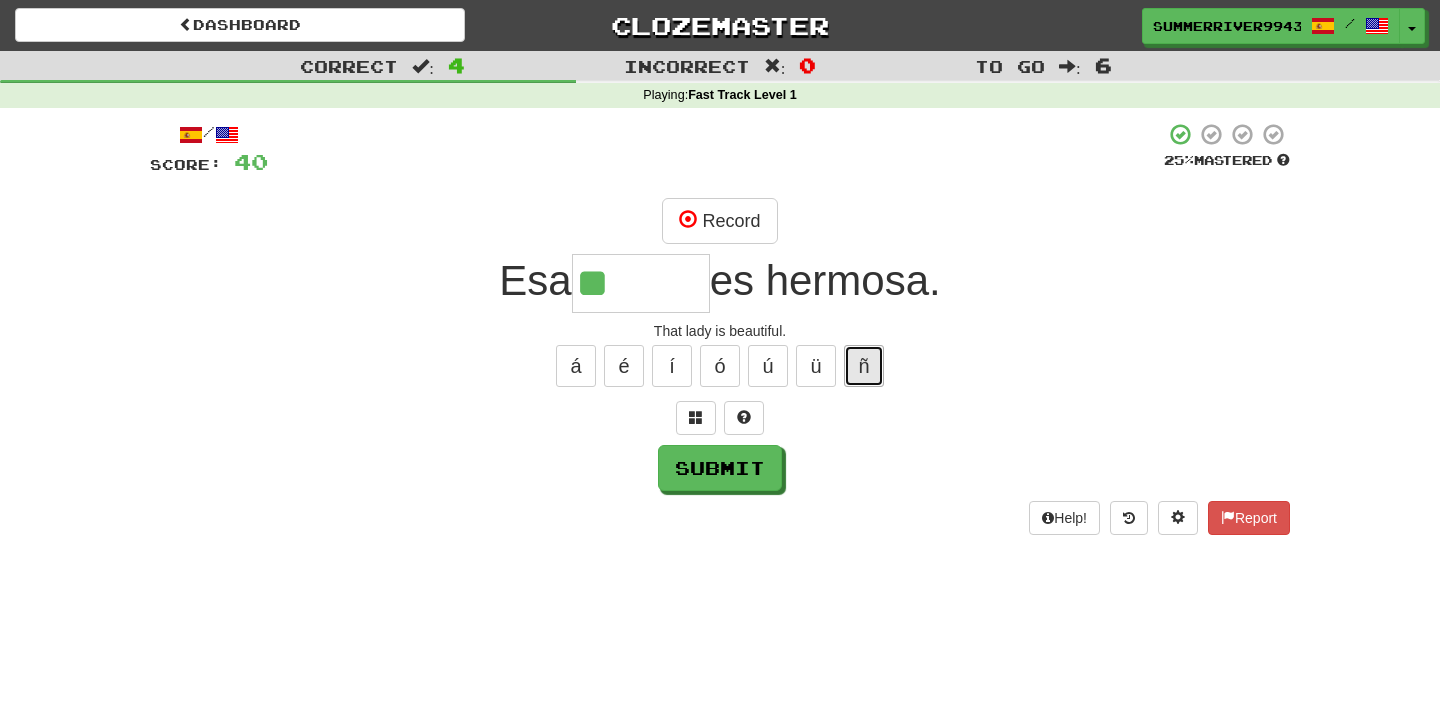 click on "ñ" at bounding box center [864, 366] 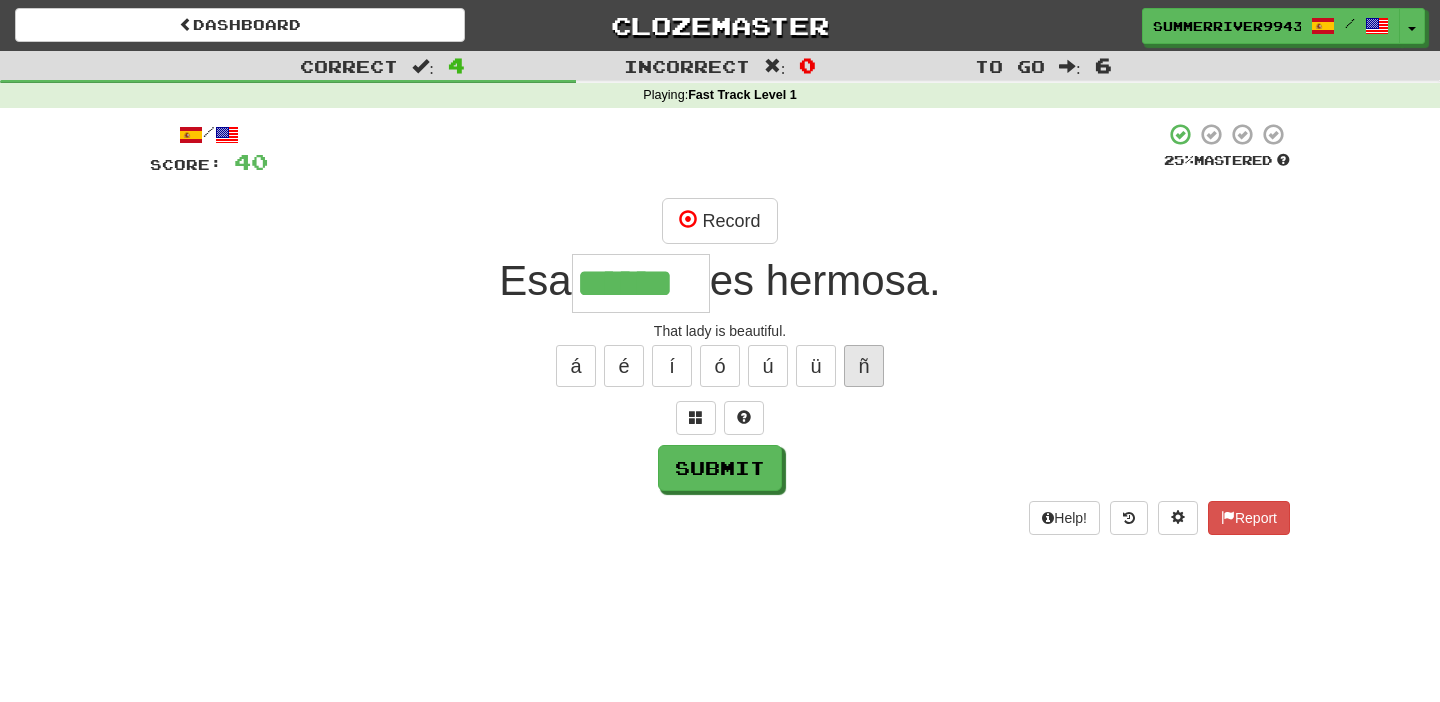 type on "******" 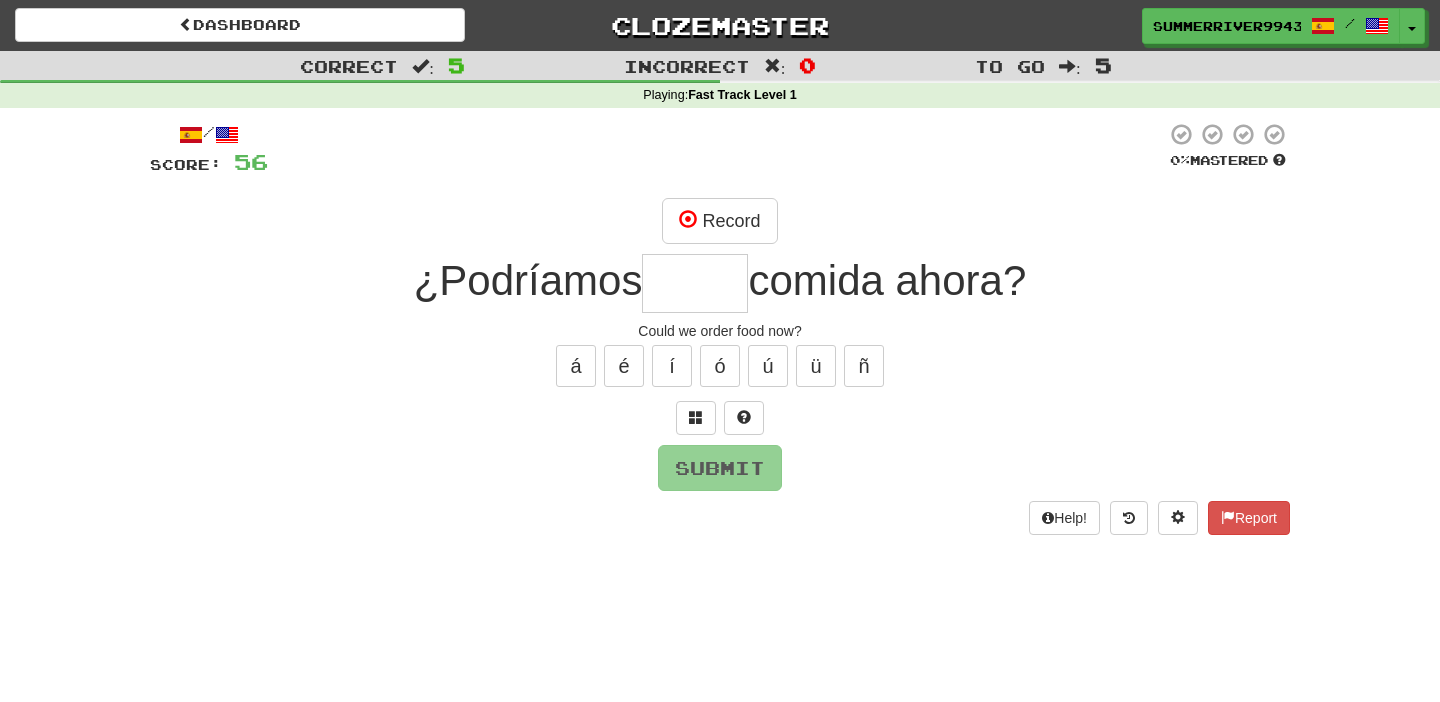 type on "*" 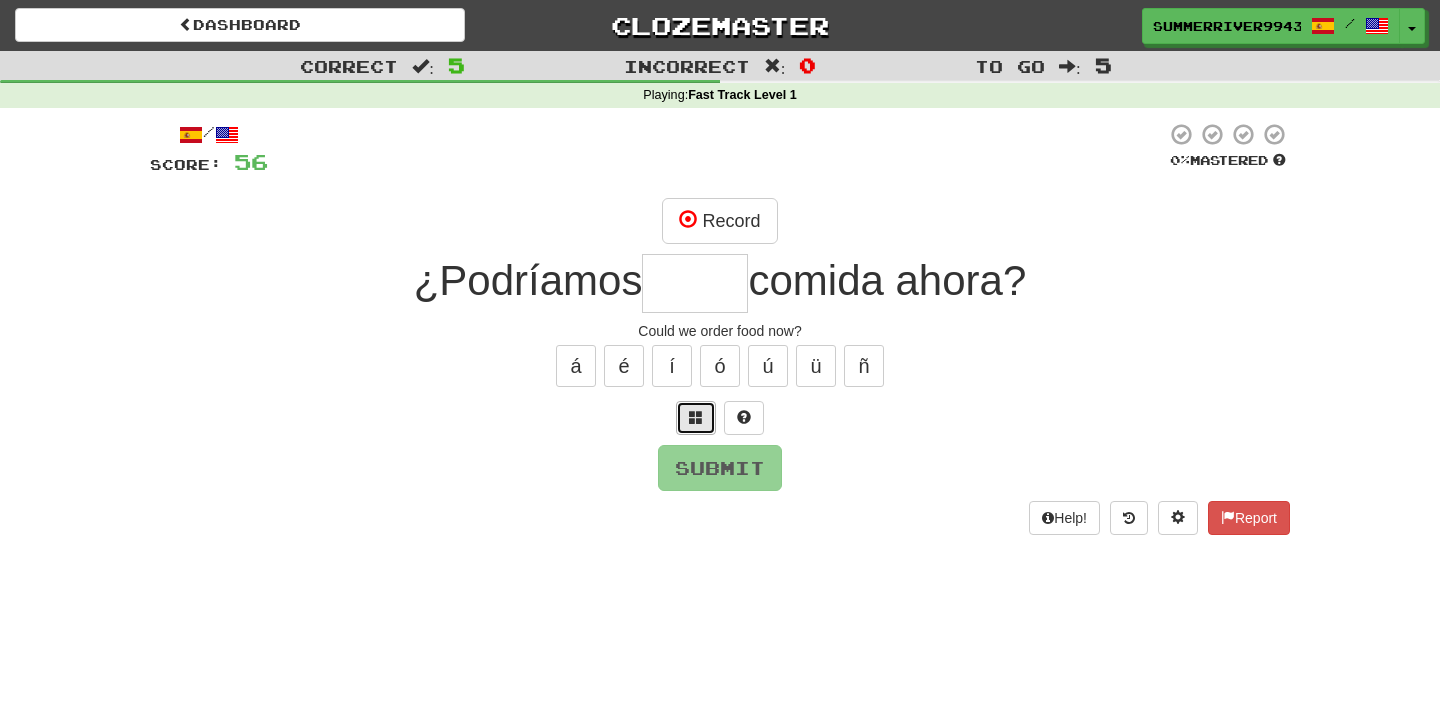 click at bounding box center (696, 418) 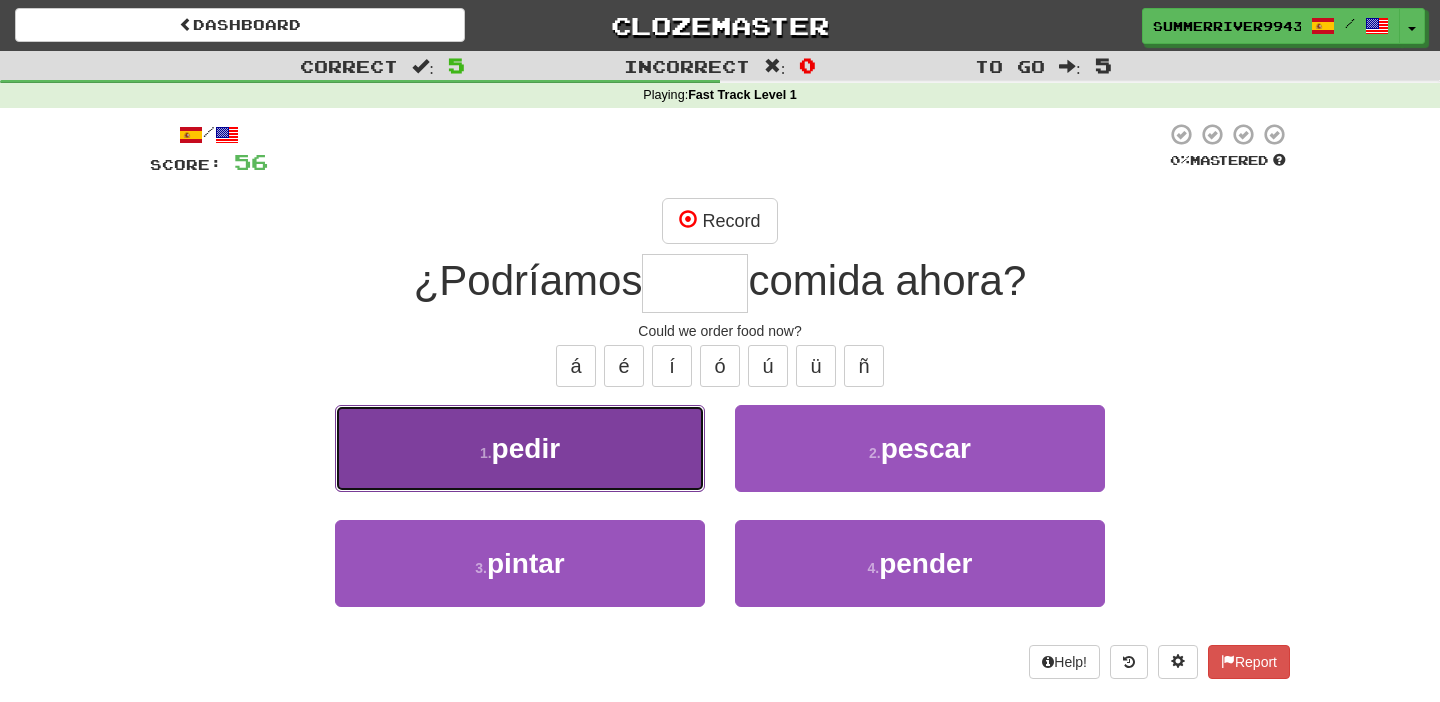 click on "1 .  pedir" at bounding box center (520, 448) 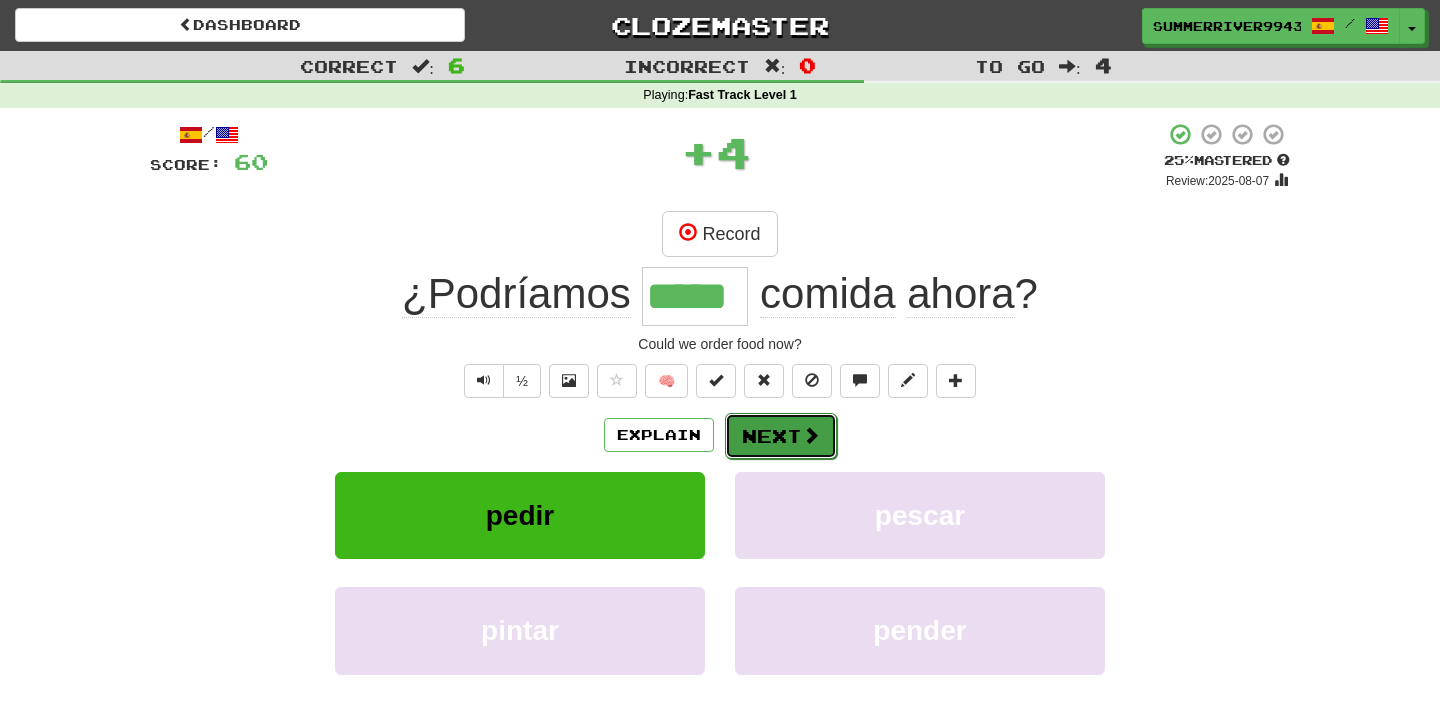 click on "Next" at bounding box center (781, 436) 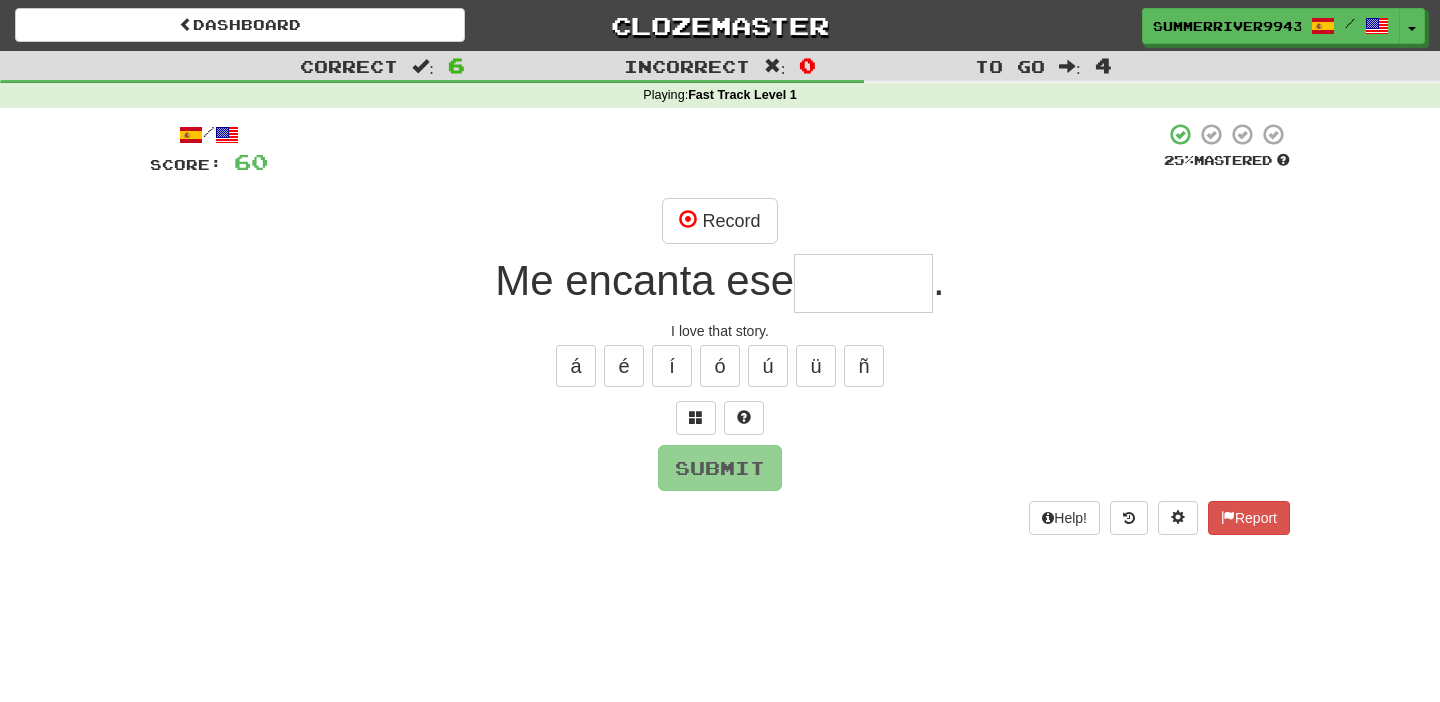 type on "*" 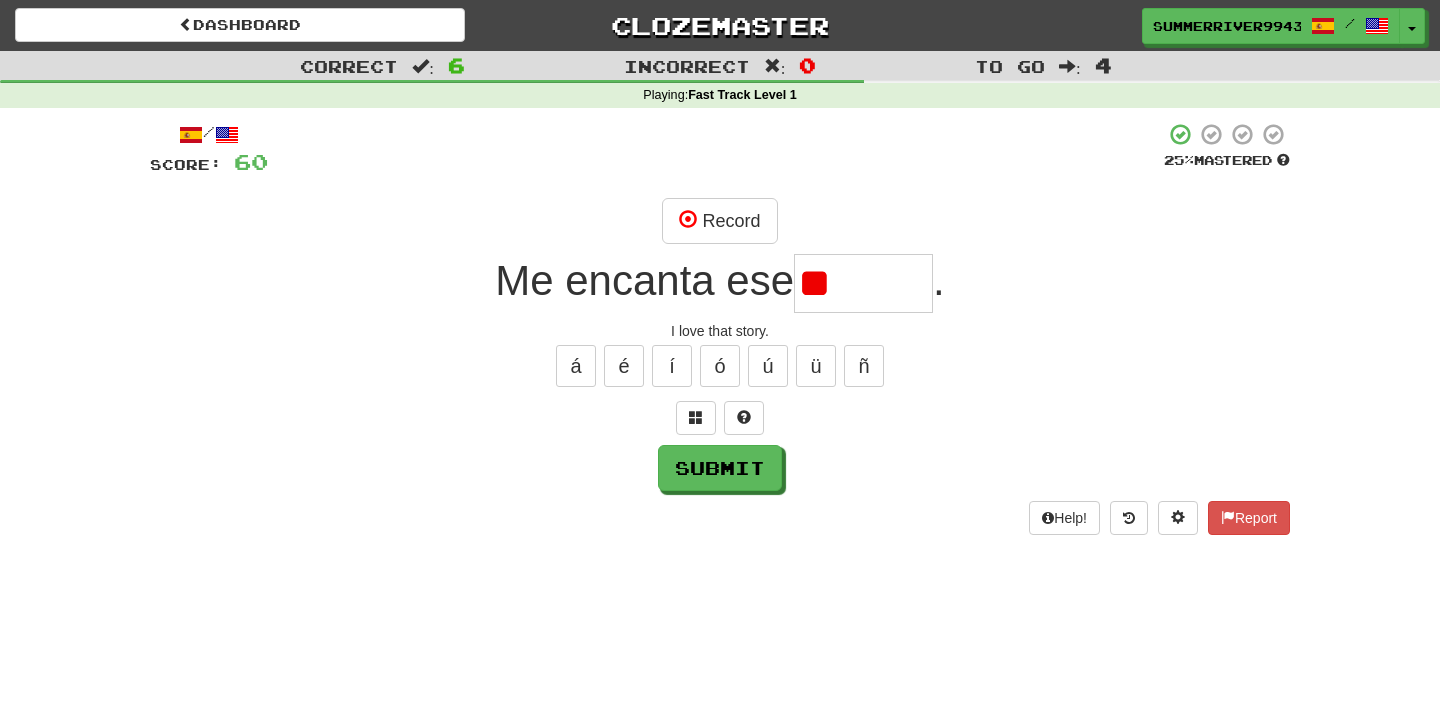 type on "*" 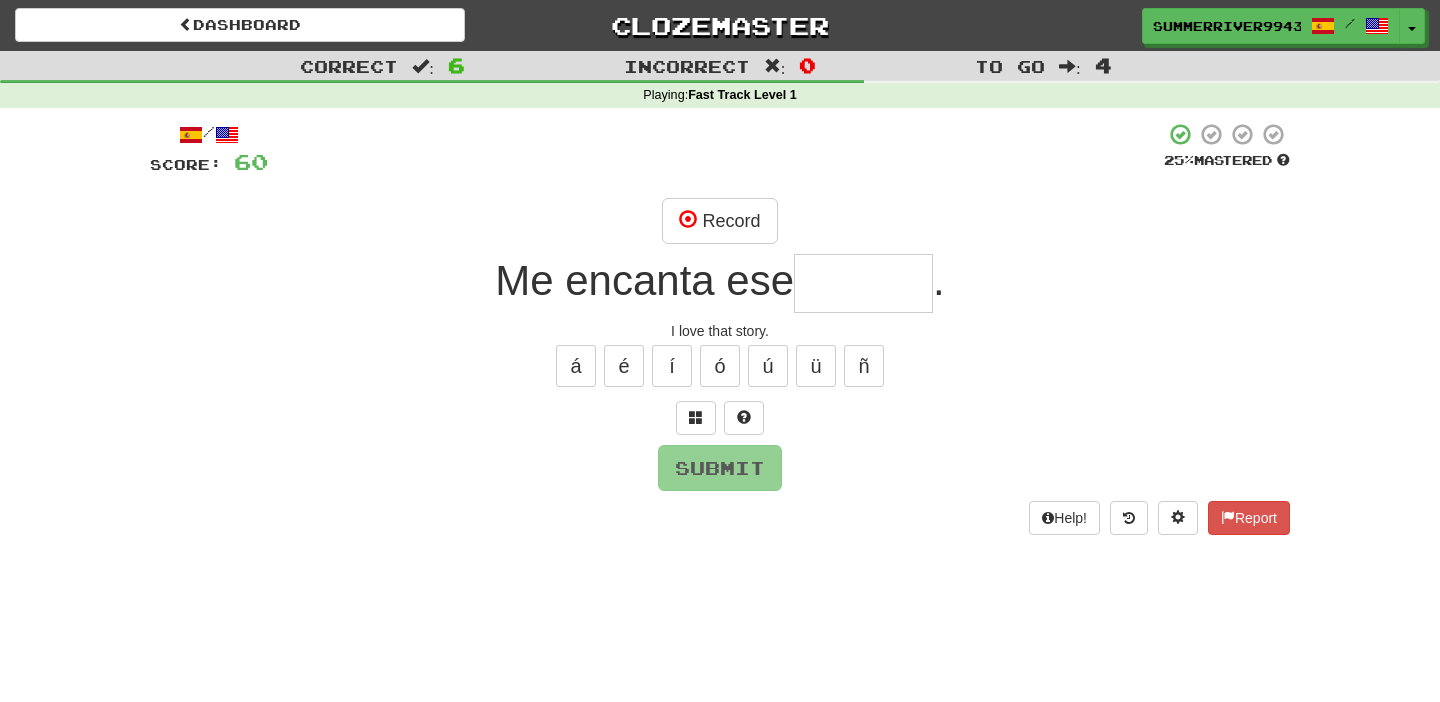 type on "*" 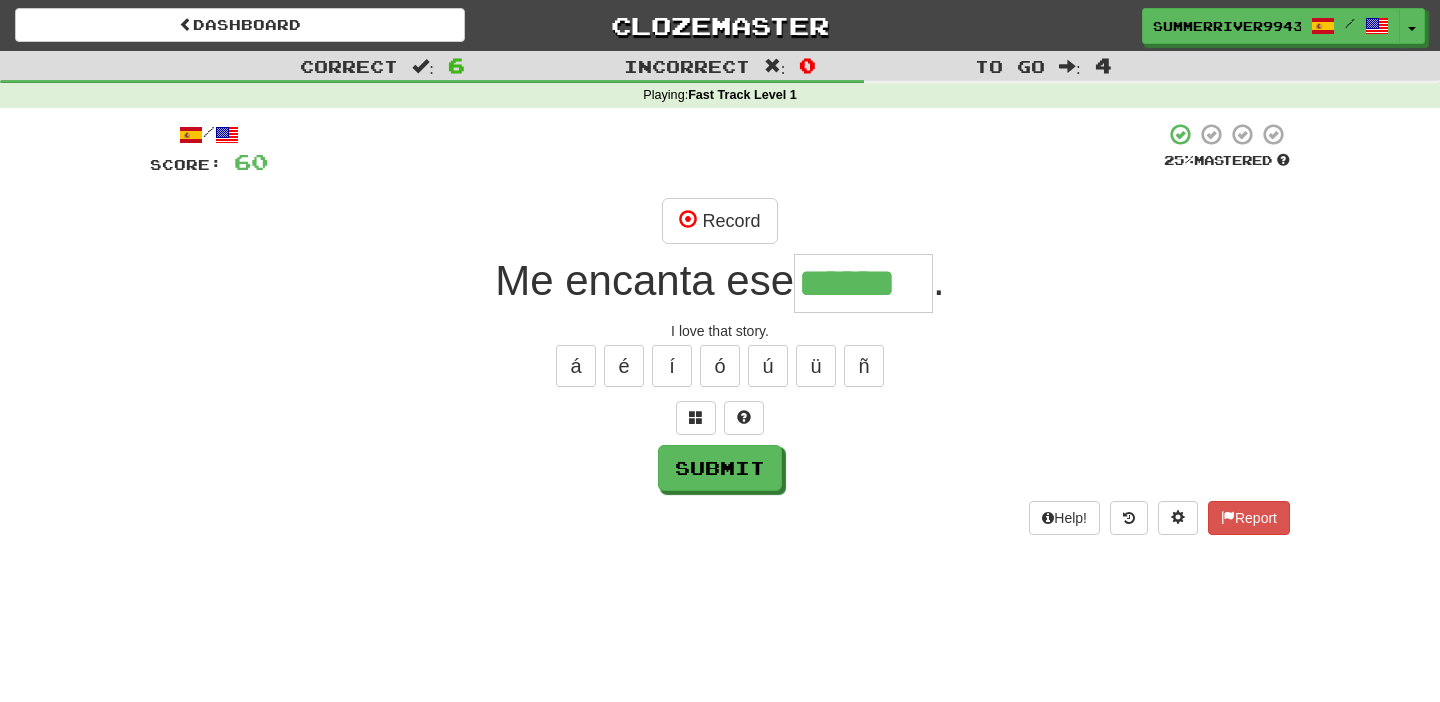type on "******" 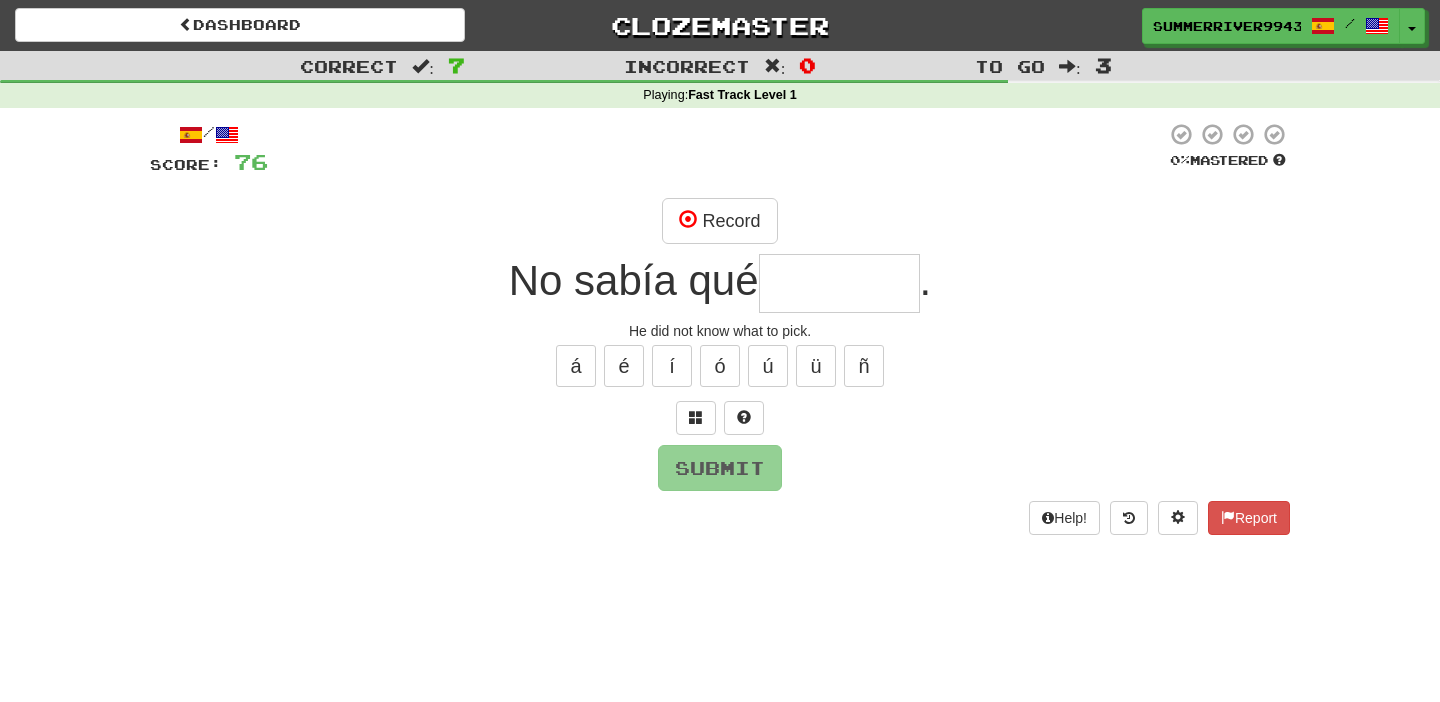 type on "*" 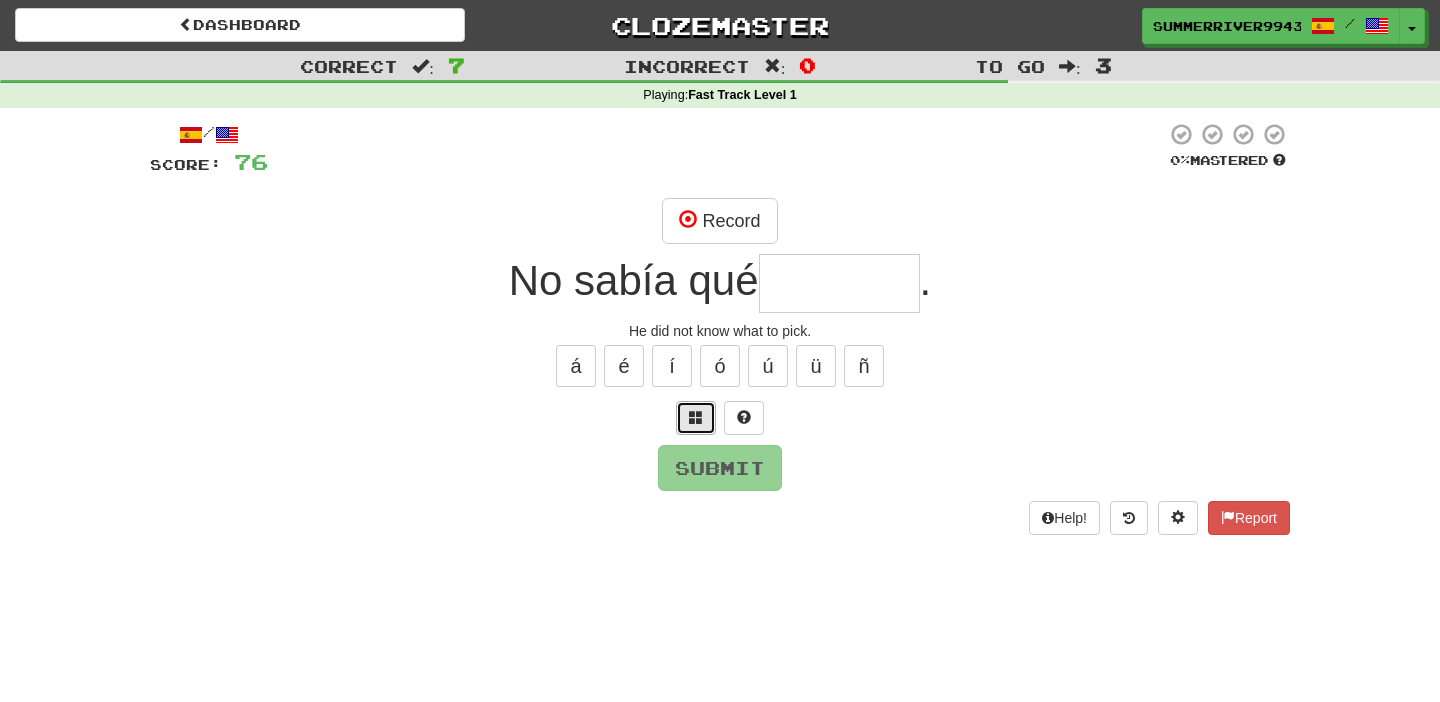 click at bounding box center (696, 418) 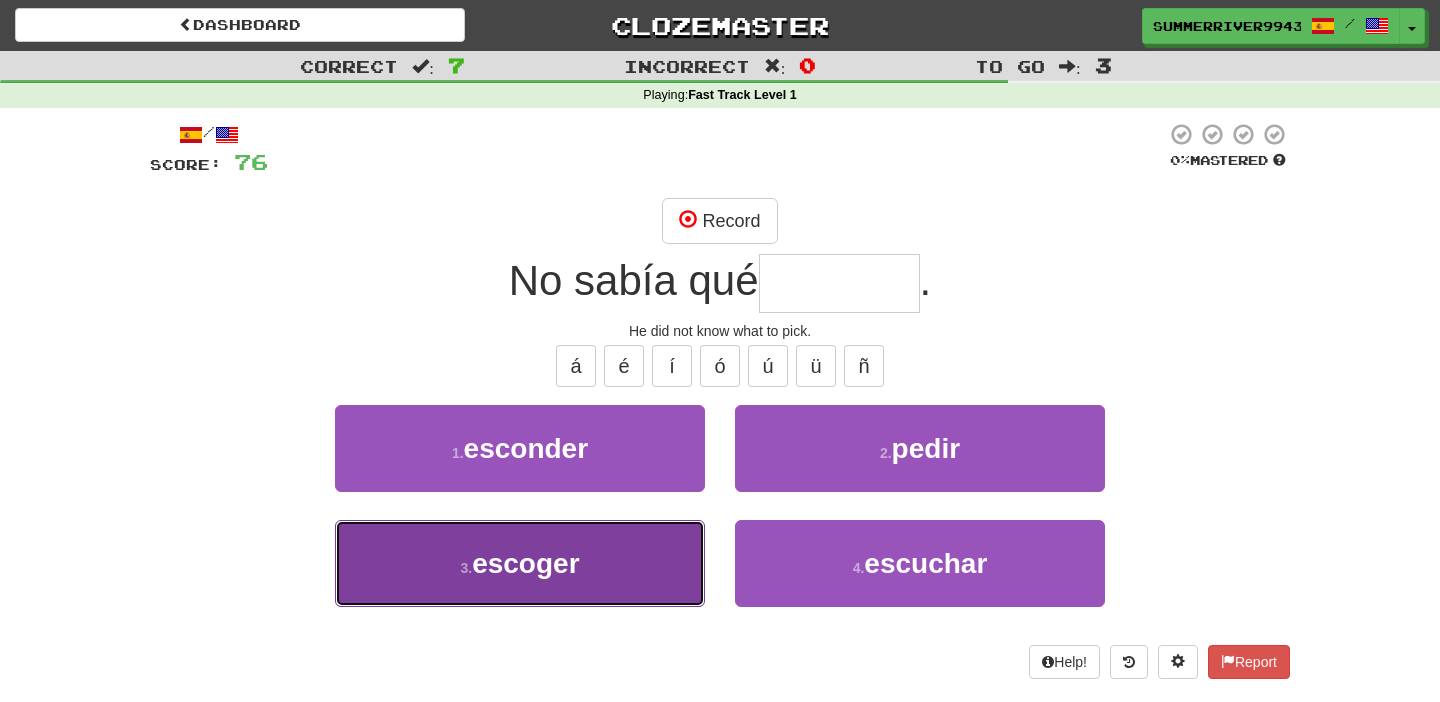 click on "3 .  escoger" at bounding box center [520, 563] 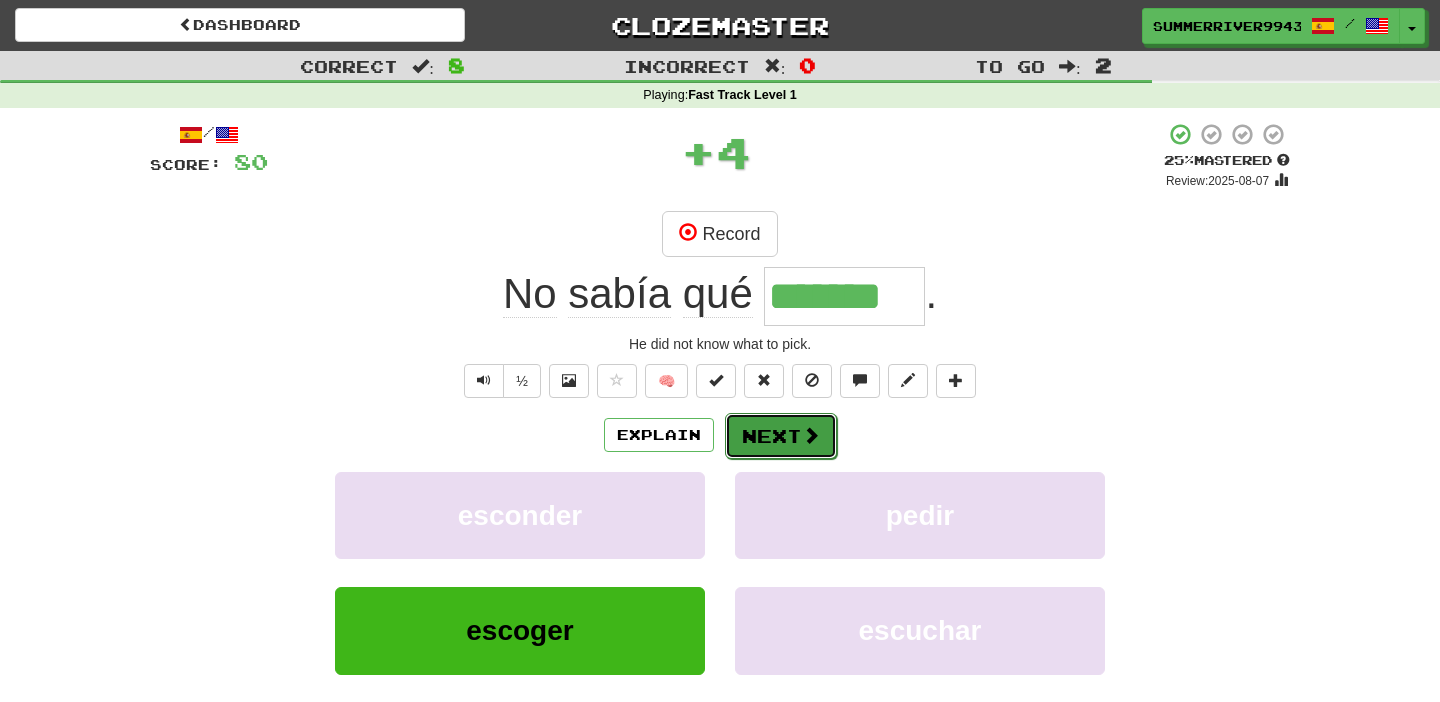 click on "Next" at bounding box center (781, 436) 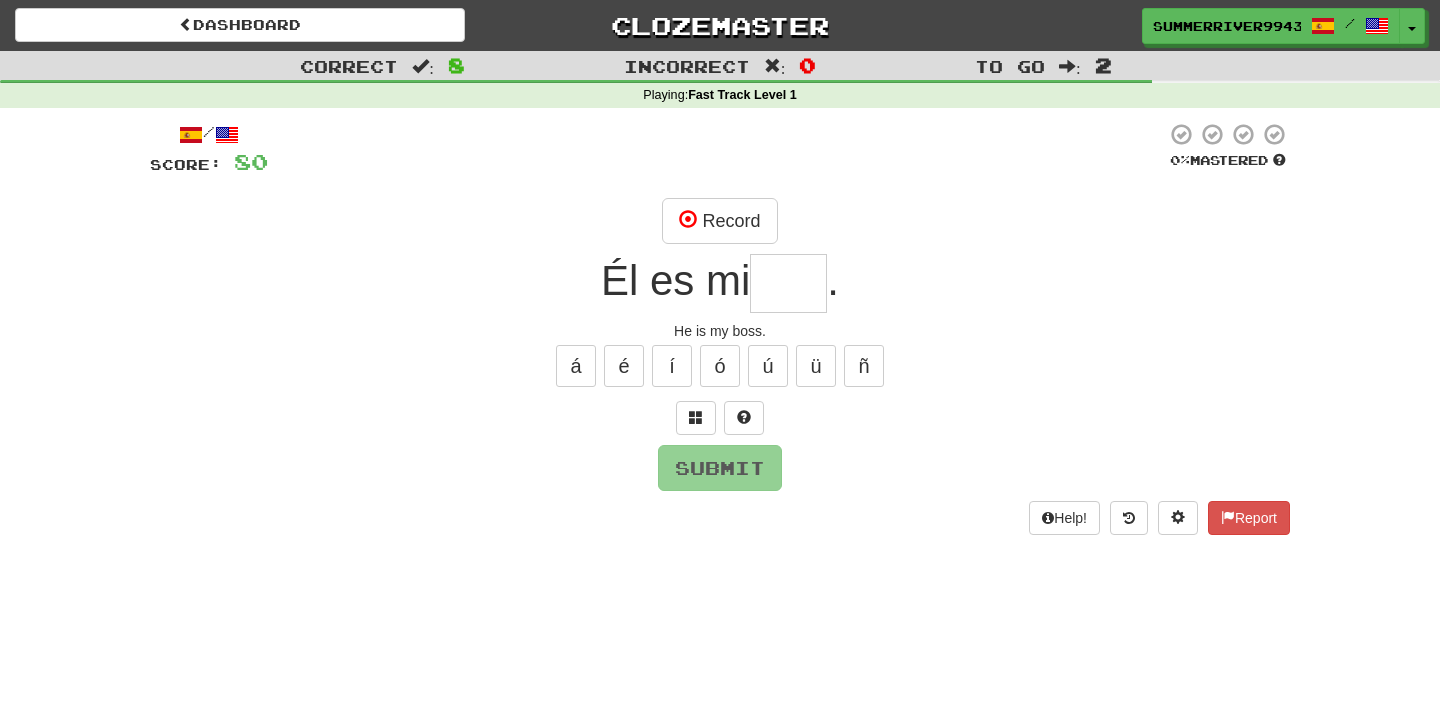 type on "*" 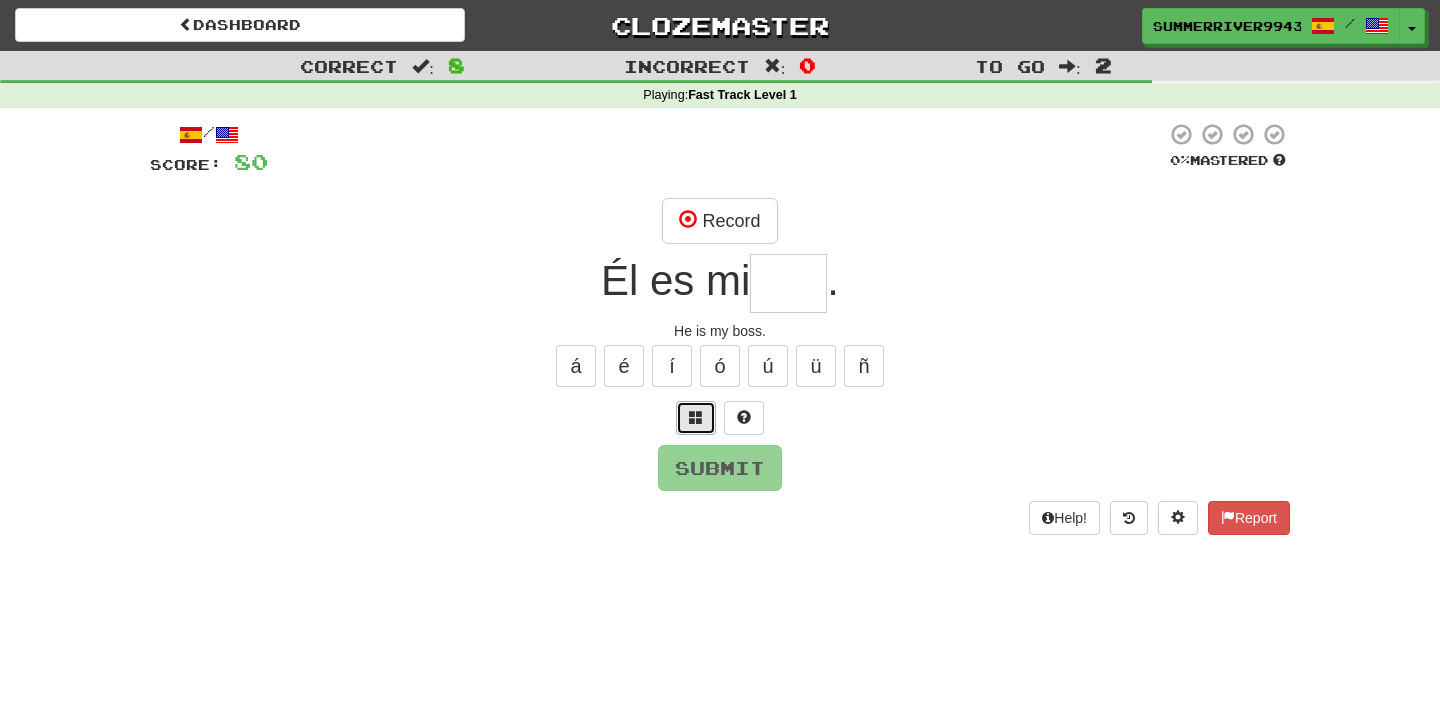 click at bounding box center (696, 418) 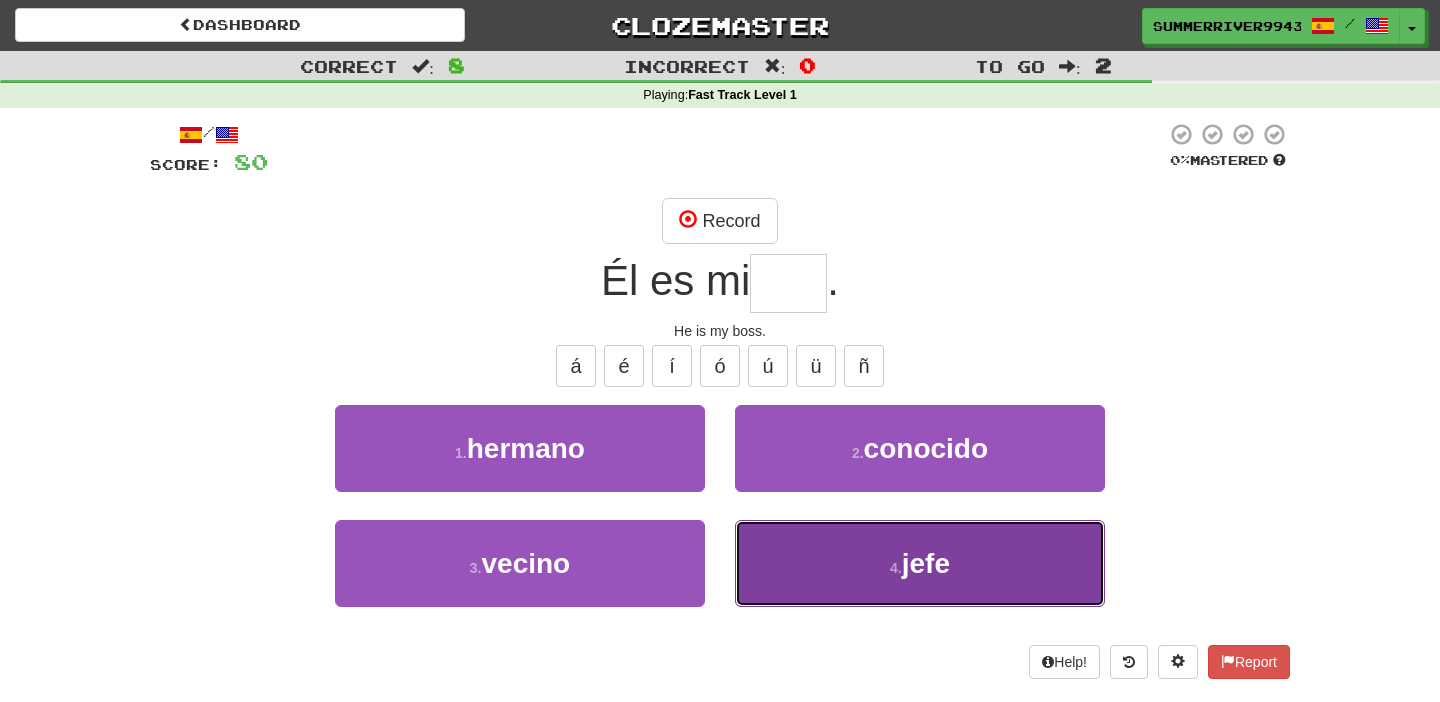 click on "4 .  jefe" at bounding box center [920, 563] 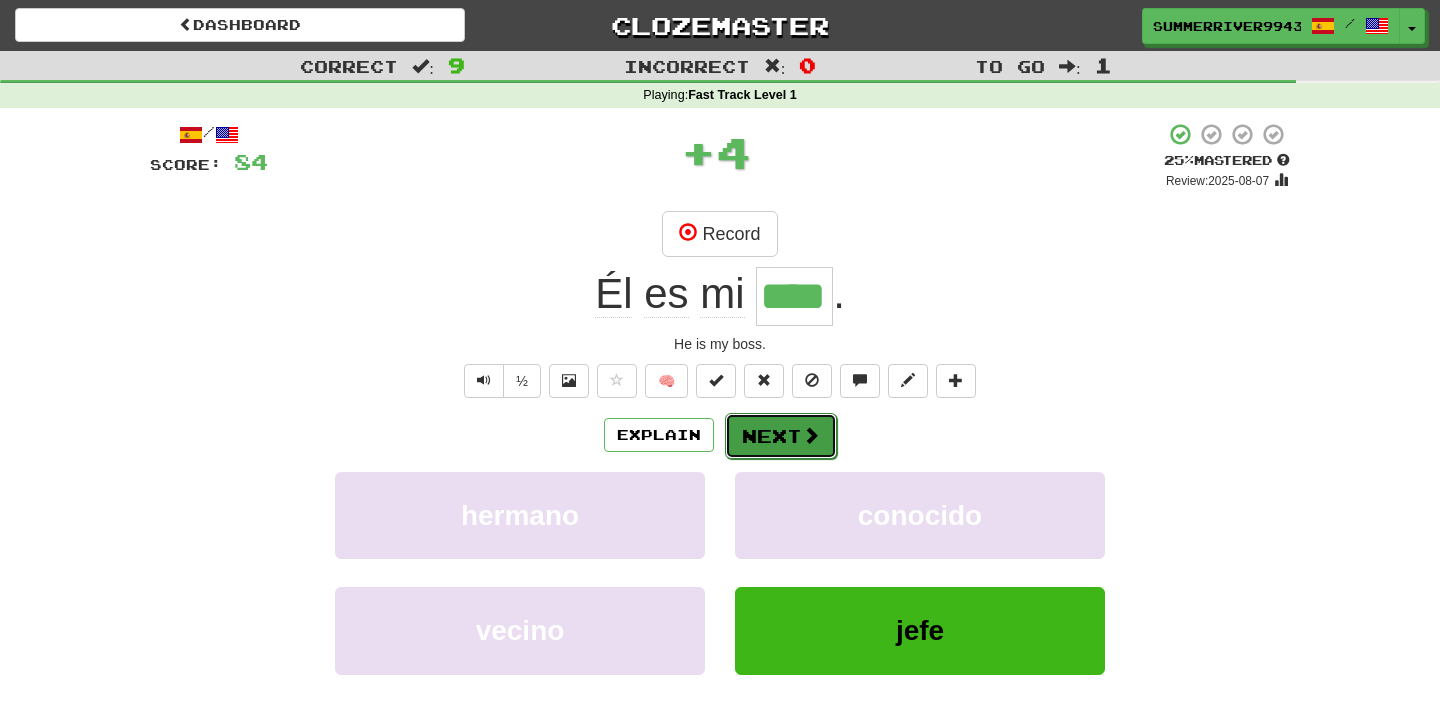 click on "Next" at bounding box center (781, 436) 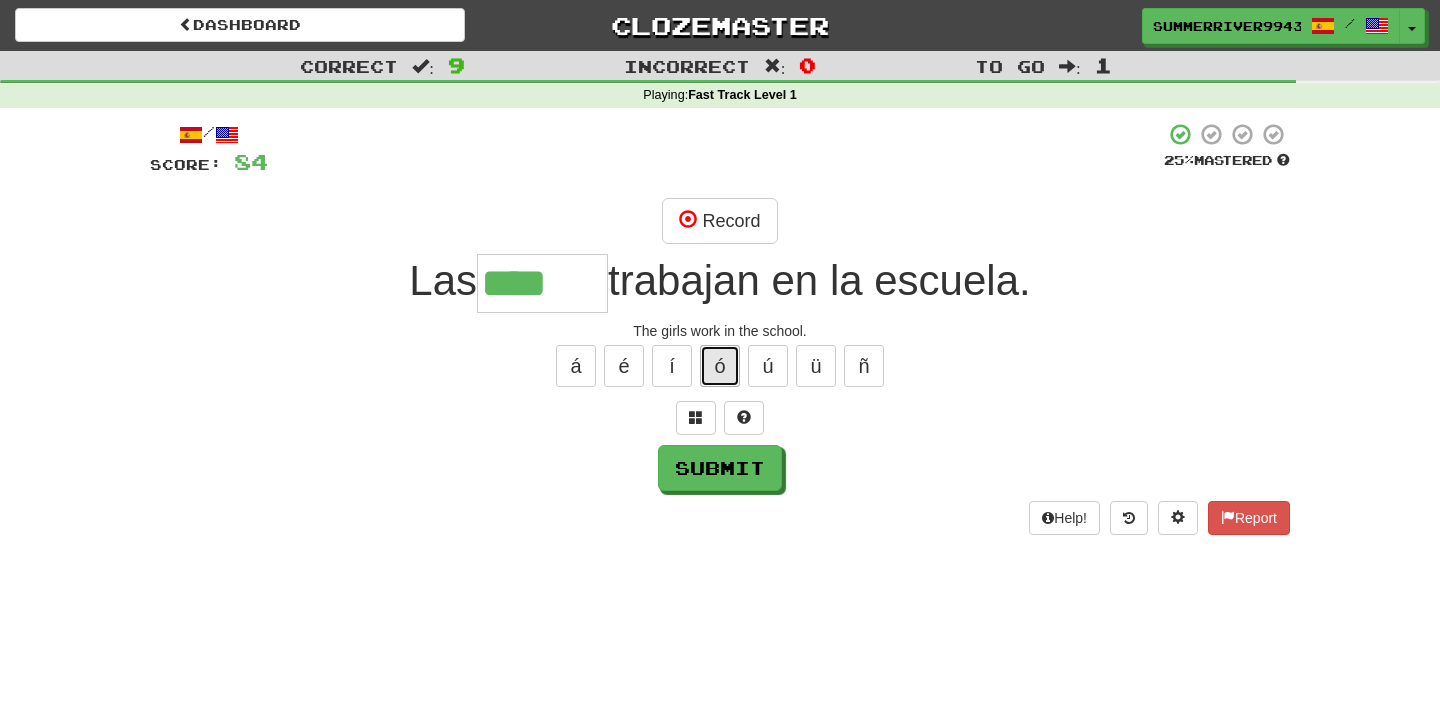 click on "ó" at bounding box center (720, 366) 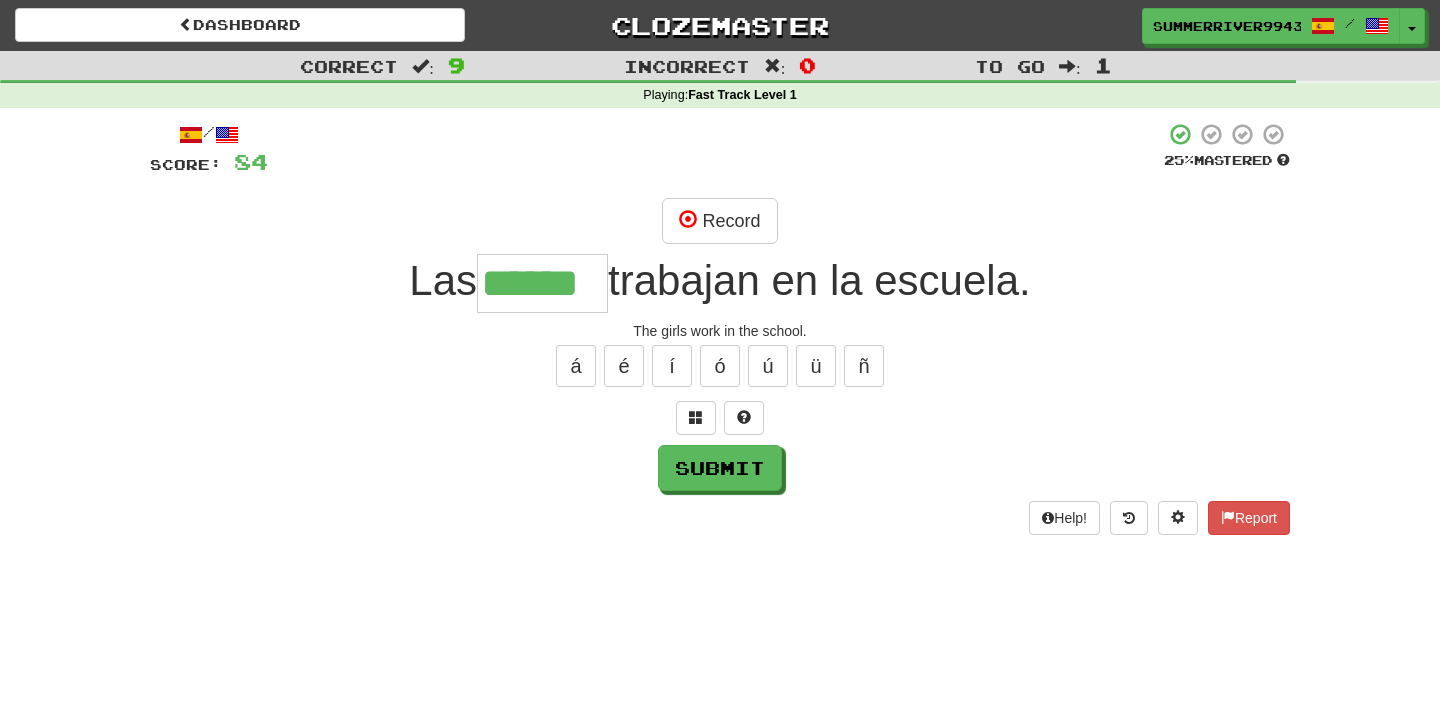 type on "******" 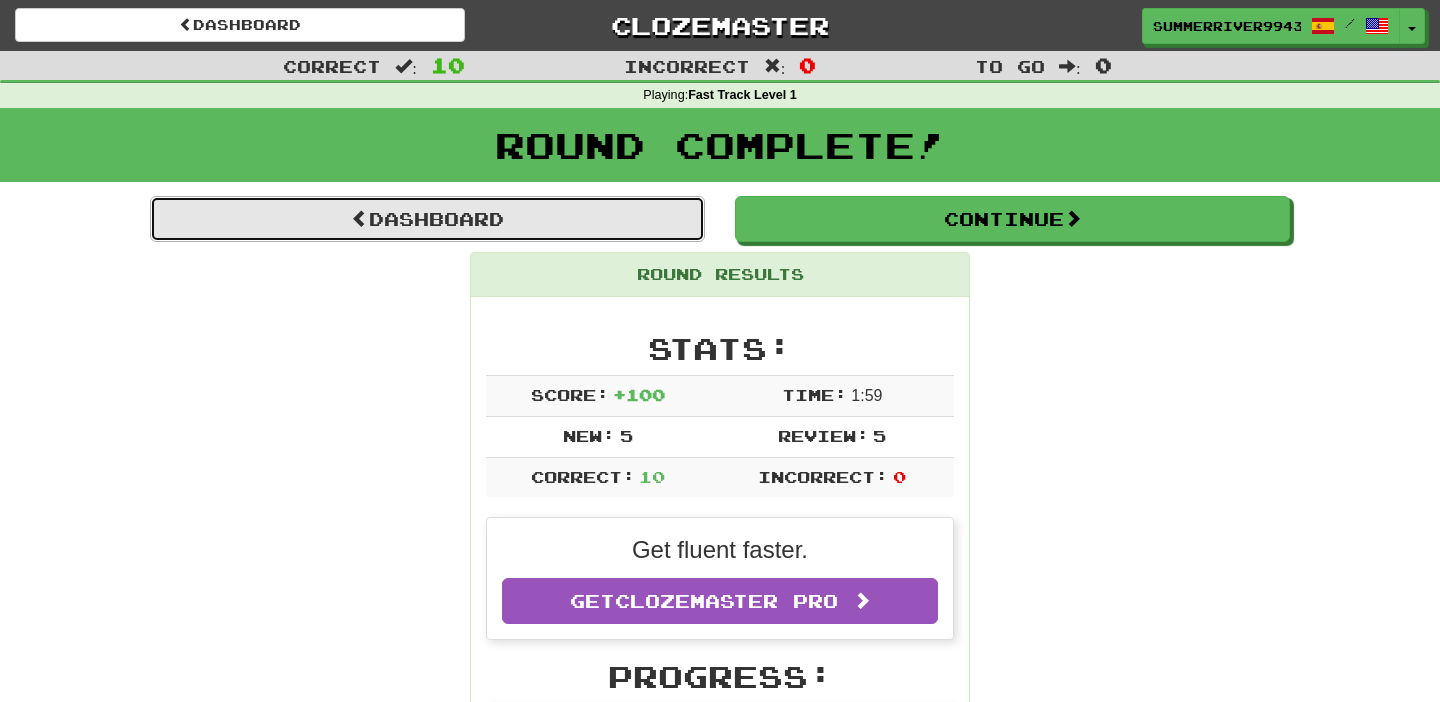 click on "Dashboard" at bounding box center [427, 219] 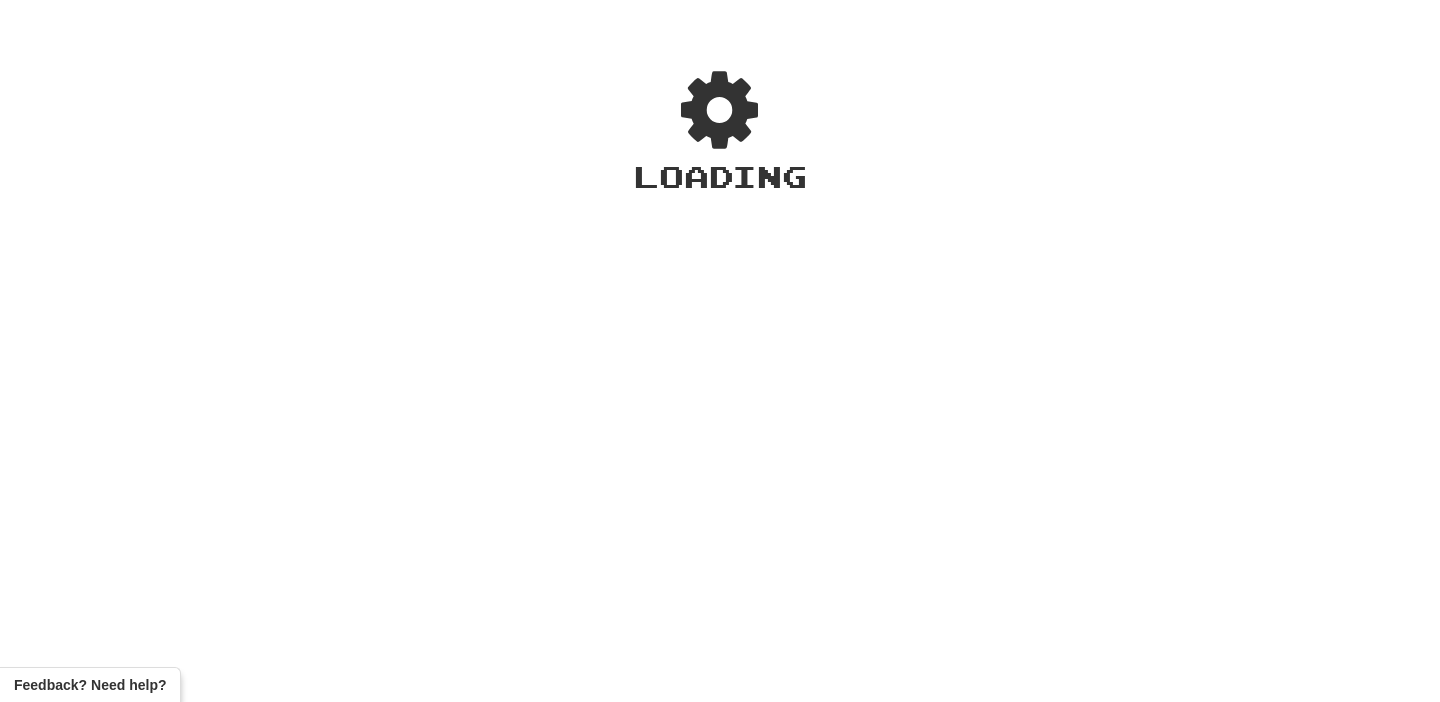 scroll, scrollTop: 0, scrollLeft: 0, axis: both 